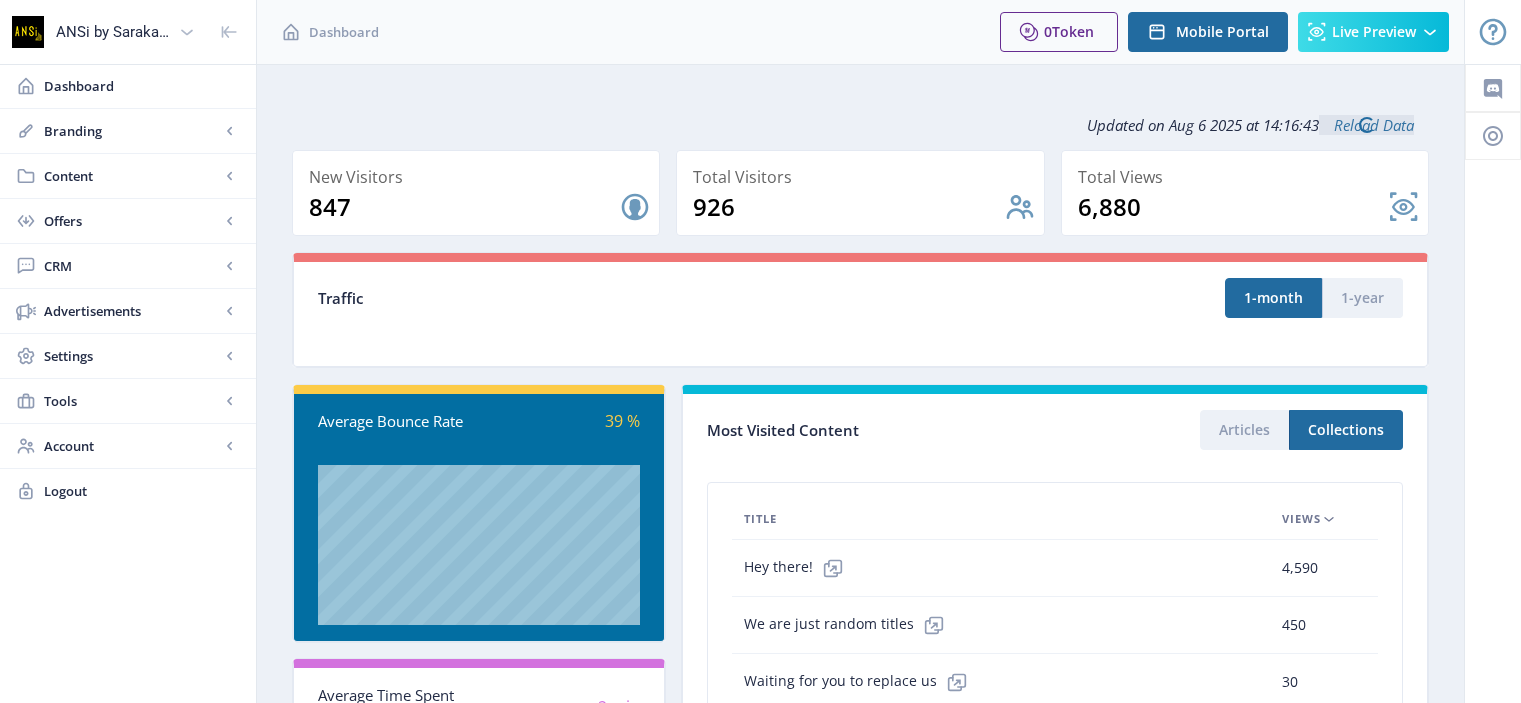 scroll, scrollTop: 0, scrollLeft: 0, axis: both 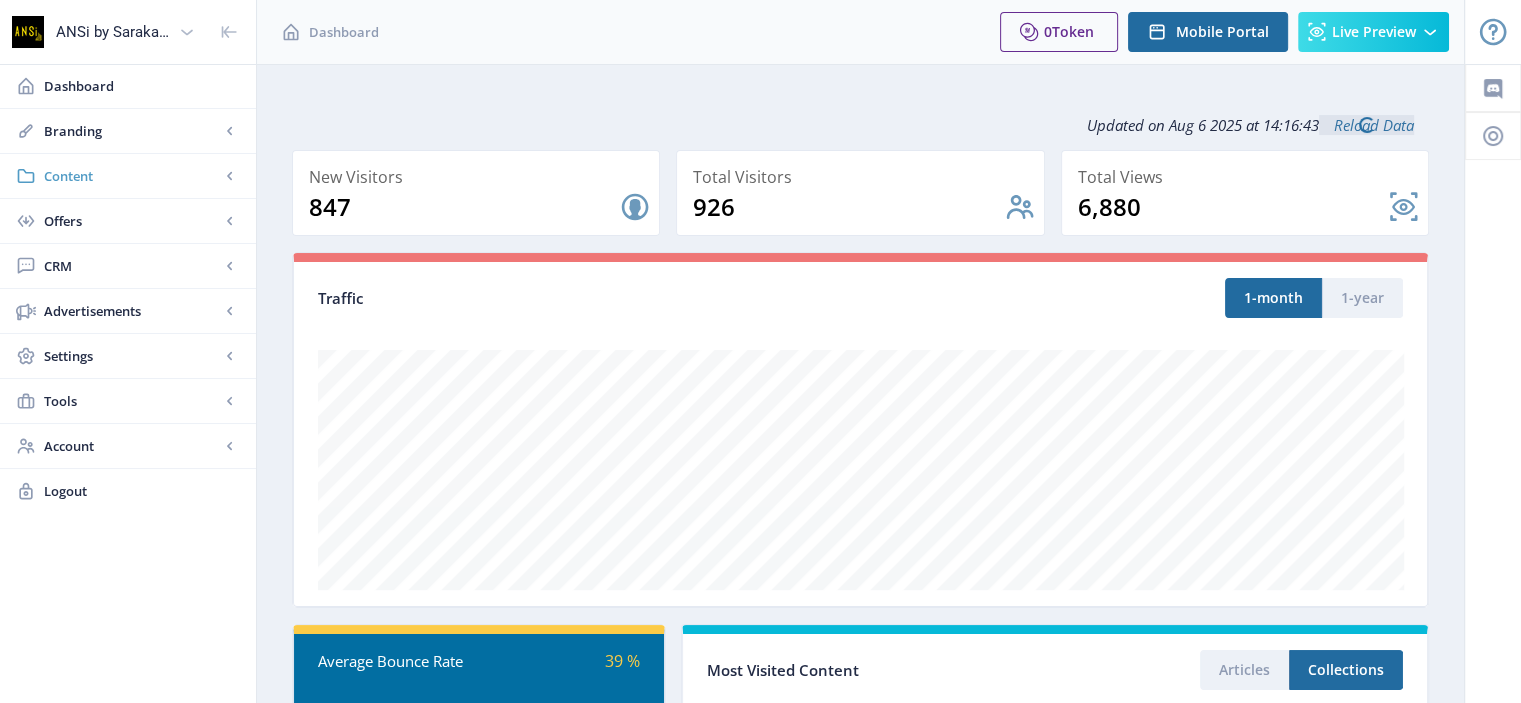 click on "Content" at bounding box center [132, 176] 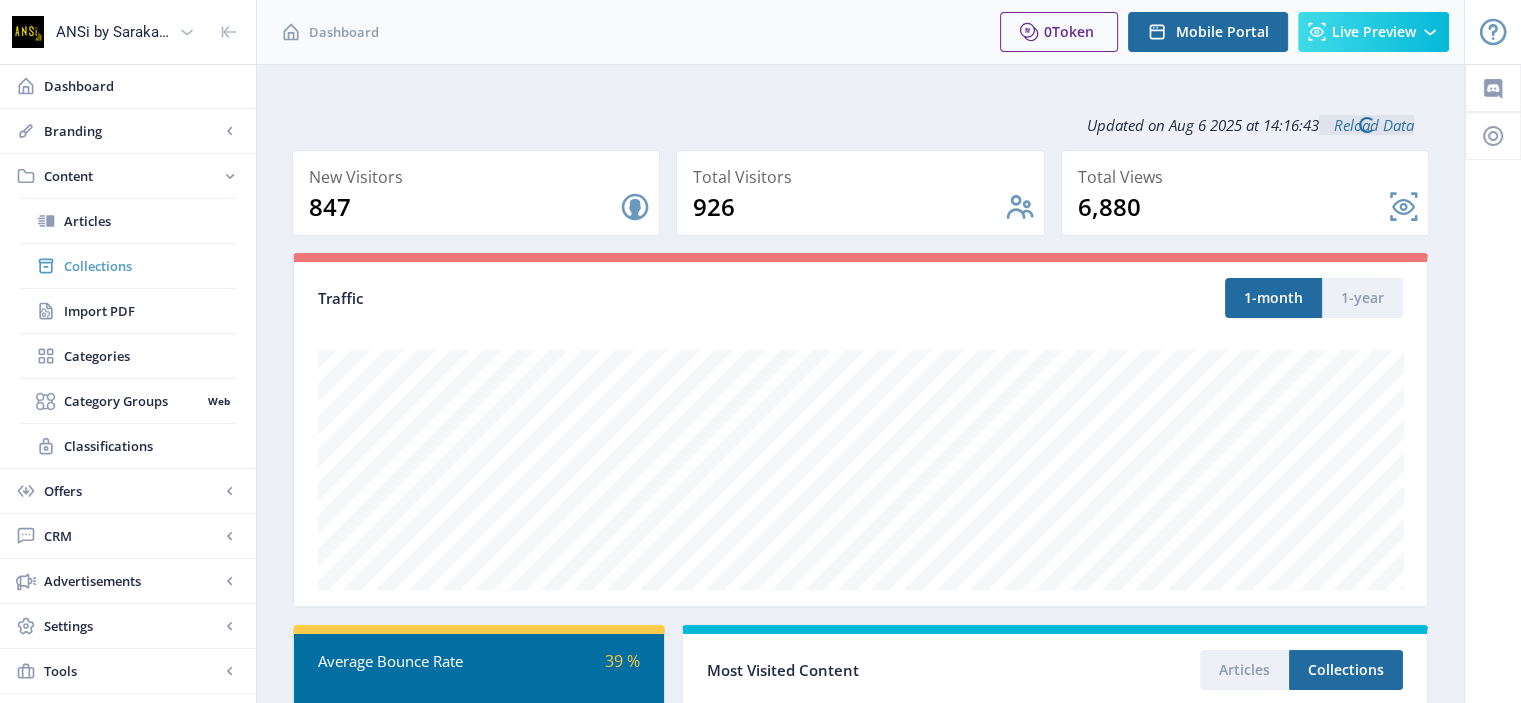 click on "Collections" at bounding box center (150, 266) 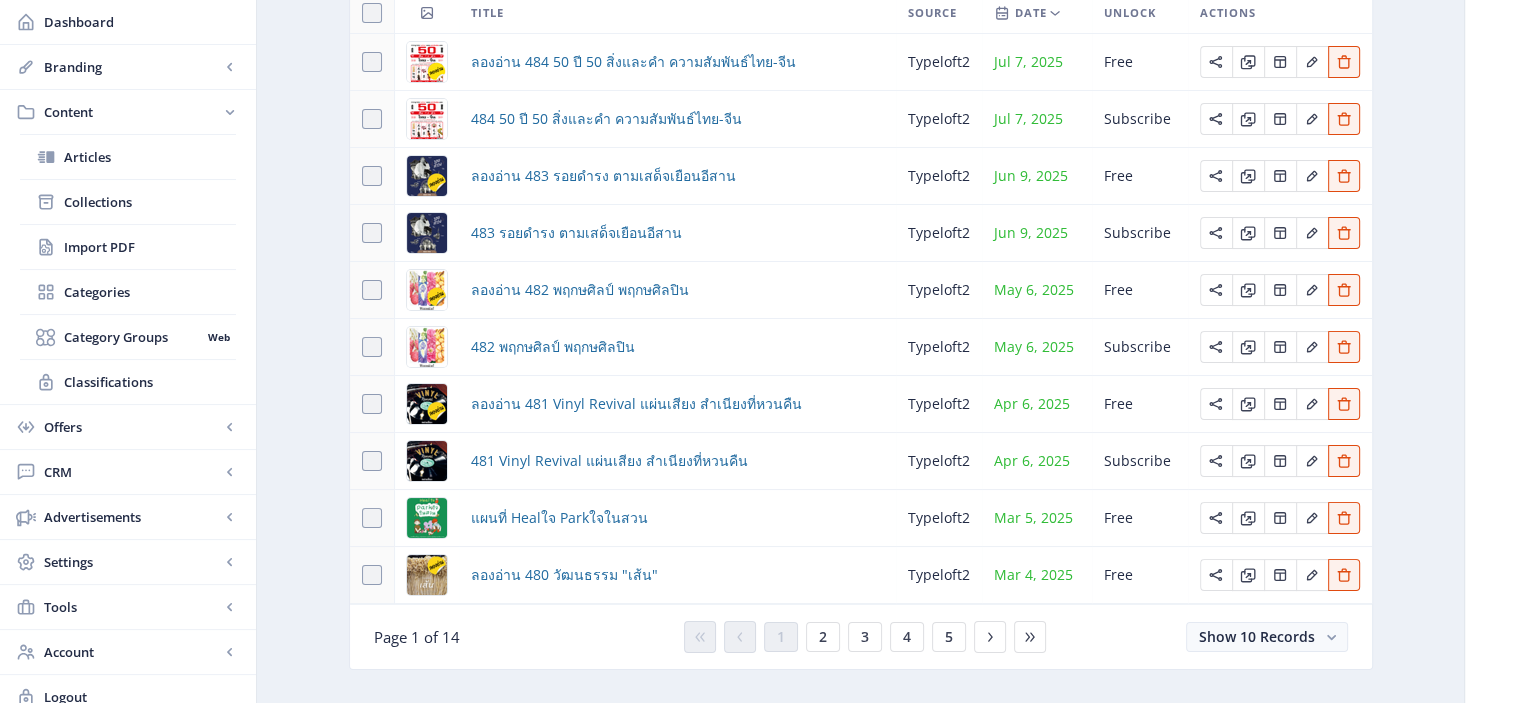 scroll, scrollTop: 268, scrollLeft: 0, axis: vertical 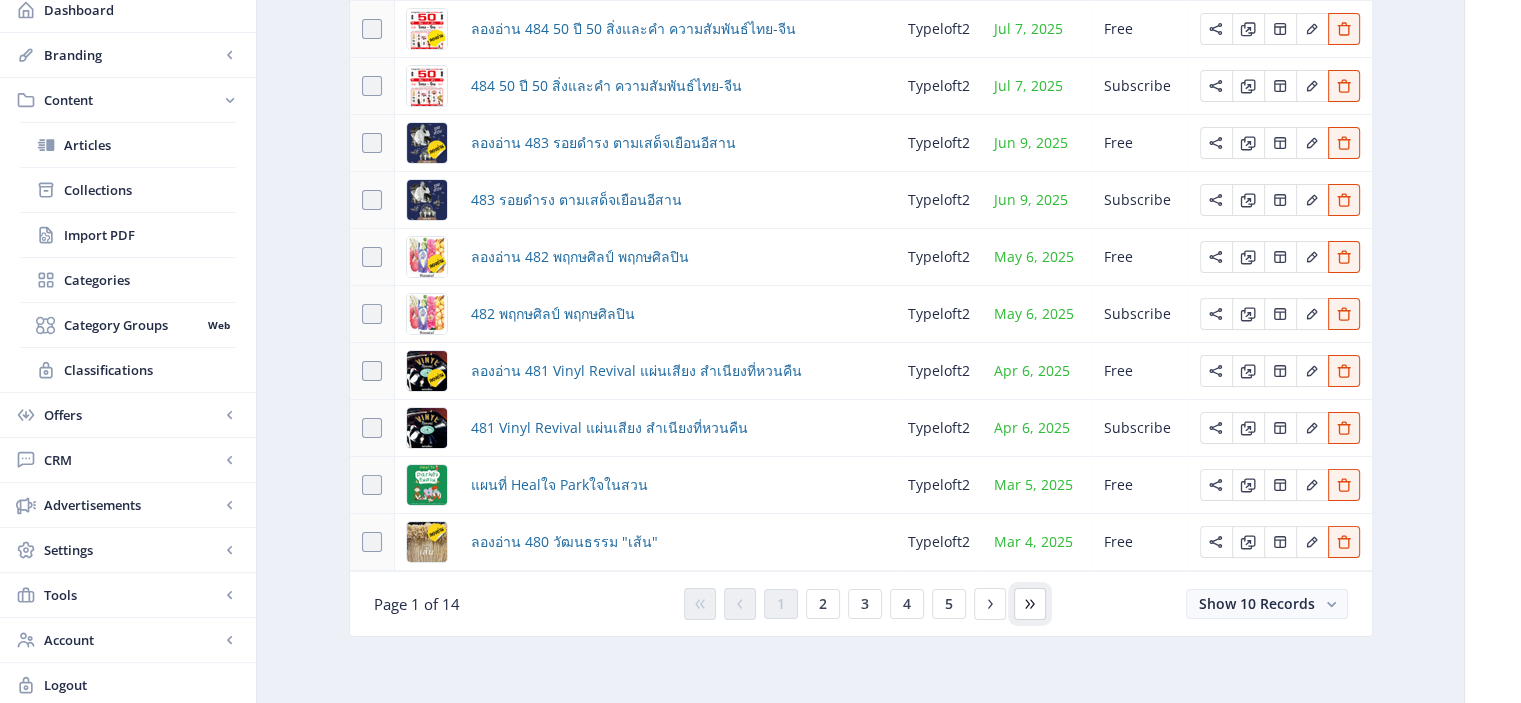 click 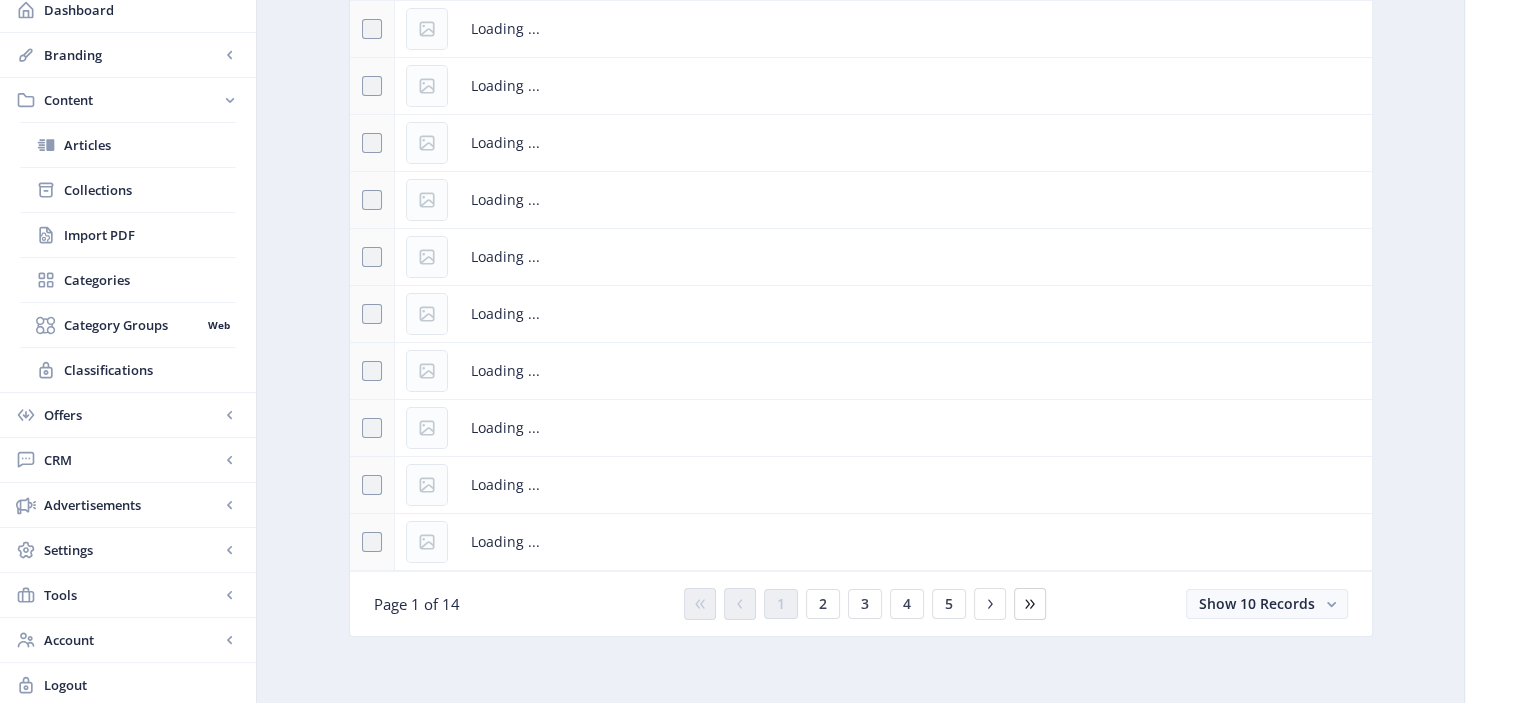 scroll, scrollTop: 76, scrollLeft: 0, axis: vertical 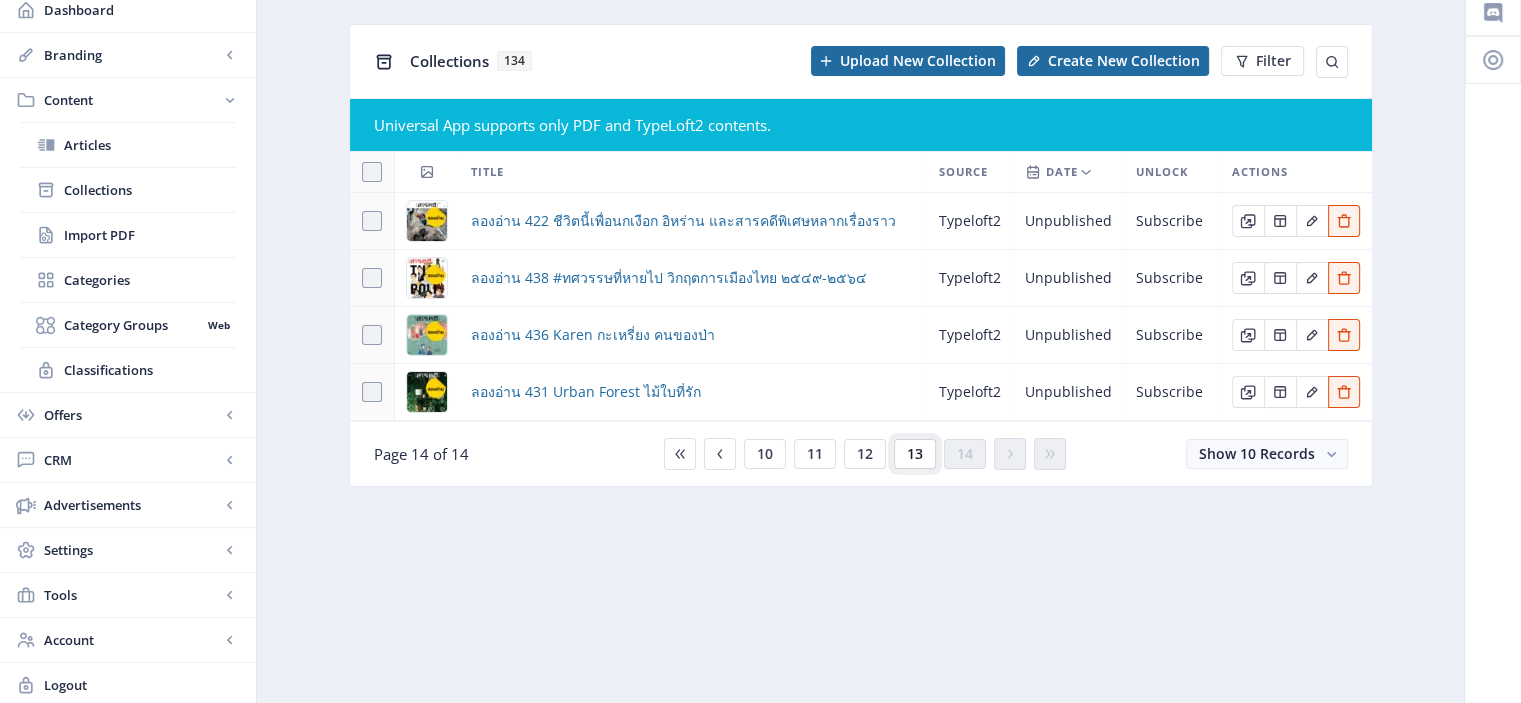click on "13" 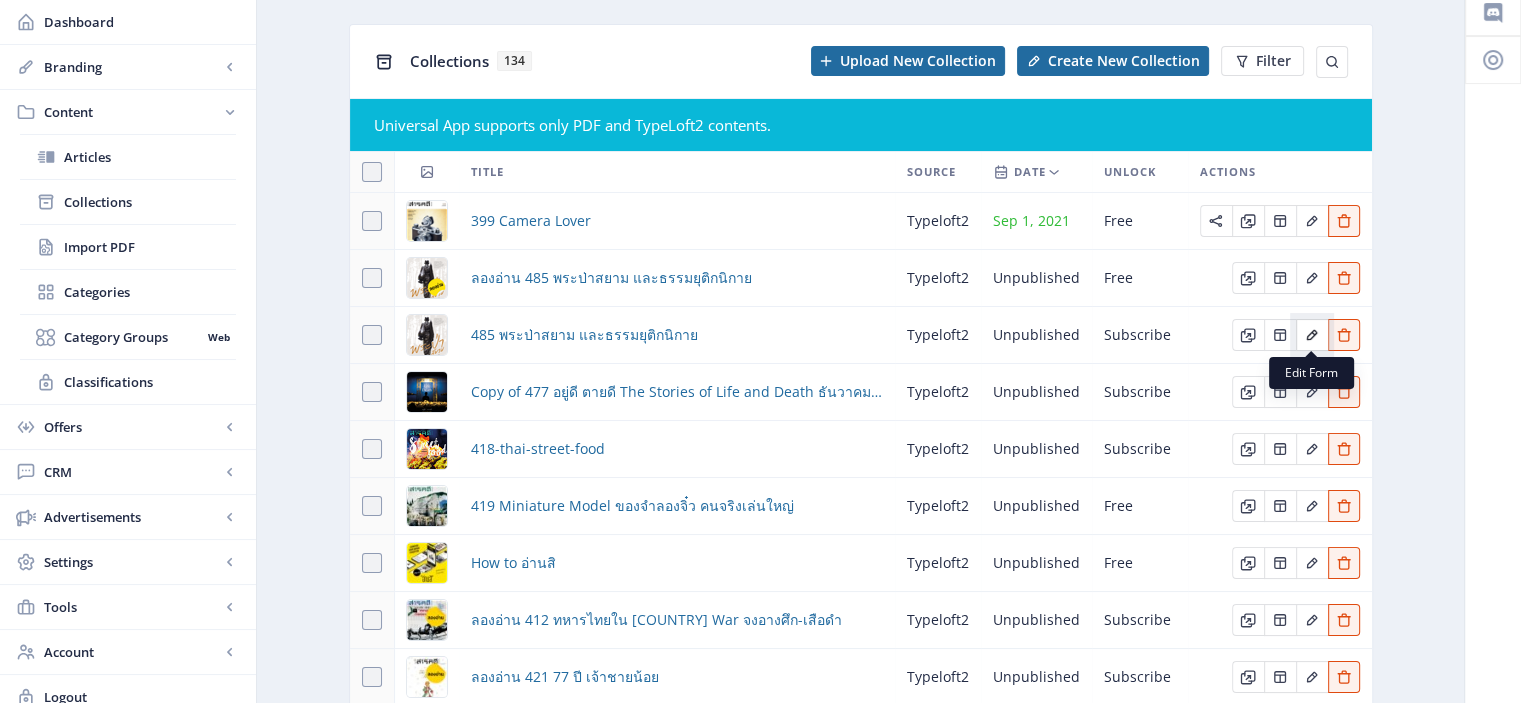 click 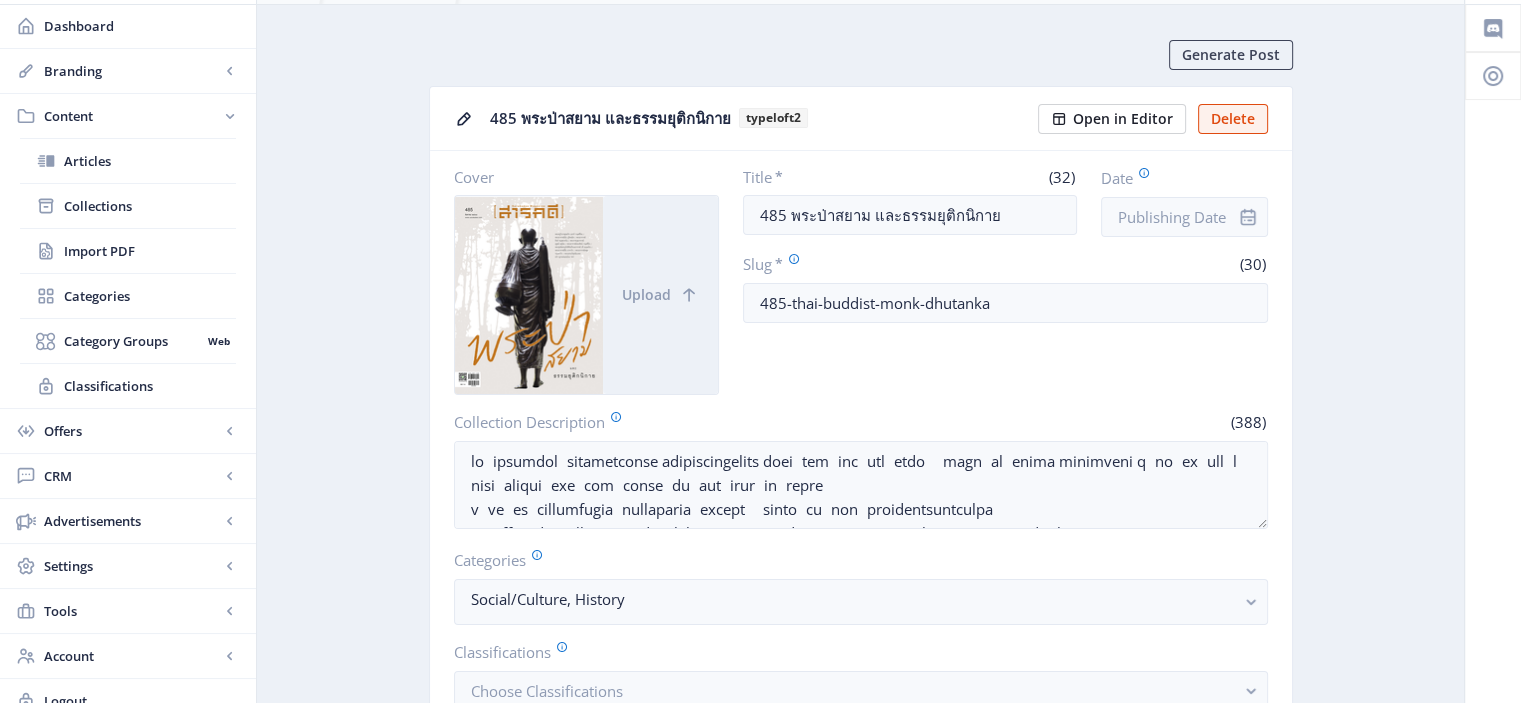 scroll, scrollTop: 0, scrollLeft: 0, axis: both 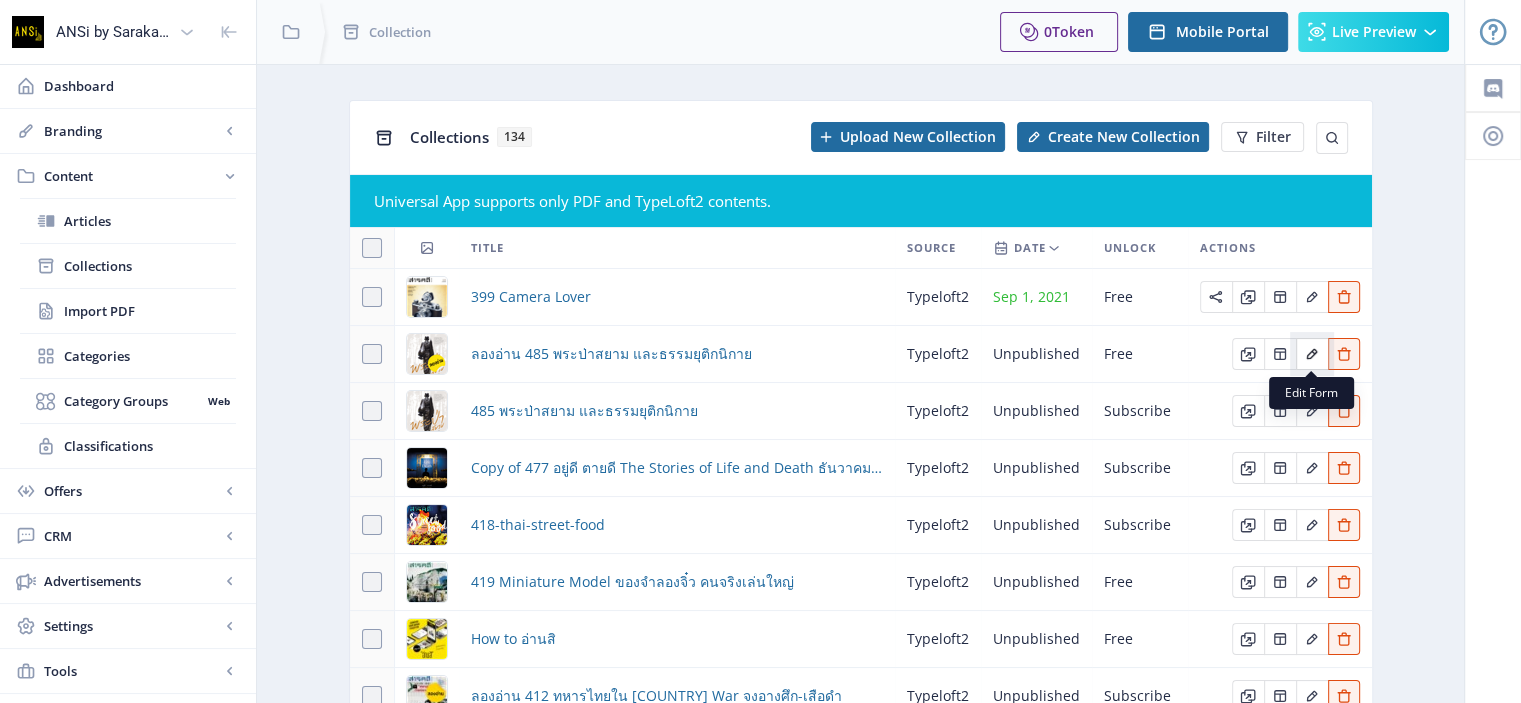 click 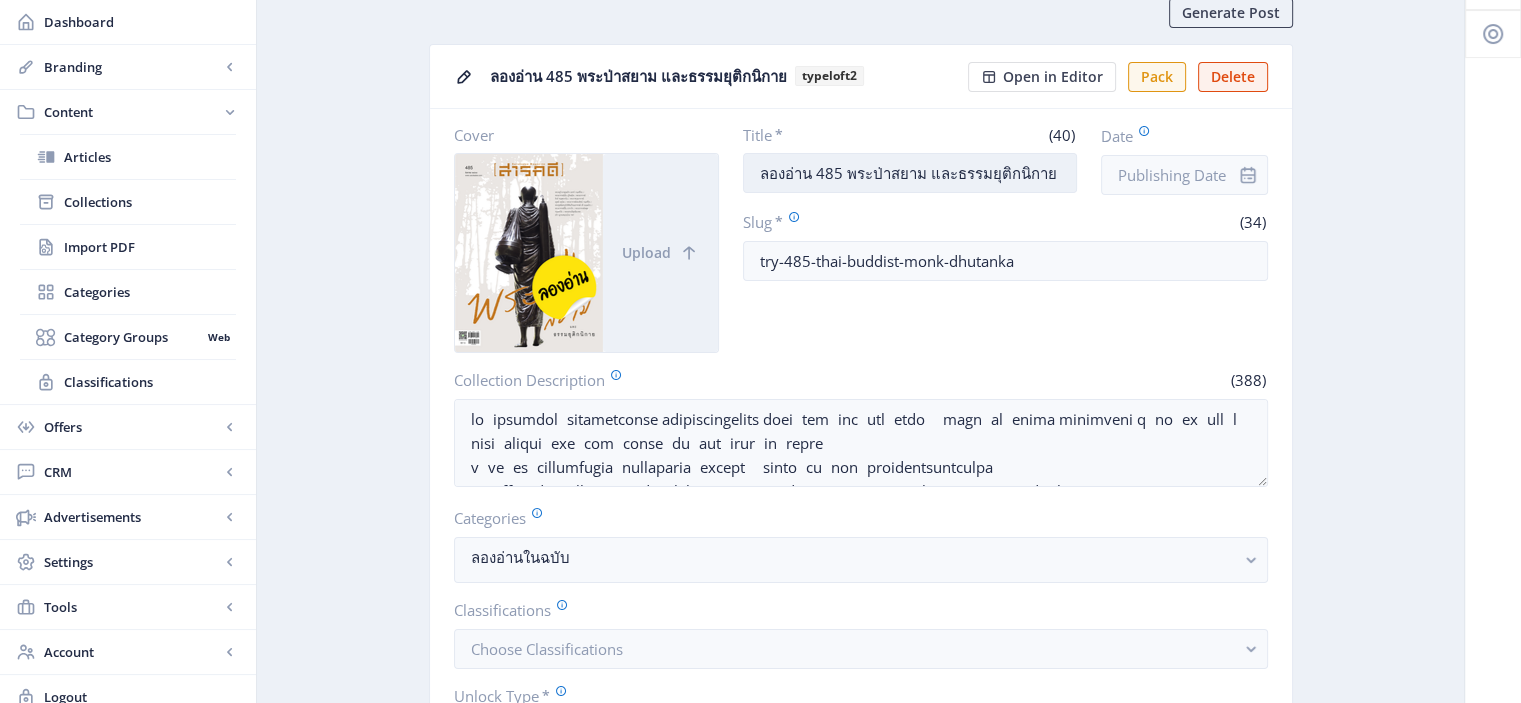 scroll, scrollTop: 0, scrollLeft: 0, axis: both 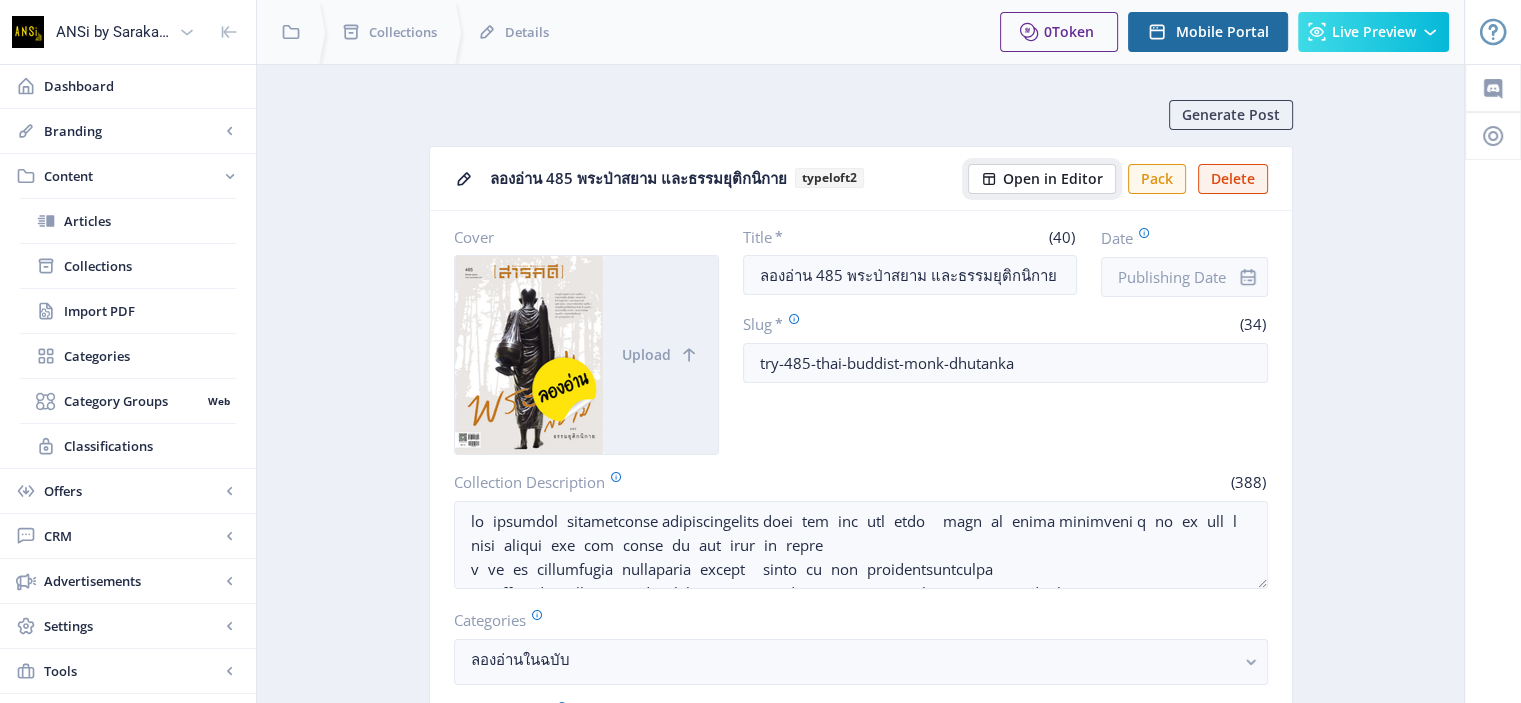 click on "Open in Editor" 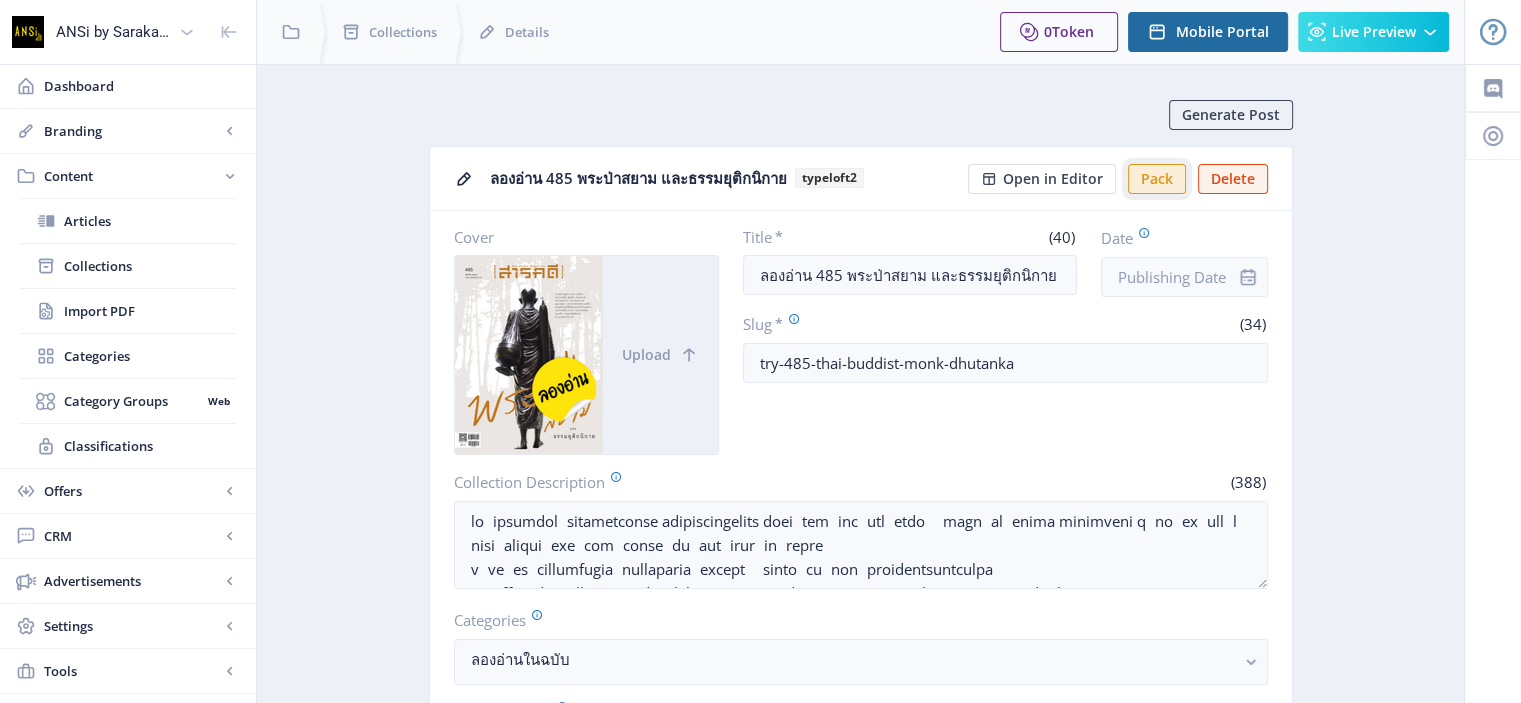 click on "Pack" 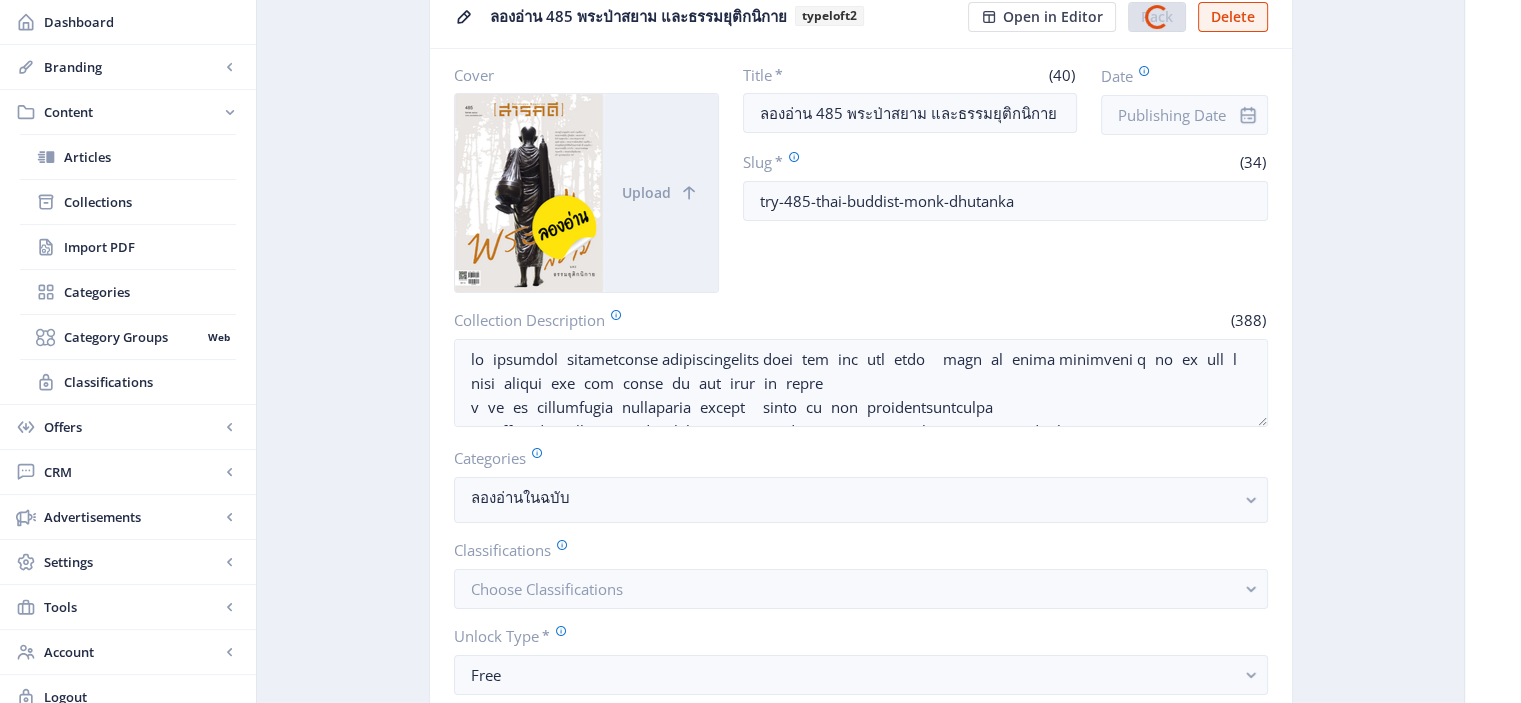 scroll, scrollTop: 404, scrollLeft: 0, axis: vertical 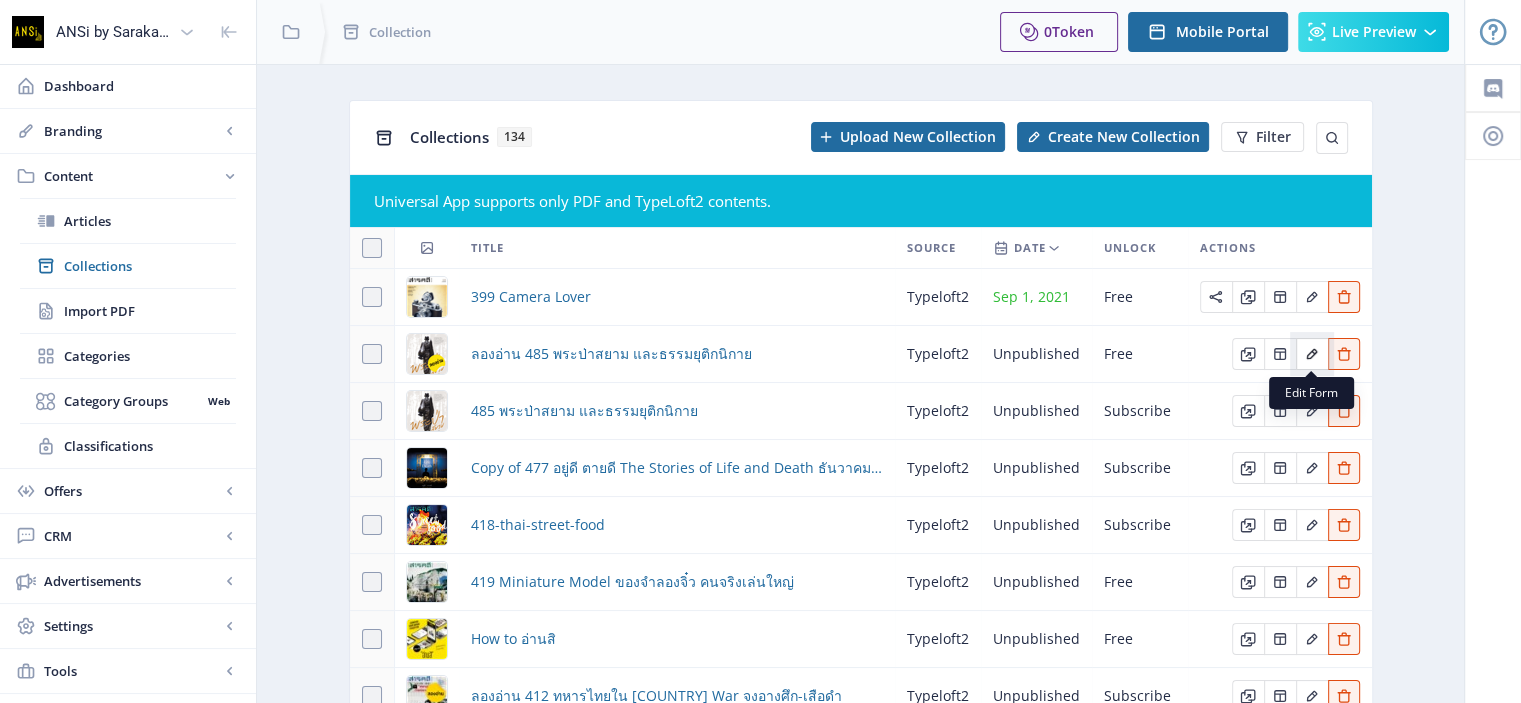 click 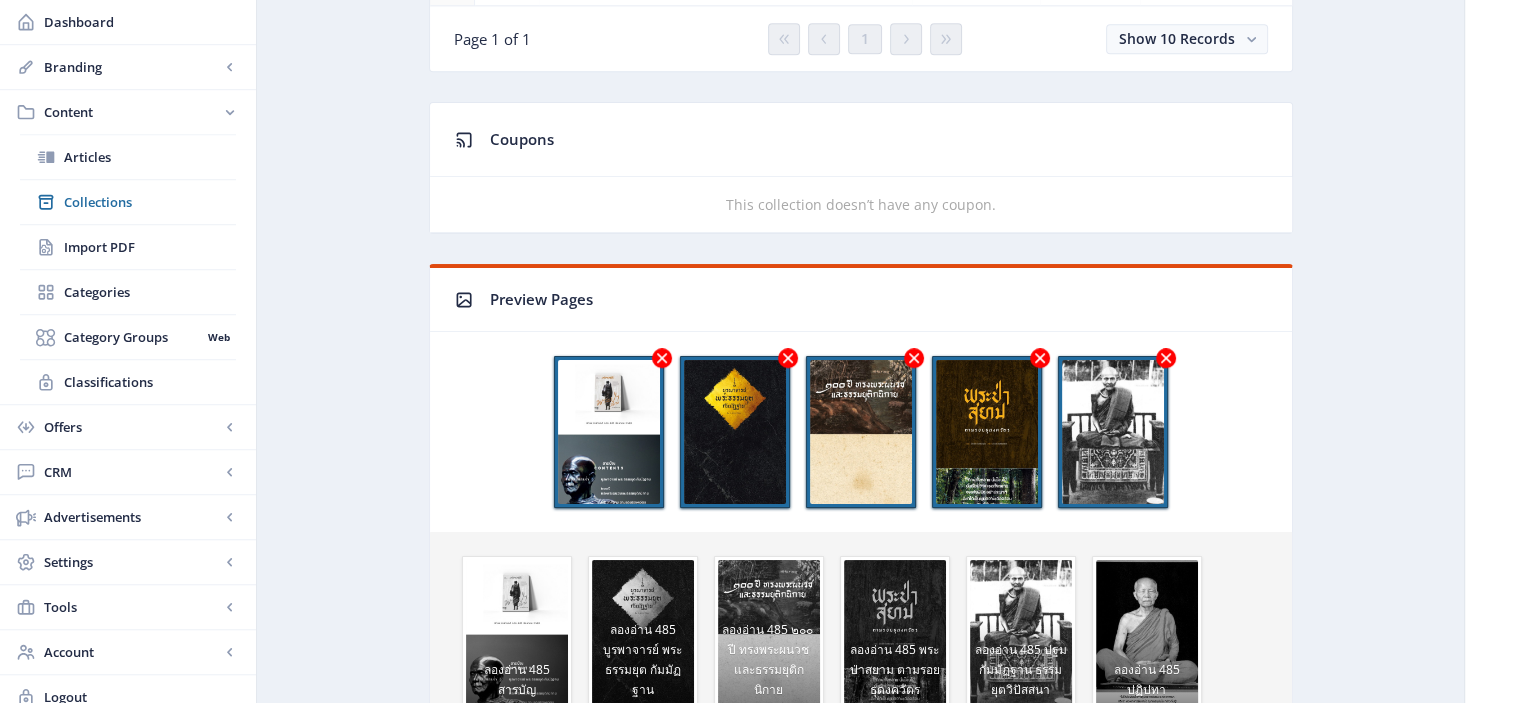 scroll, scrollTop: 1469, scrollLeft: 0, axis: vertical 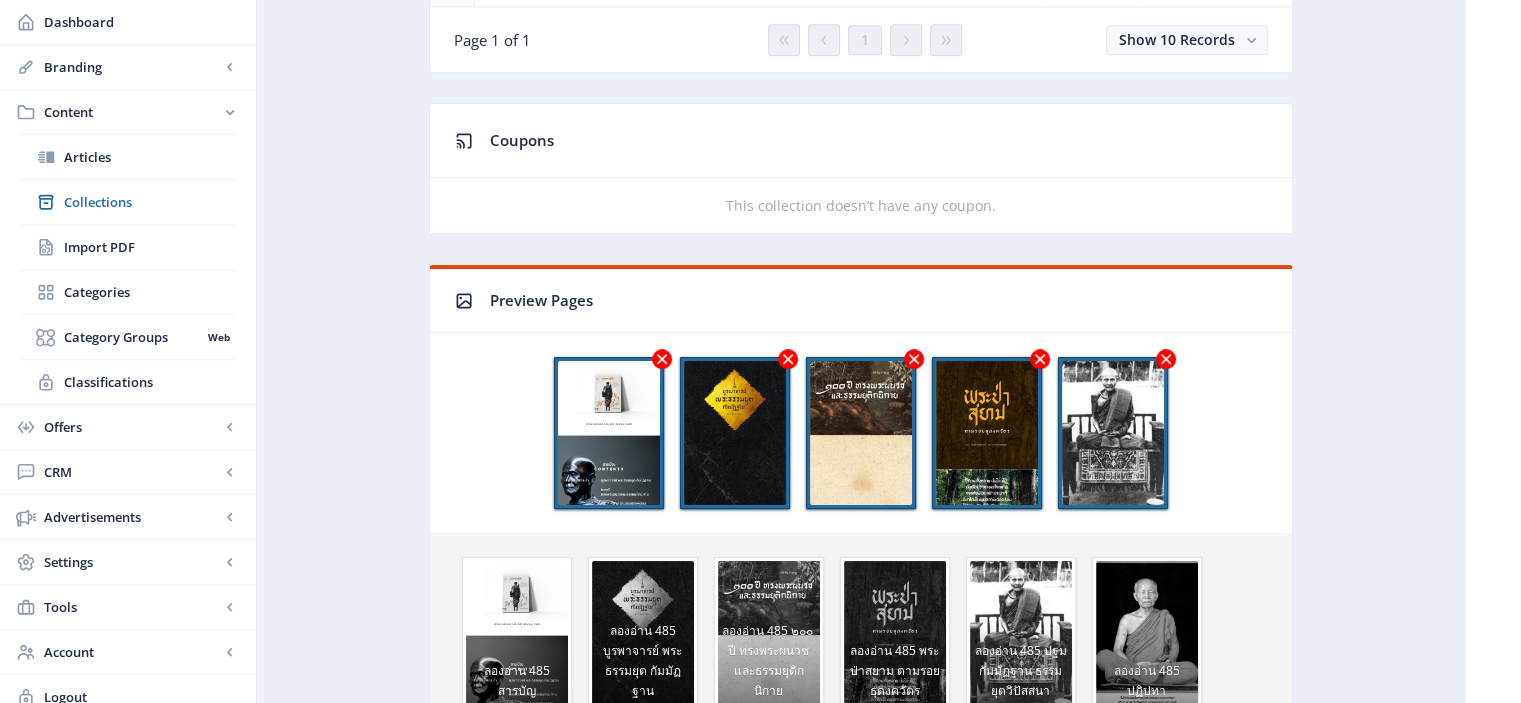 click 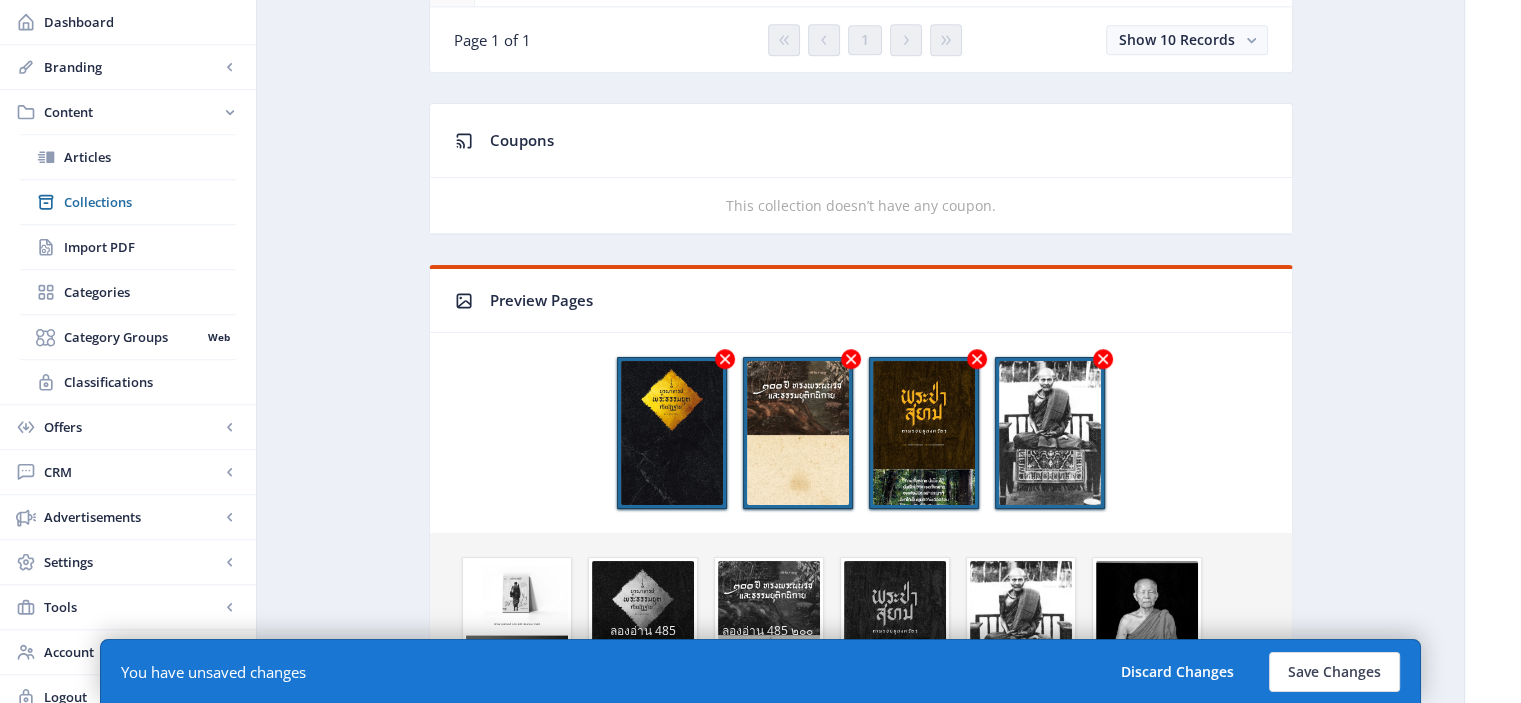 click 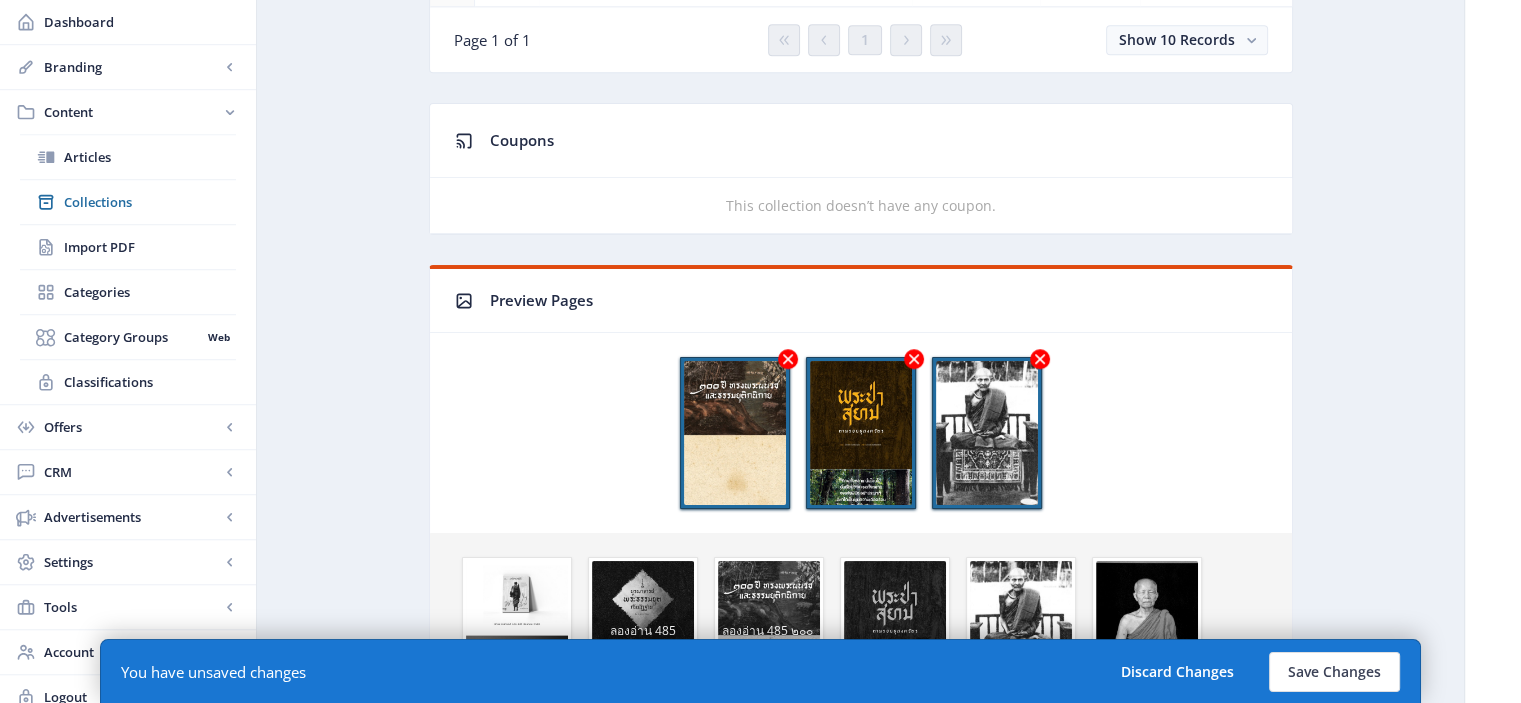 click 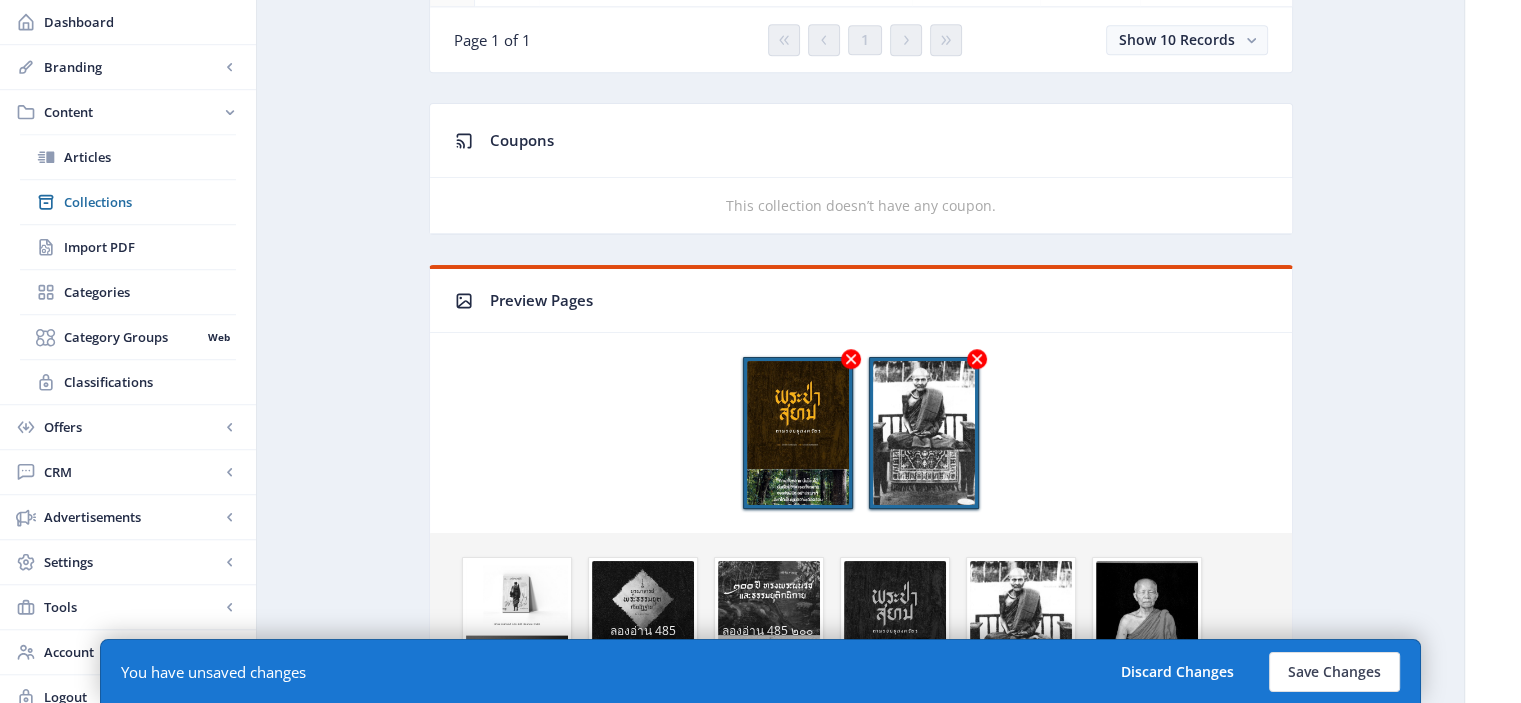 click 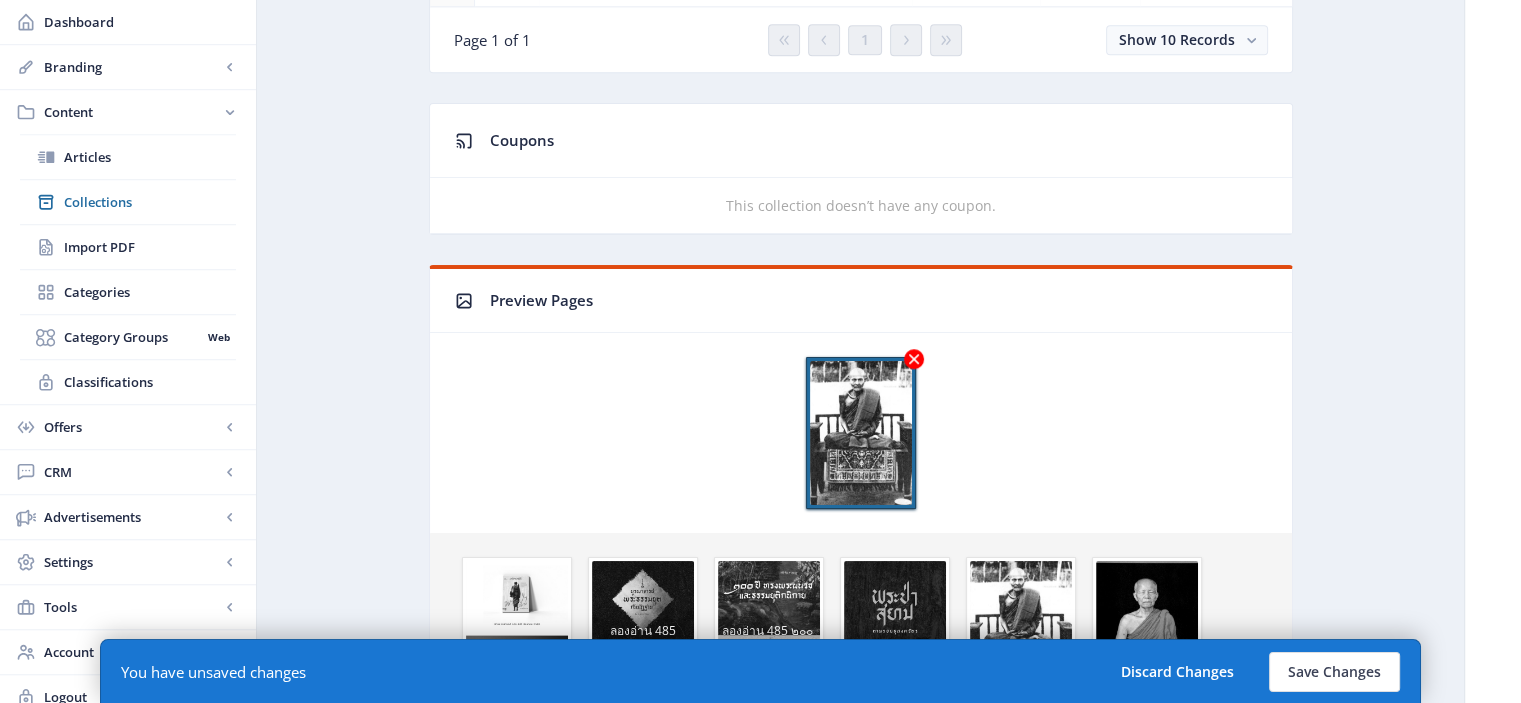 click 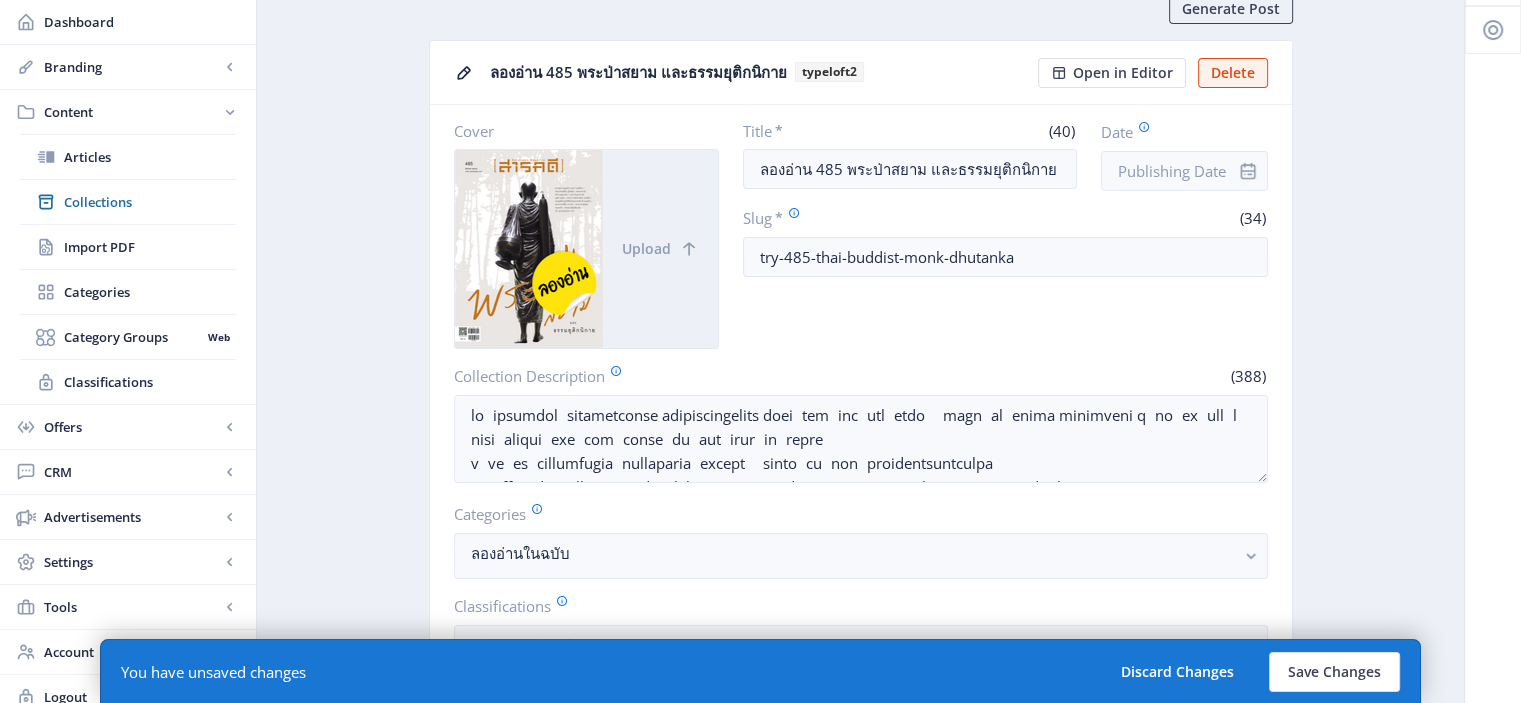scroll, scrollTop: 105, scrollLeft: 0, axis: vertical 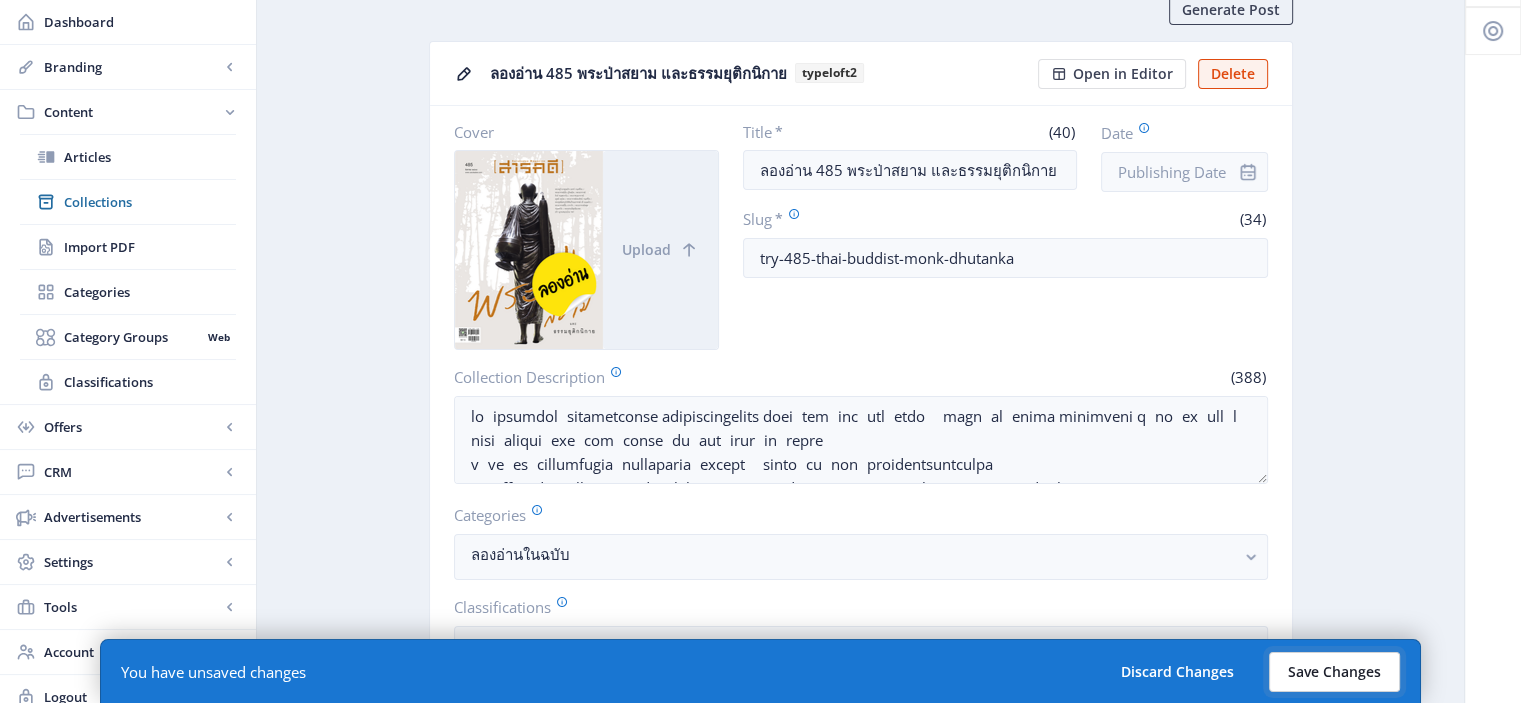 click on "Save Changes" 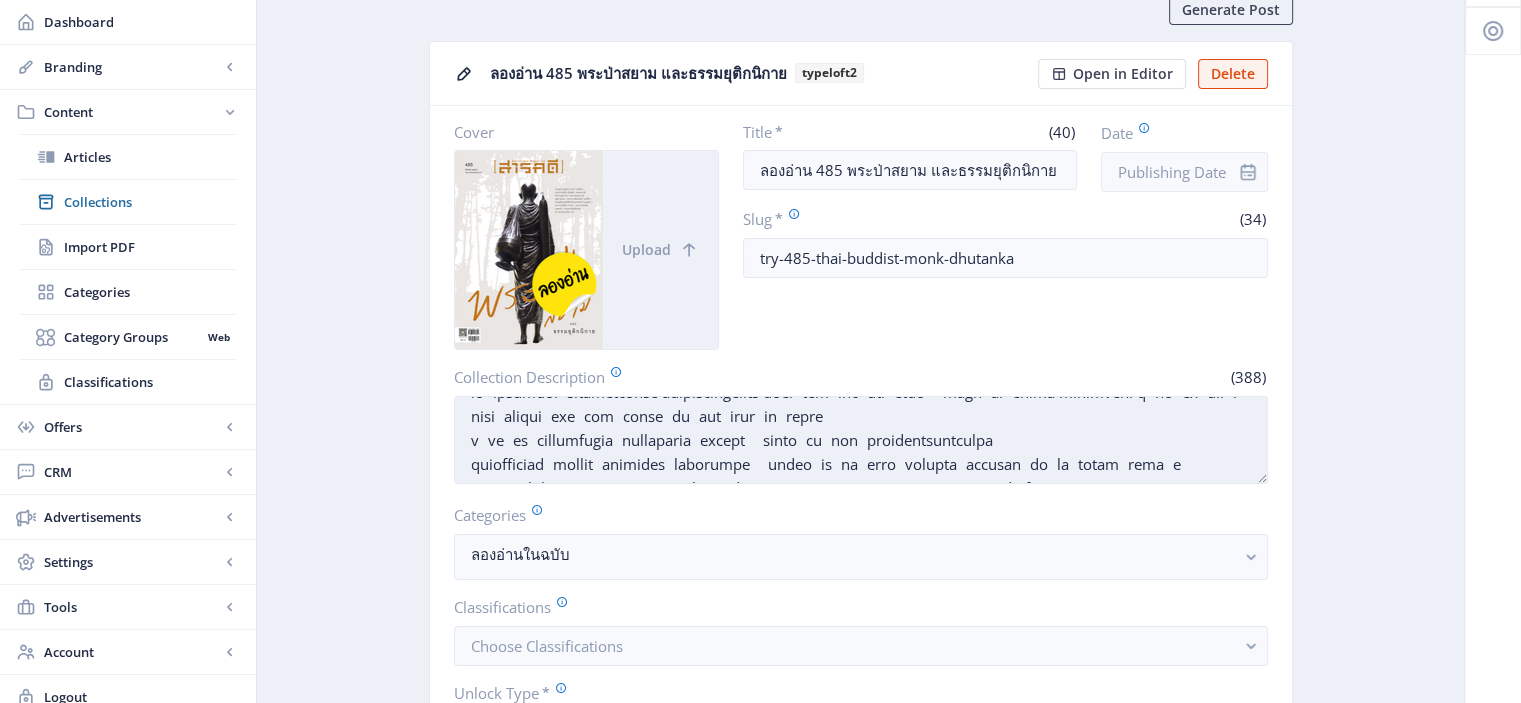 scroll, scrollTop: 0, scrollLeft: 0, axis: both 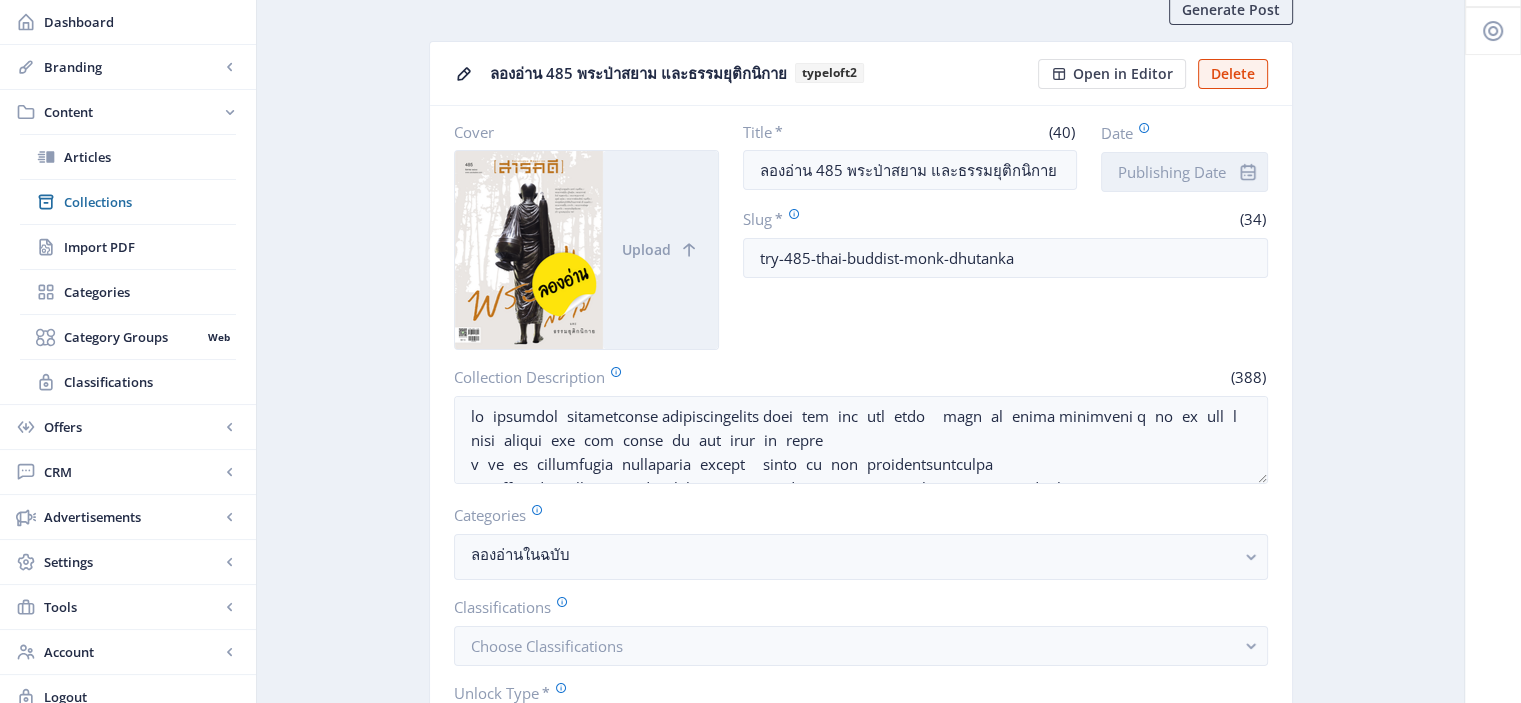 click on "Date" at bounding box center [1184, 172] 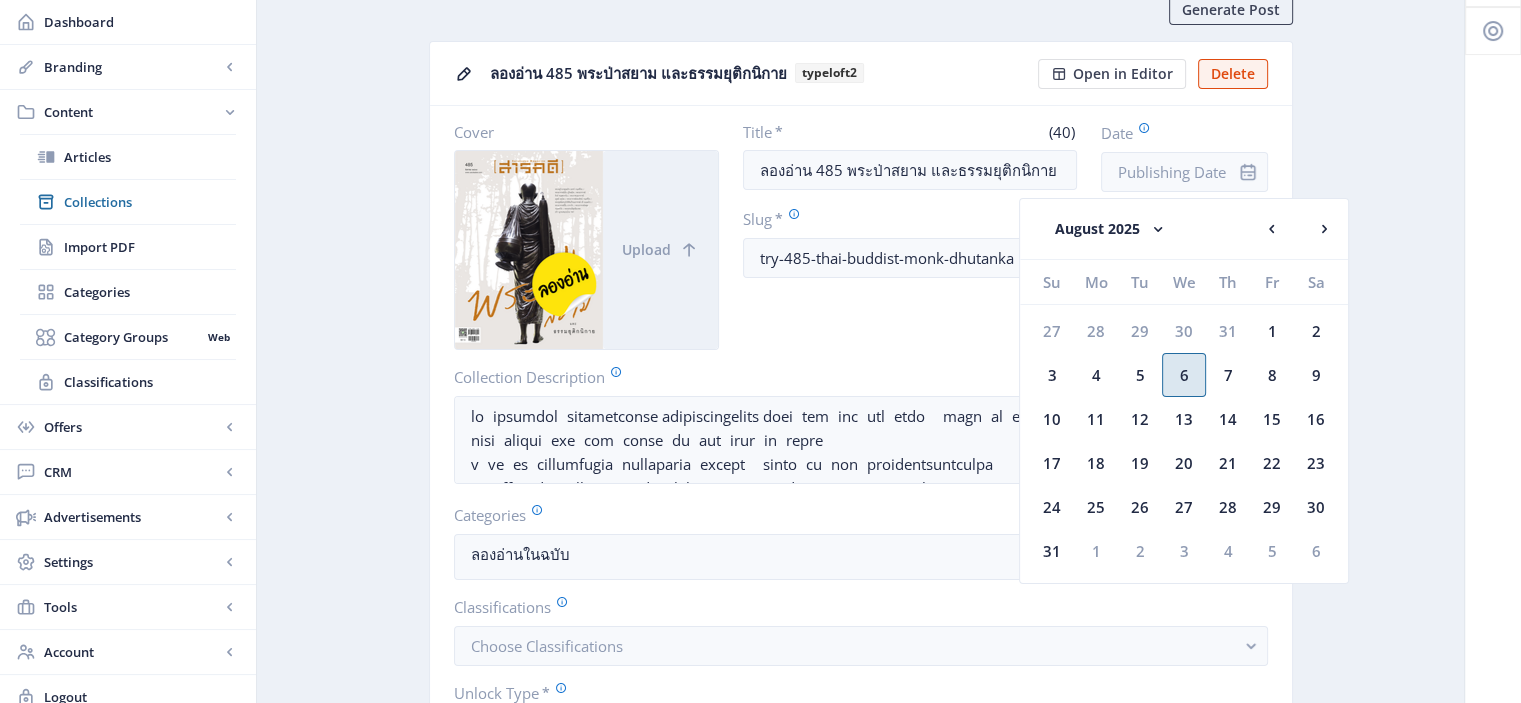 click on "6" 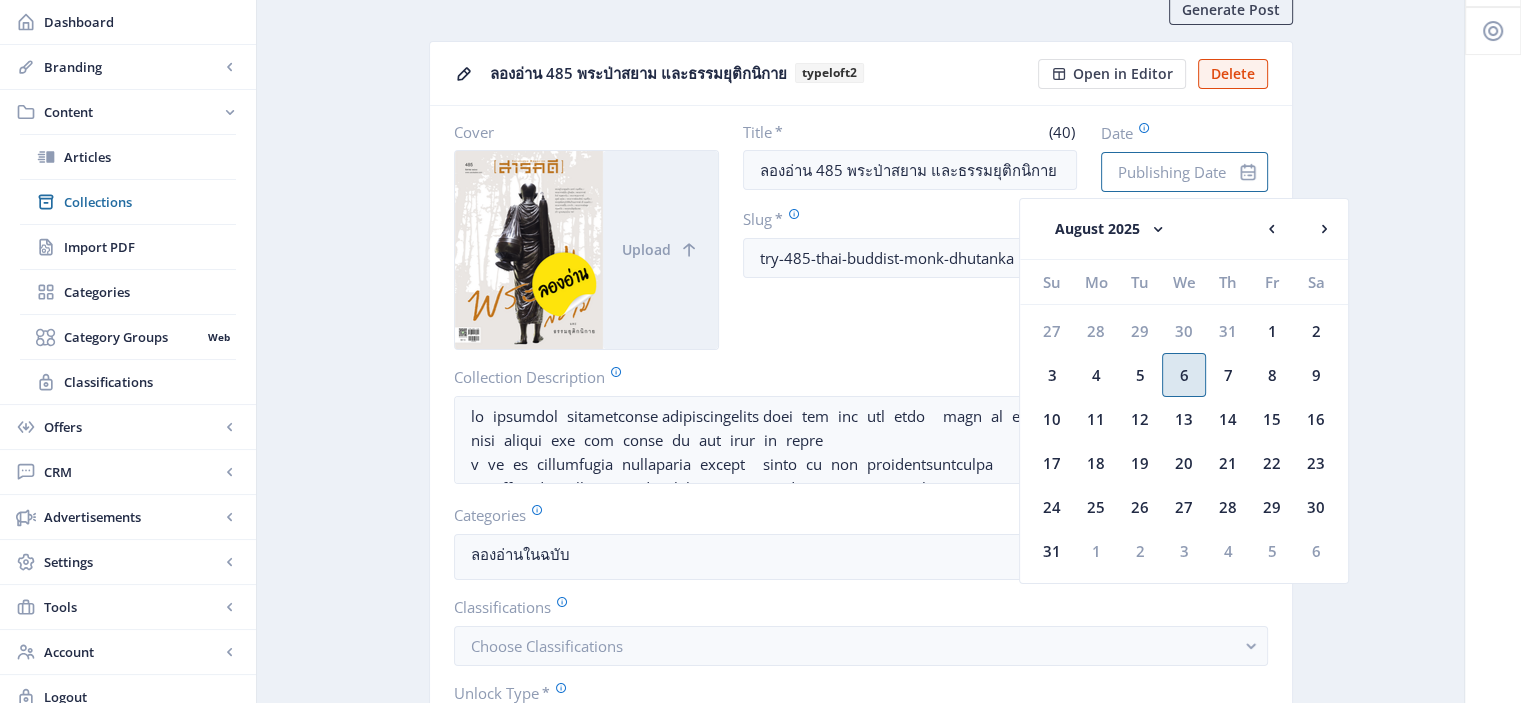 type on "Aug 6, 2025" 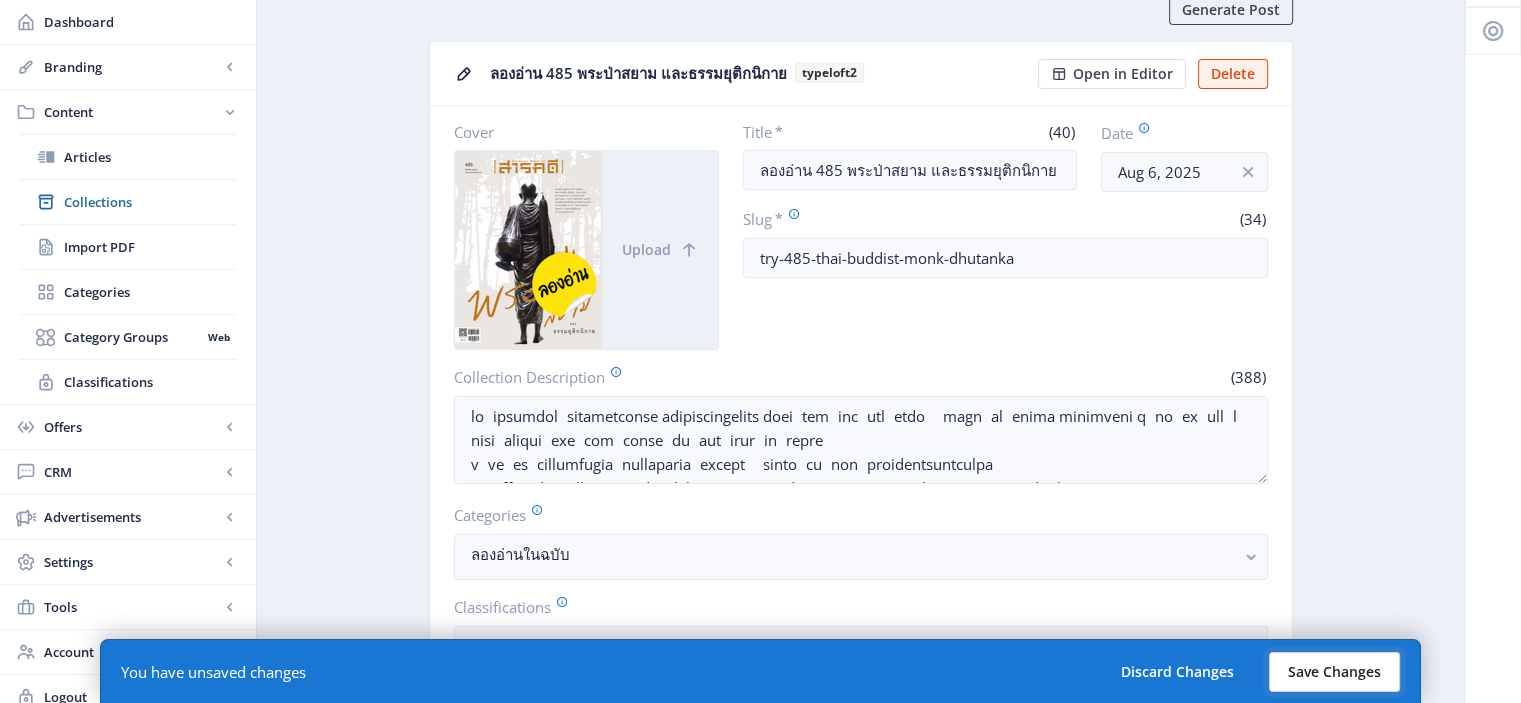 click on "Save Changes" 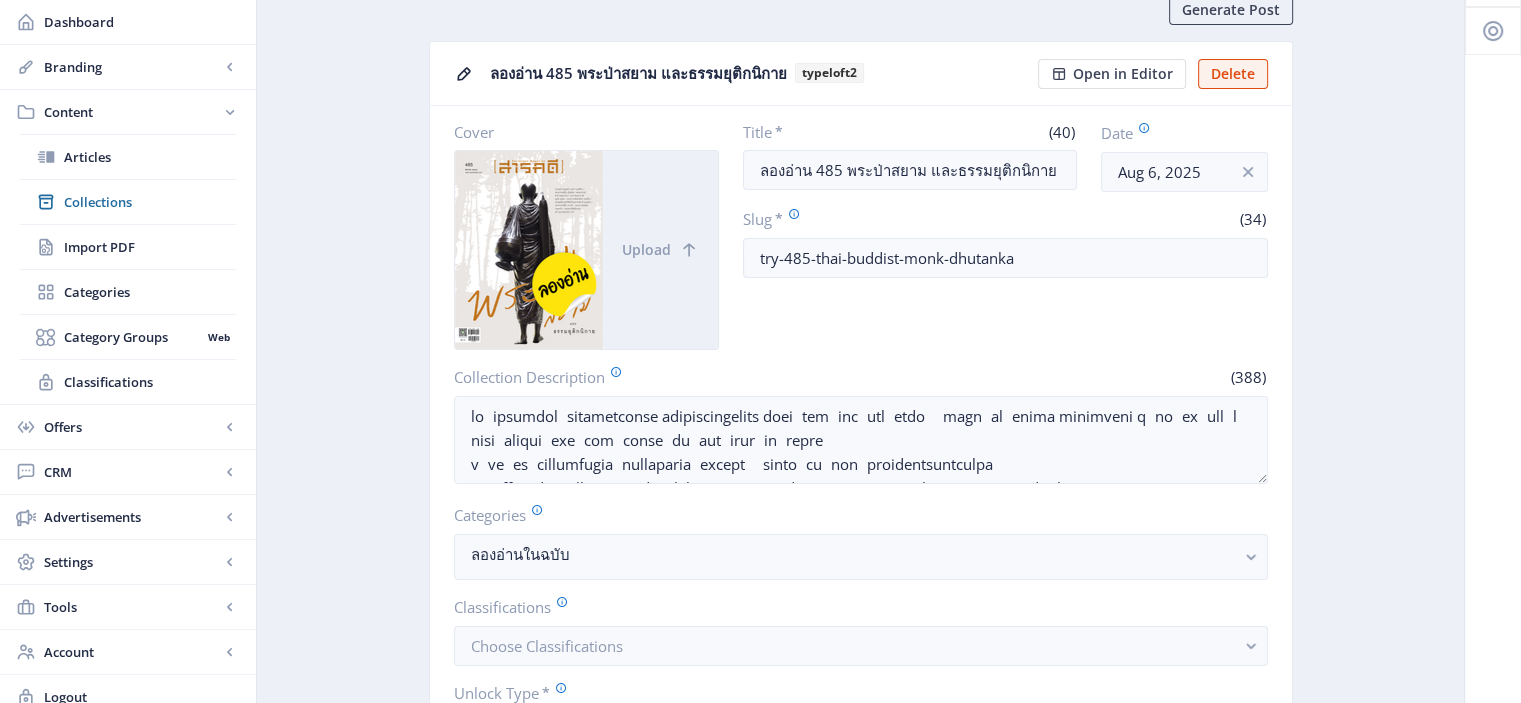 scroll, scrollTop: 0, scrollLeft: 0, axis: both 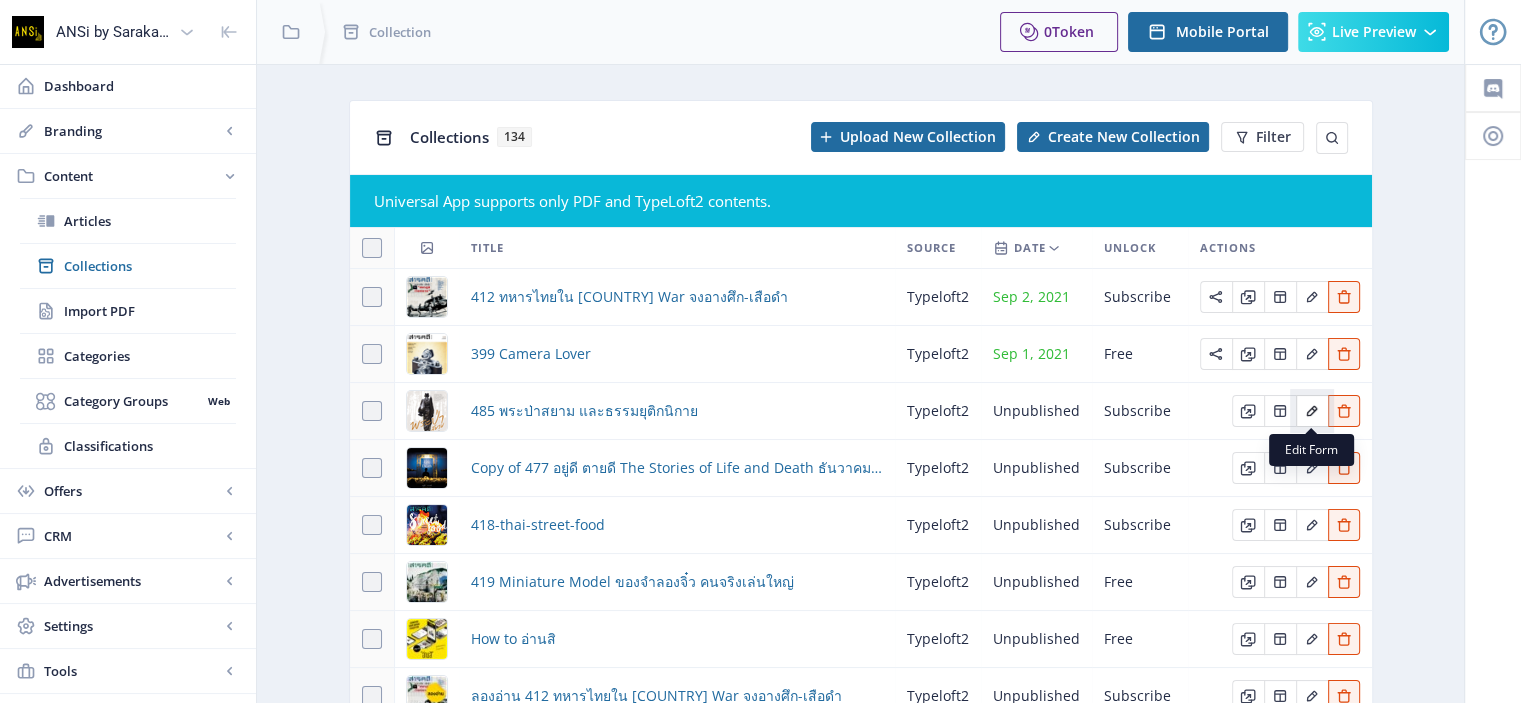click 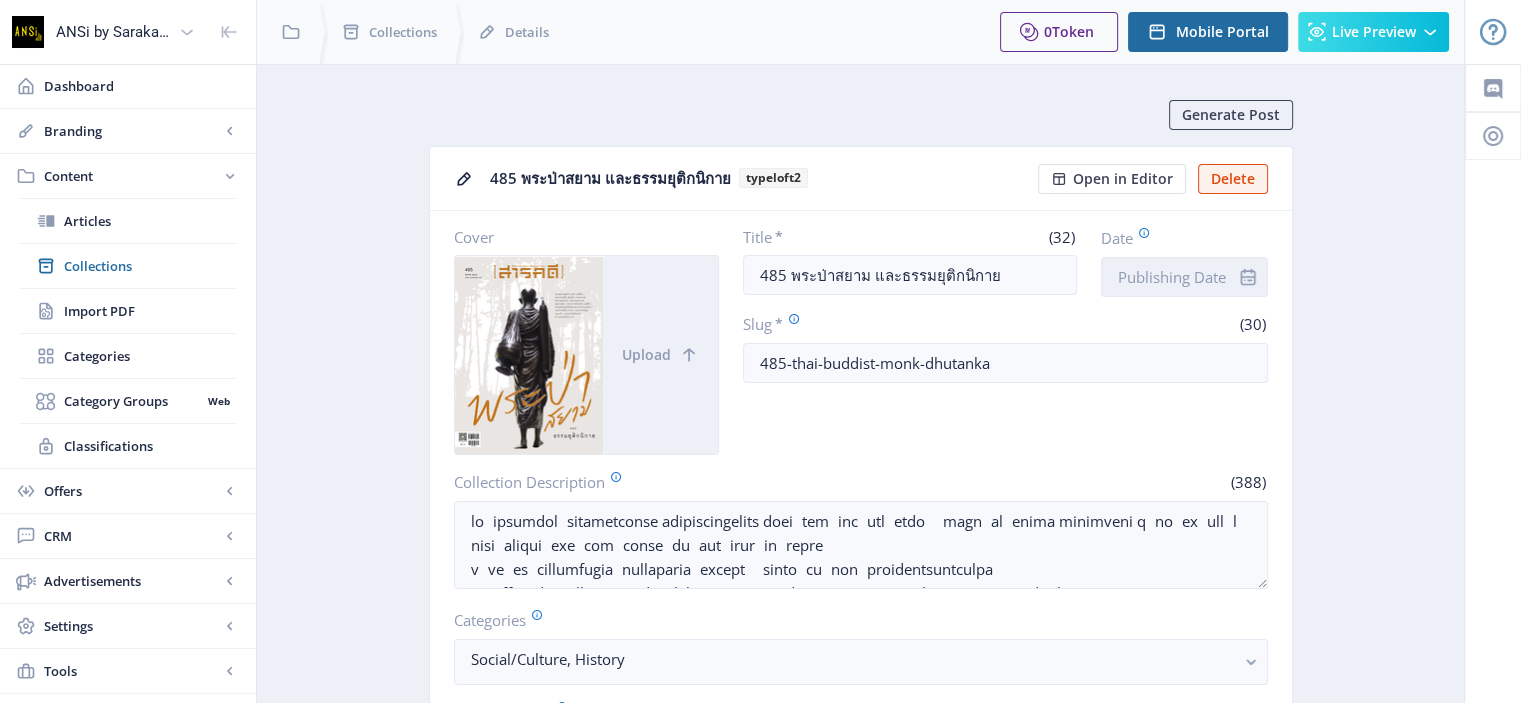 click on "Date" at bounding box center (1184, 277) 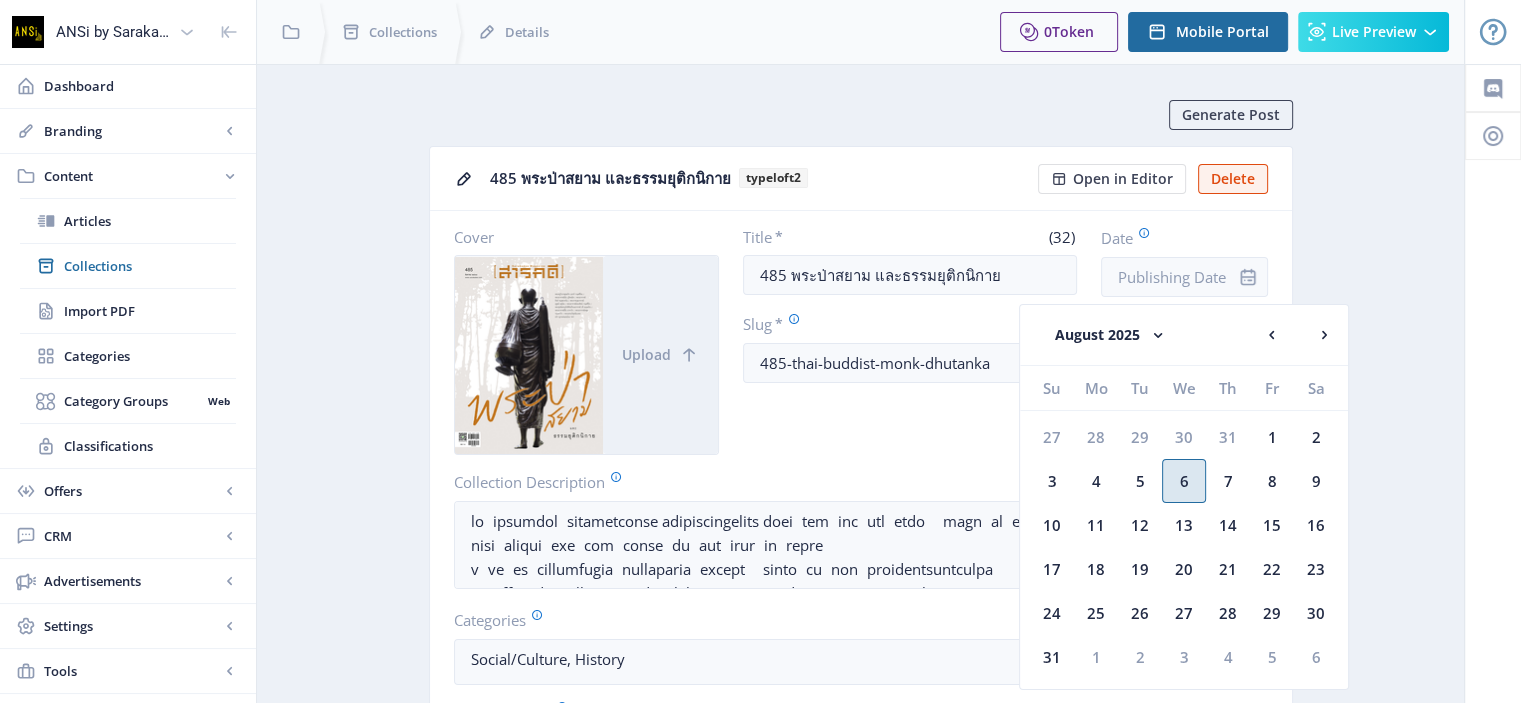click on "6" 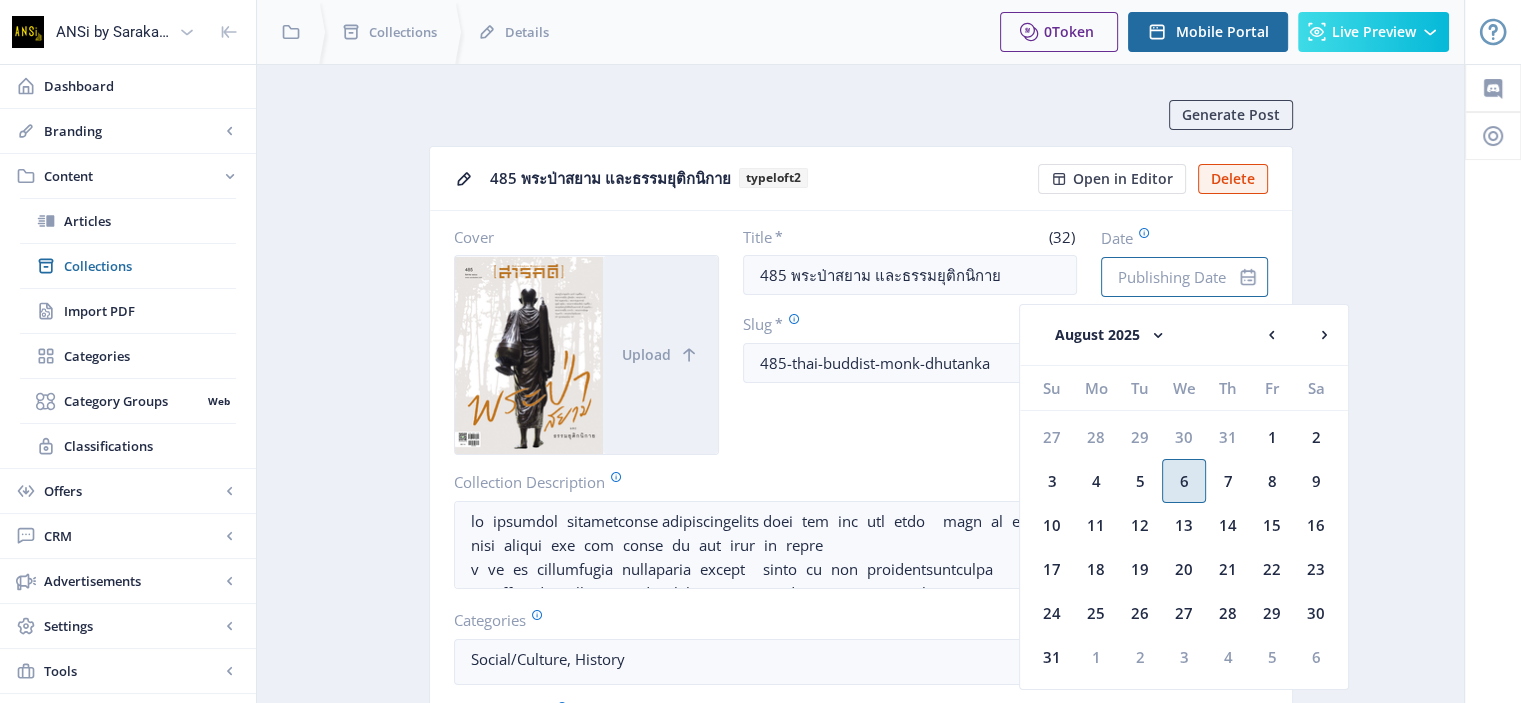 type on "Aug 6, 2025" 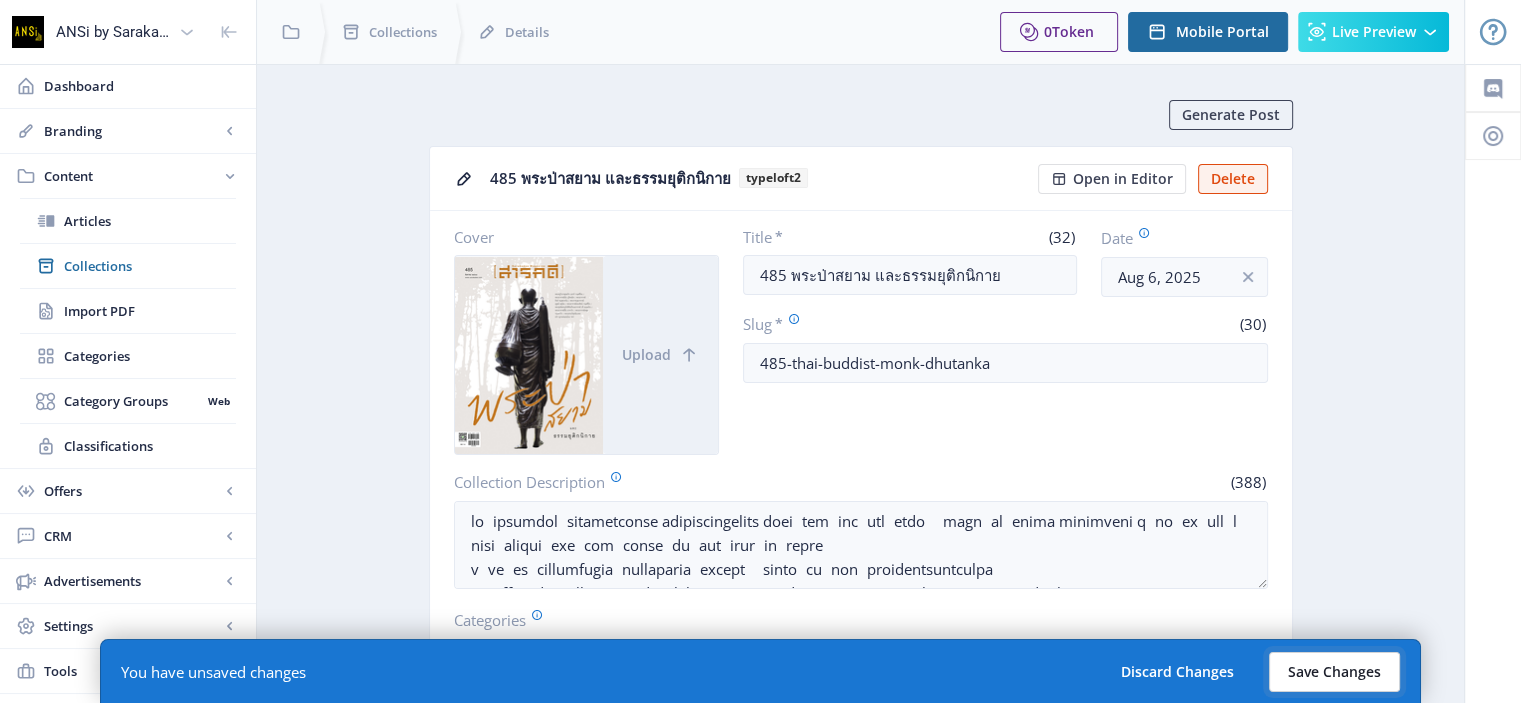 click on "Save Changes" 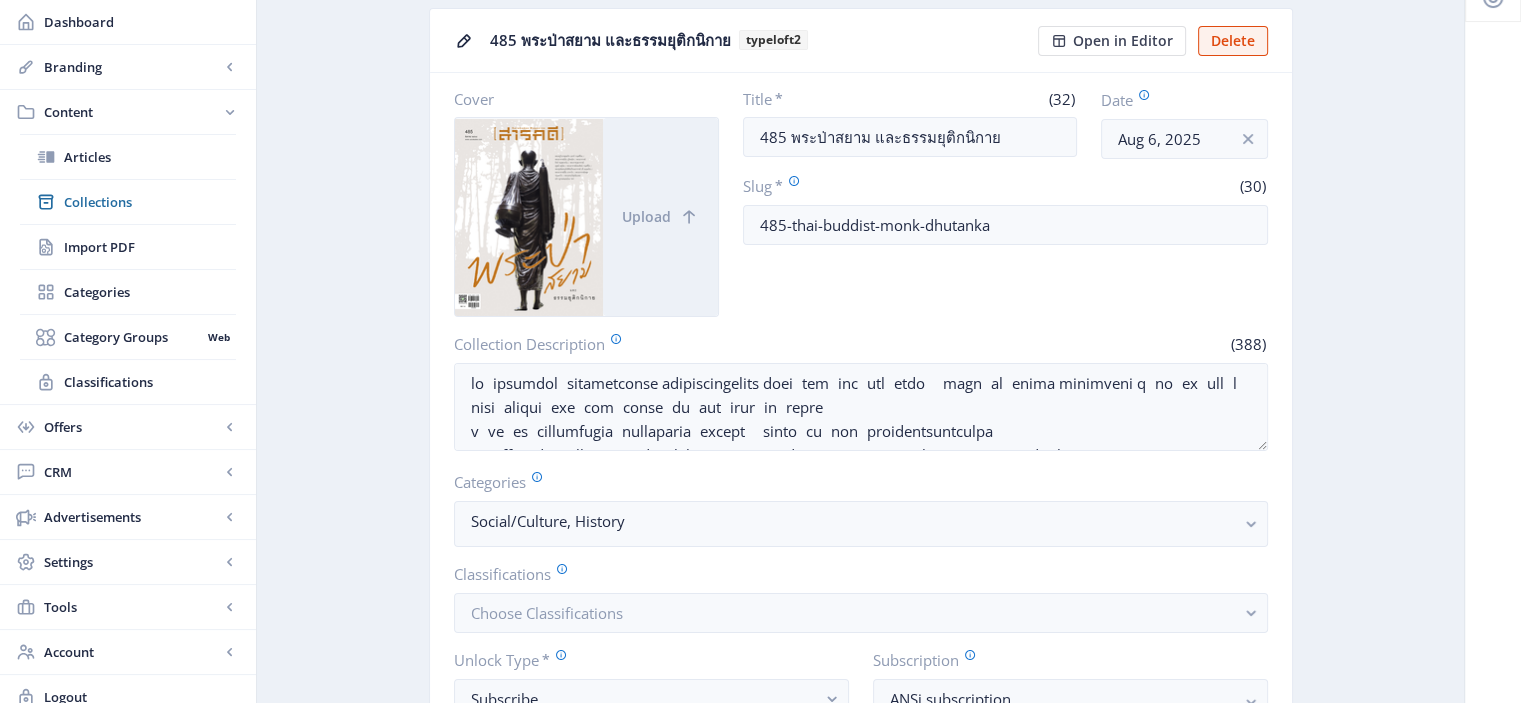 scroll, scrollTop: 0, scrollLeft: 0, axis: both 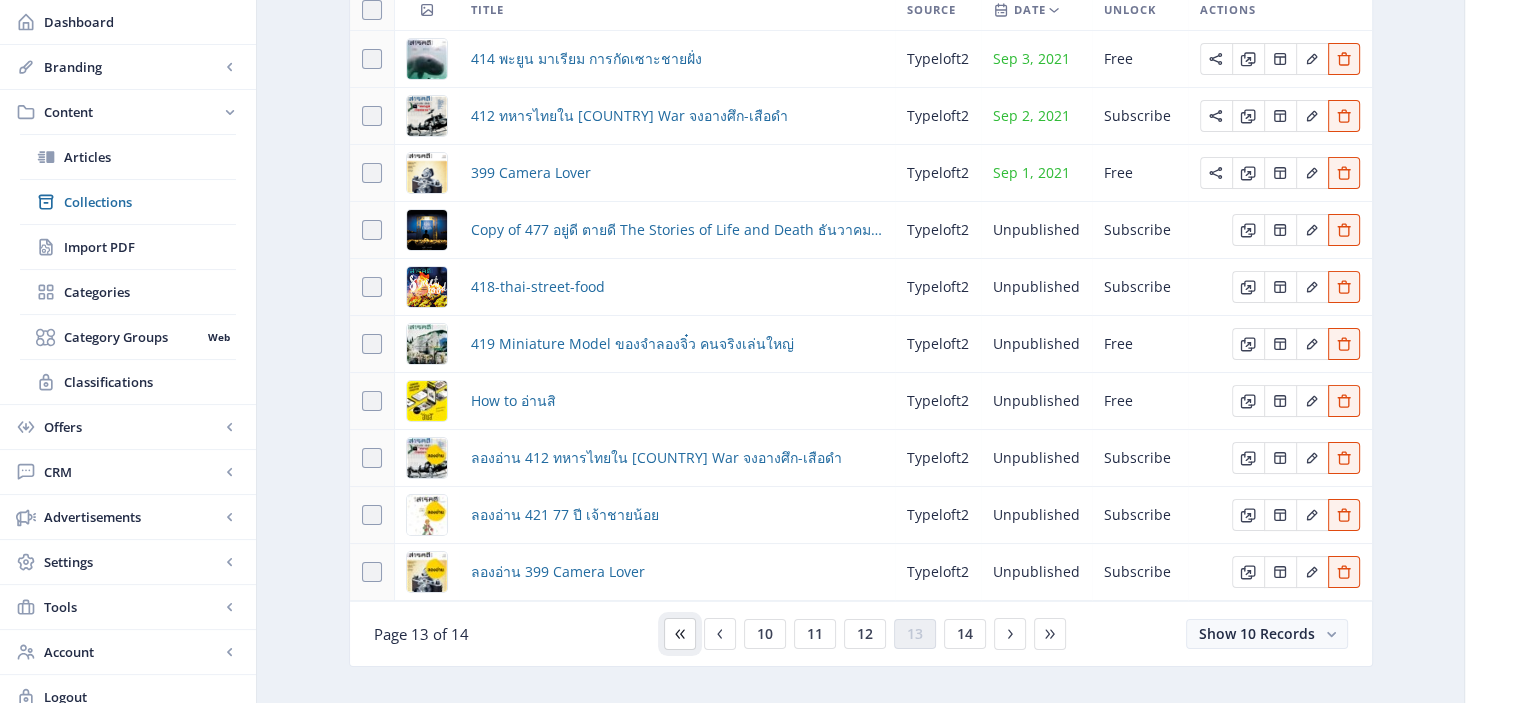 click 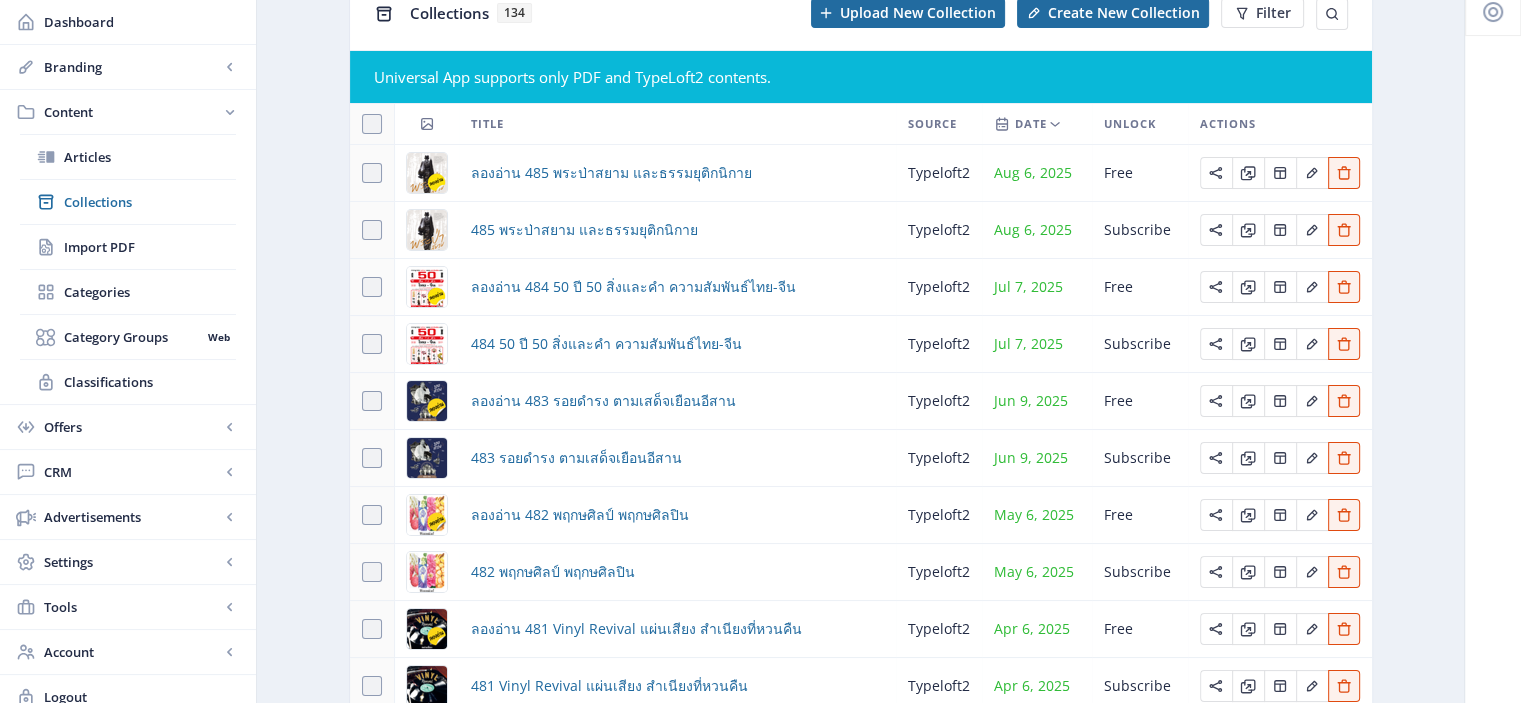 scroll, scrollTop: 126, scrollLeft: 0, axis: vertical 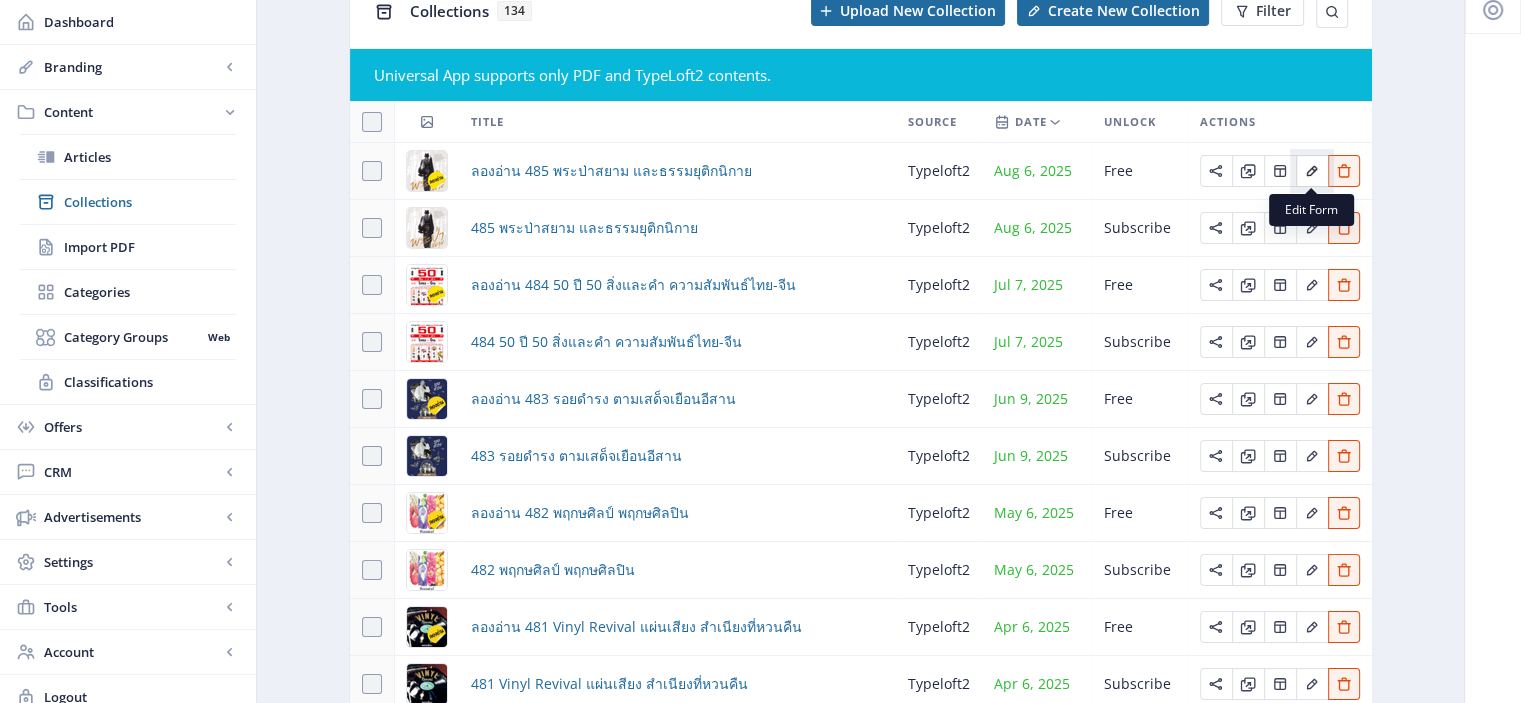 click 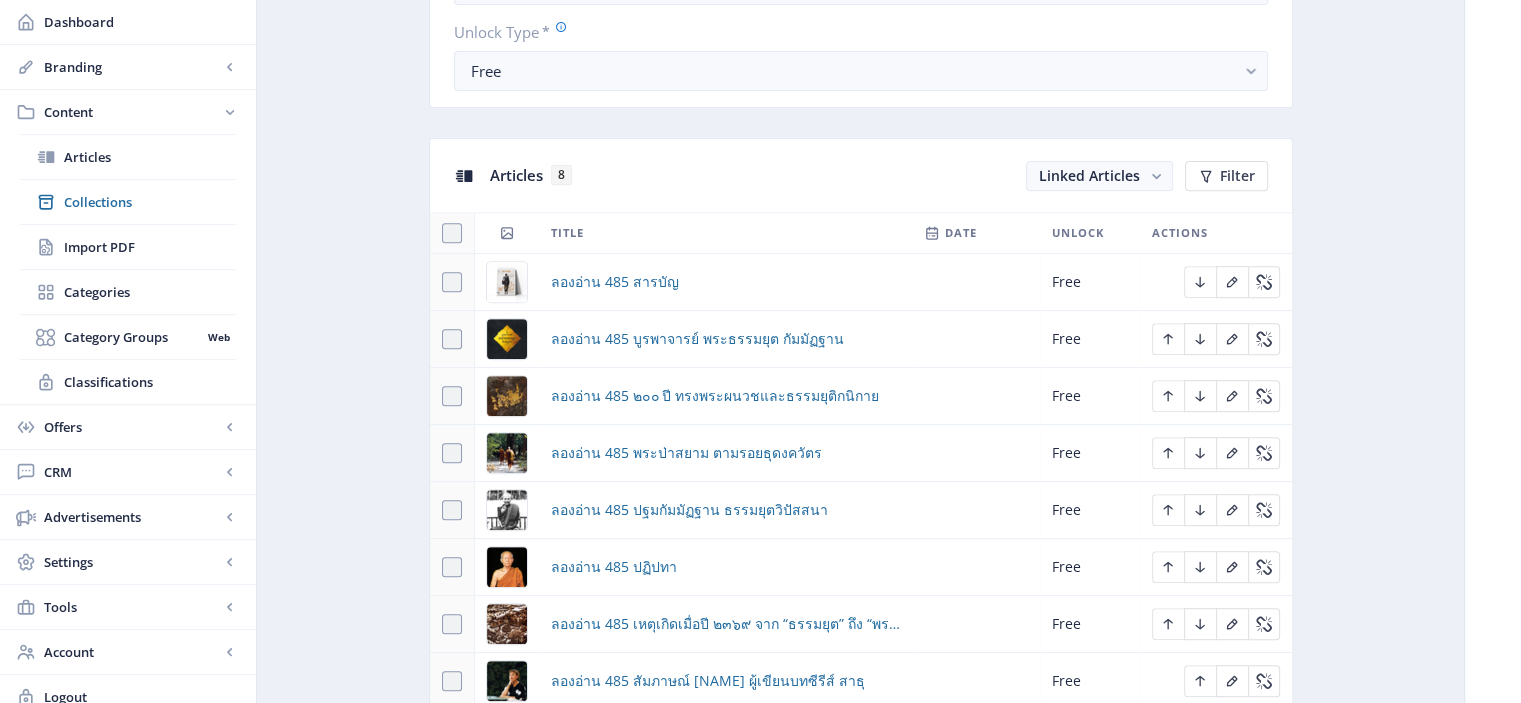 scroll, scrollTop: 764, scrollLeft: 0, axis: vertical 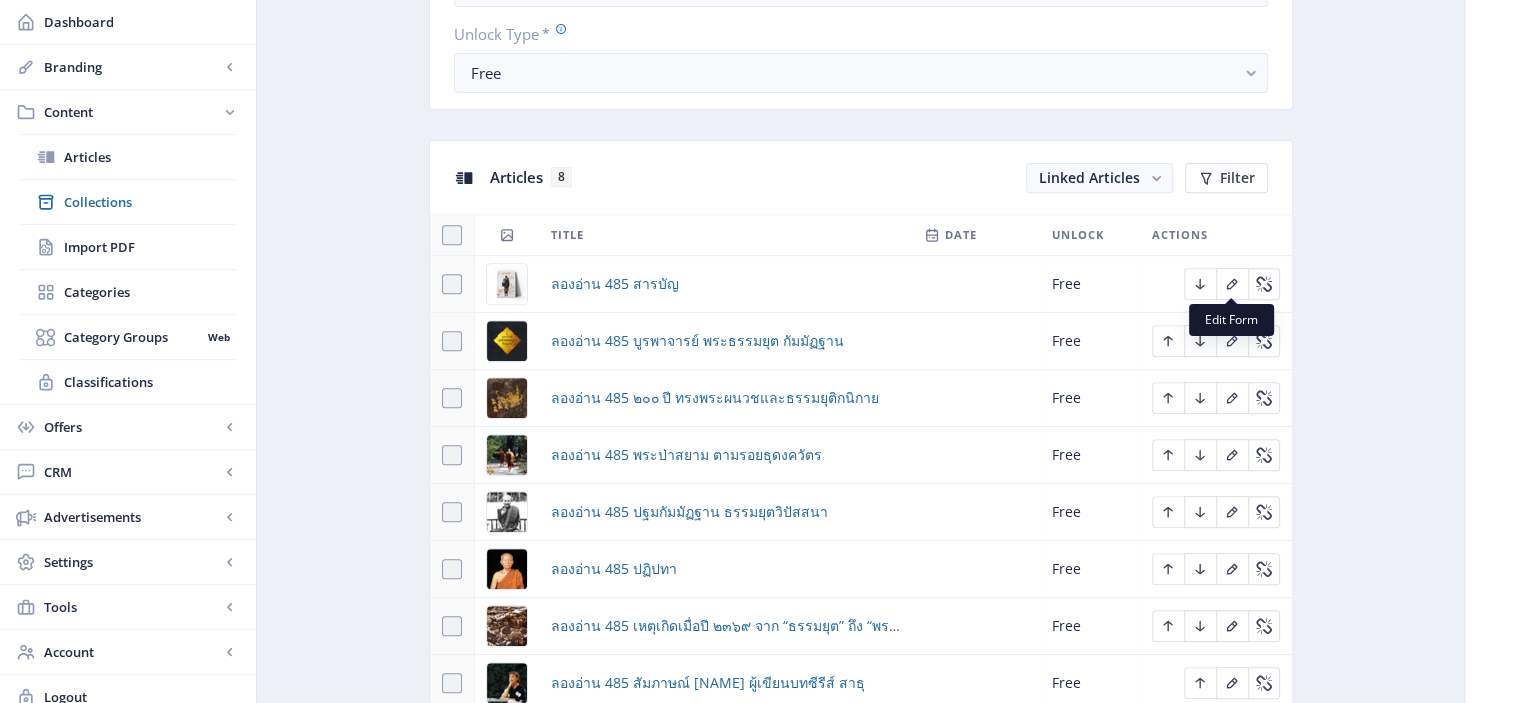 click on "Edit Form" at bounding box center (1231, 320) 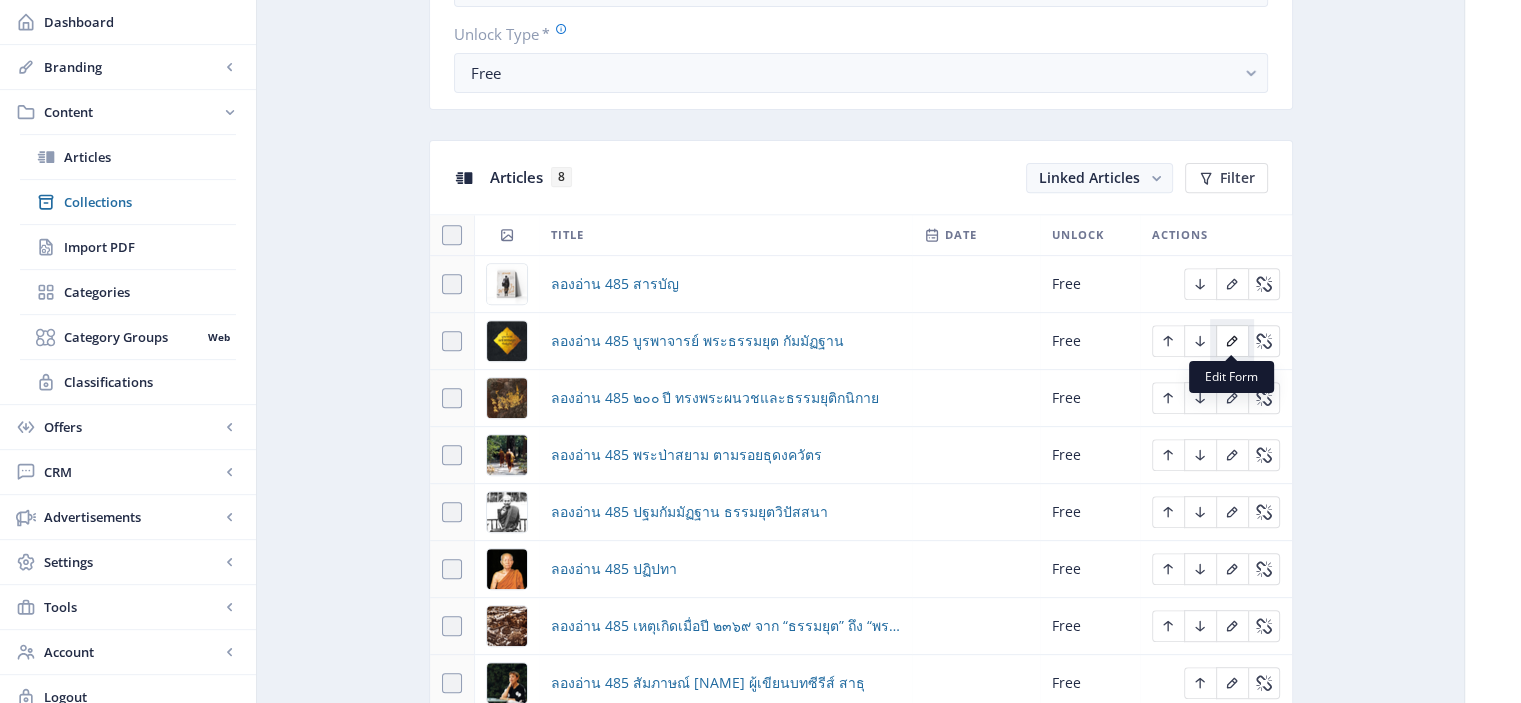 click 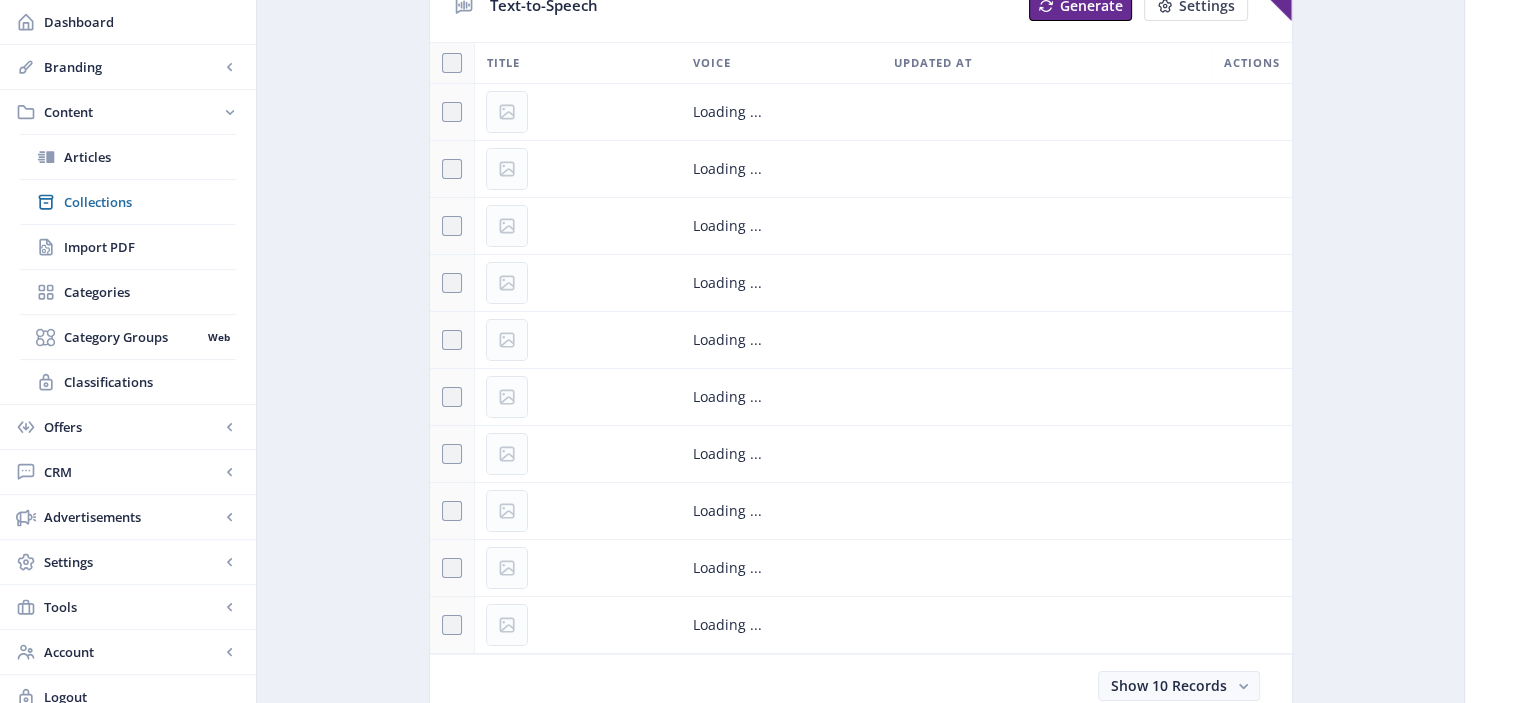 scroll, scrollTop: 0, scrollLeft: 0, axis: both 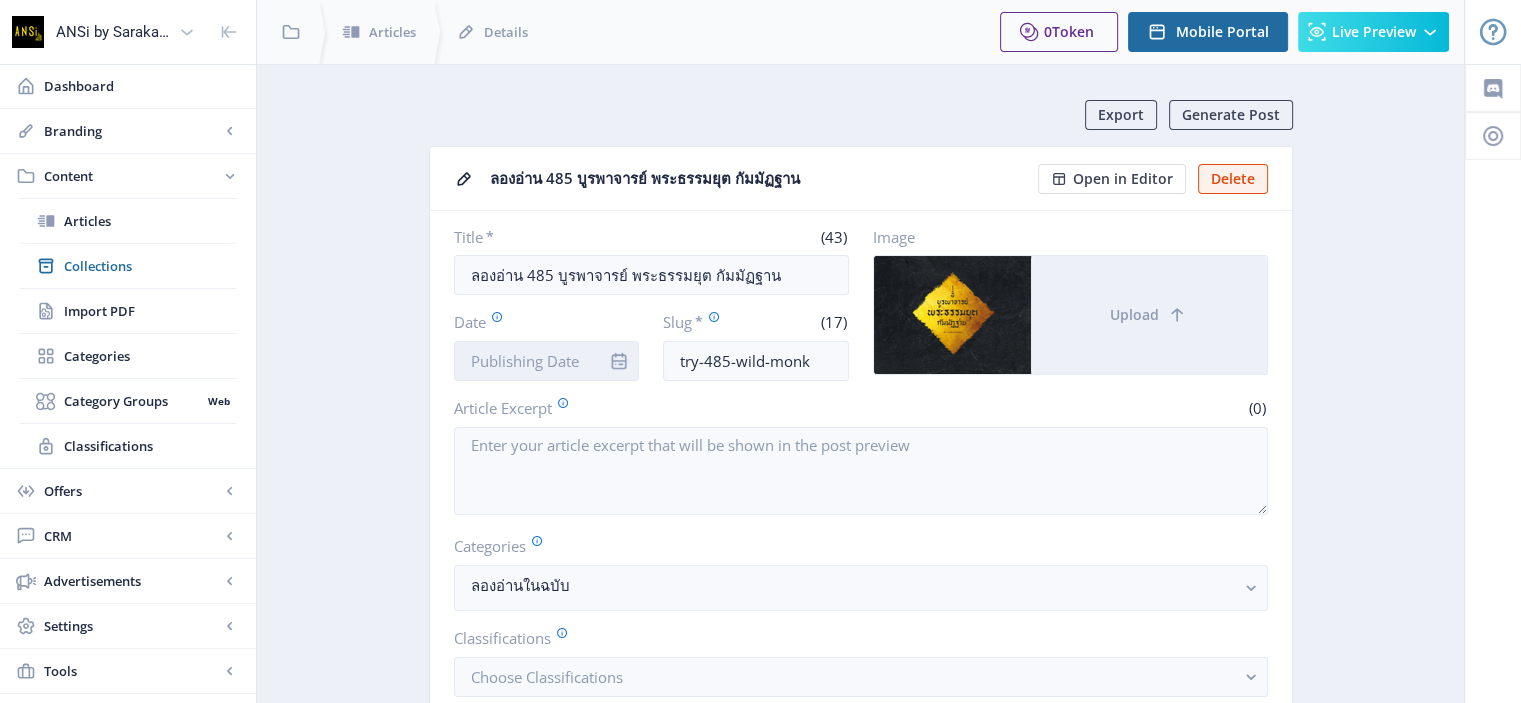 click on "Date" at bounding box center [547, 361] 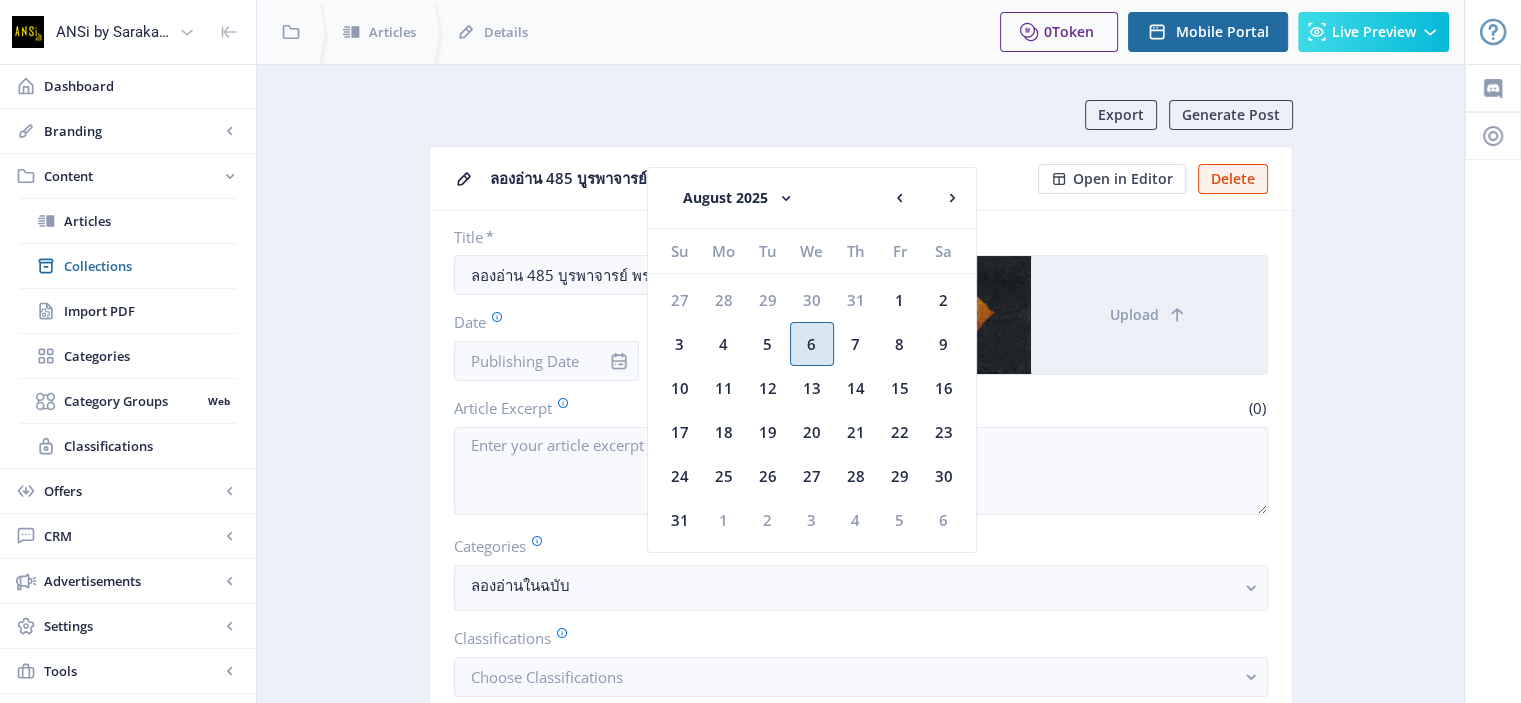 click on "6" 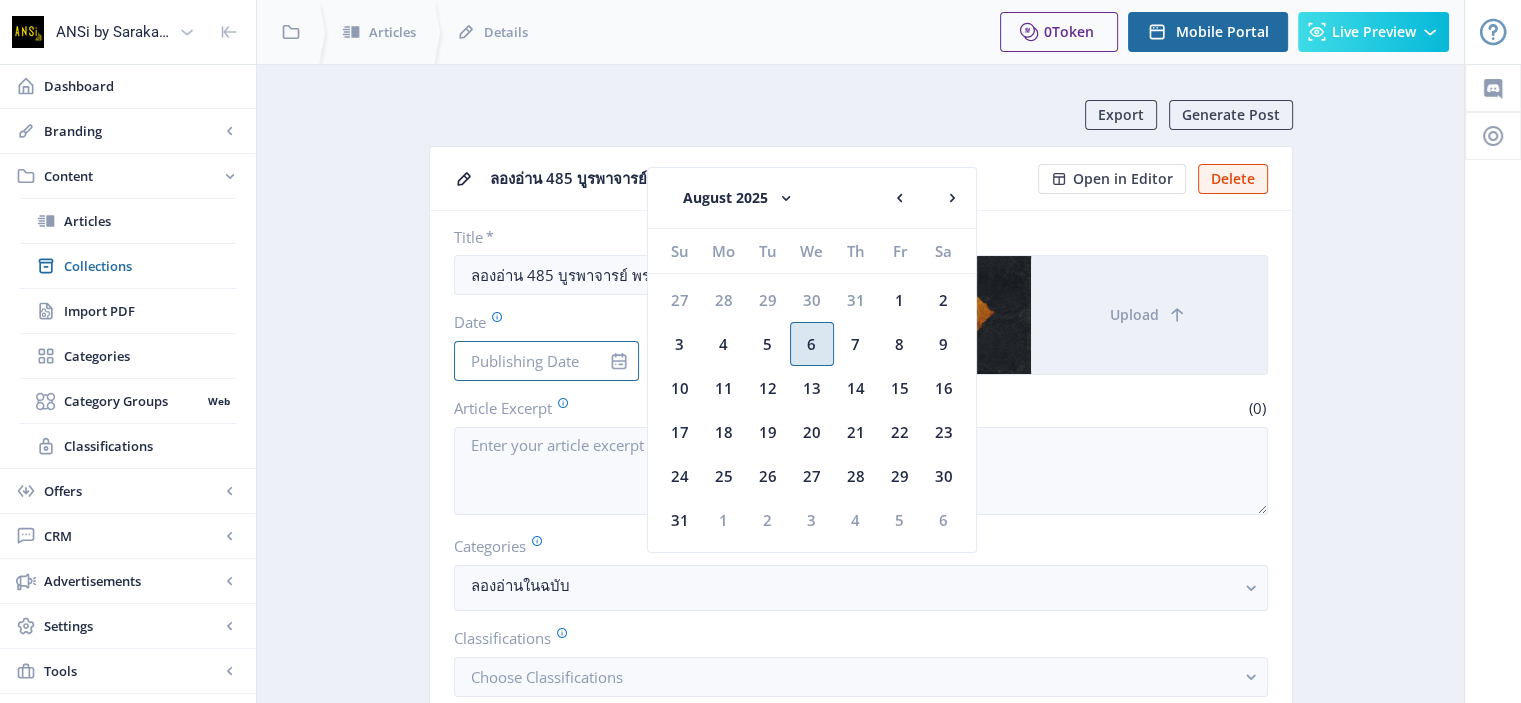 type on "Aug 6, 2025" 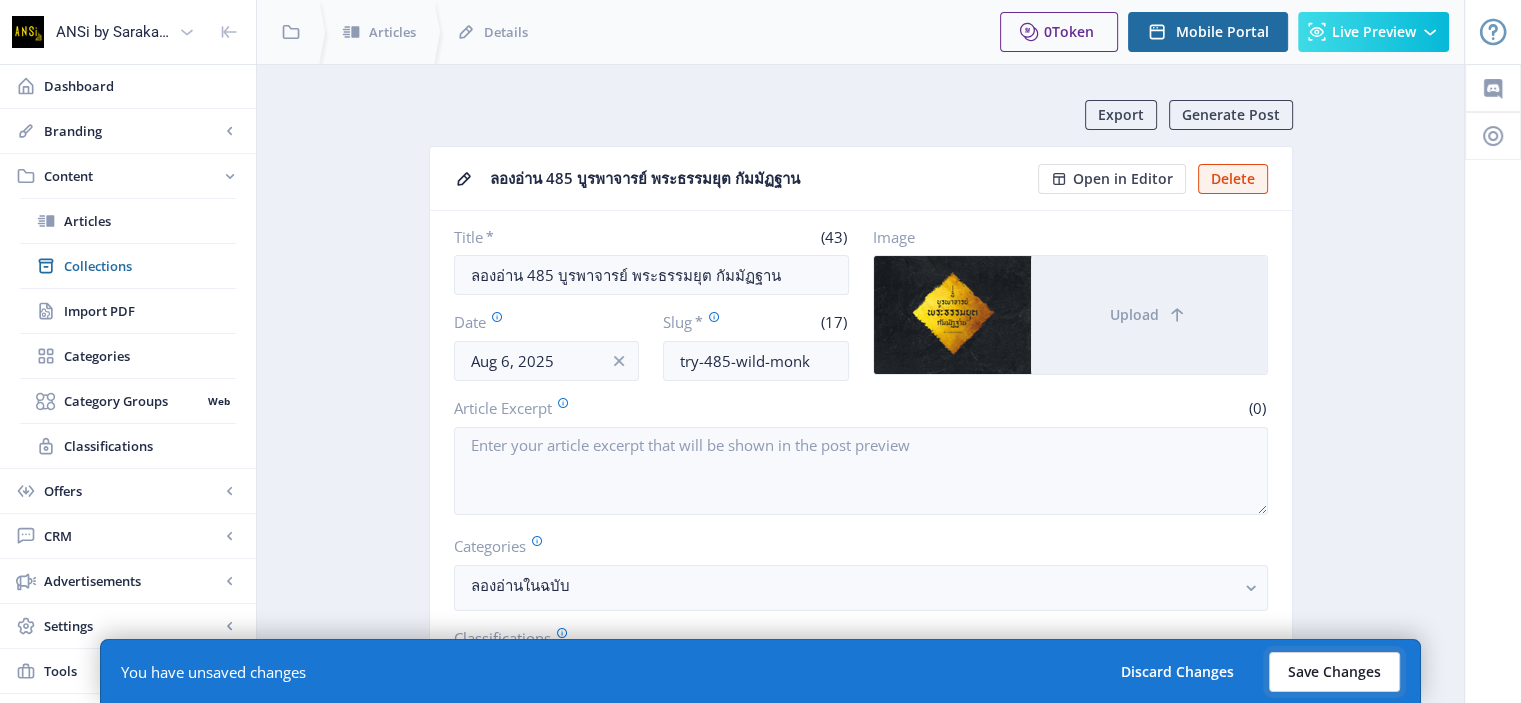 click on "Save Changes" 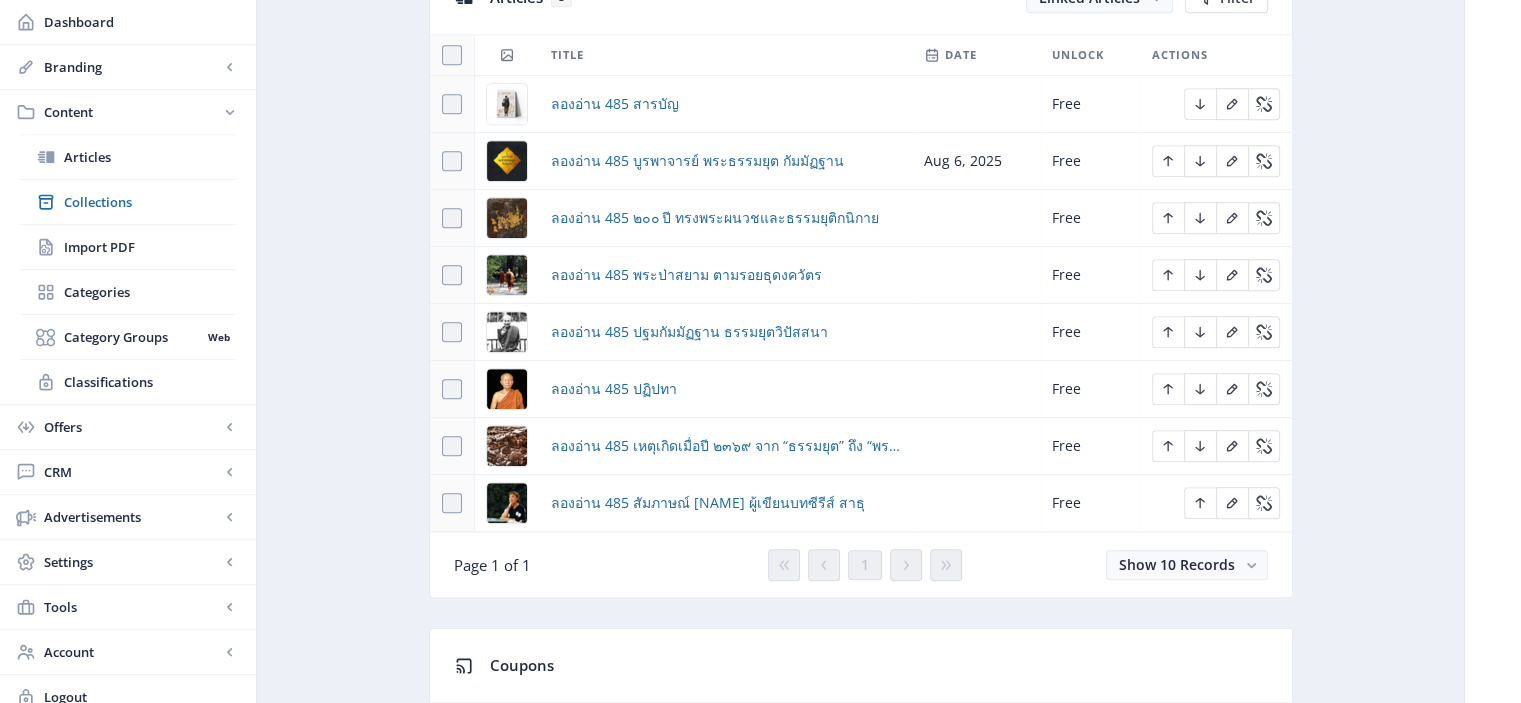 scroll, scrollTop: 947, scrollLeft: 0, axis: vertical 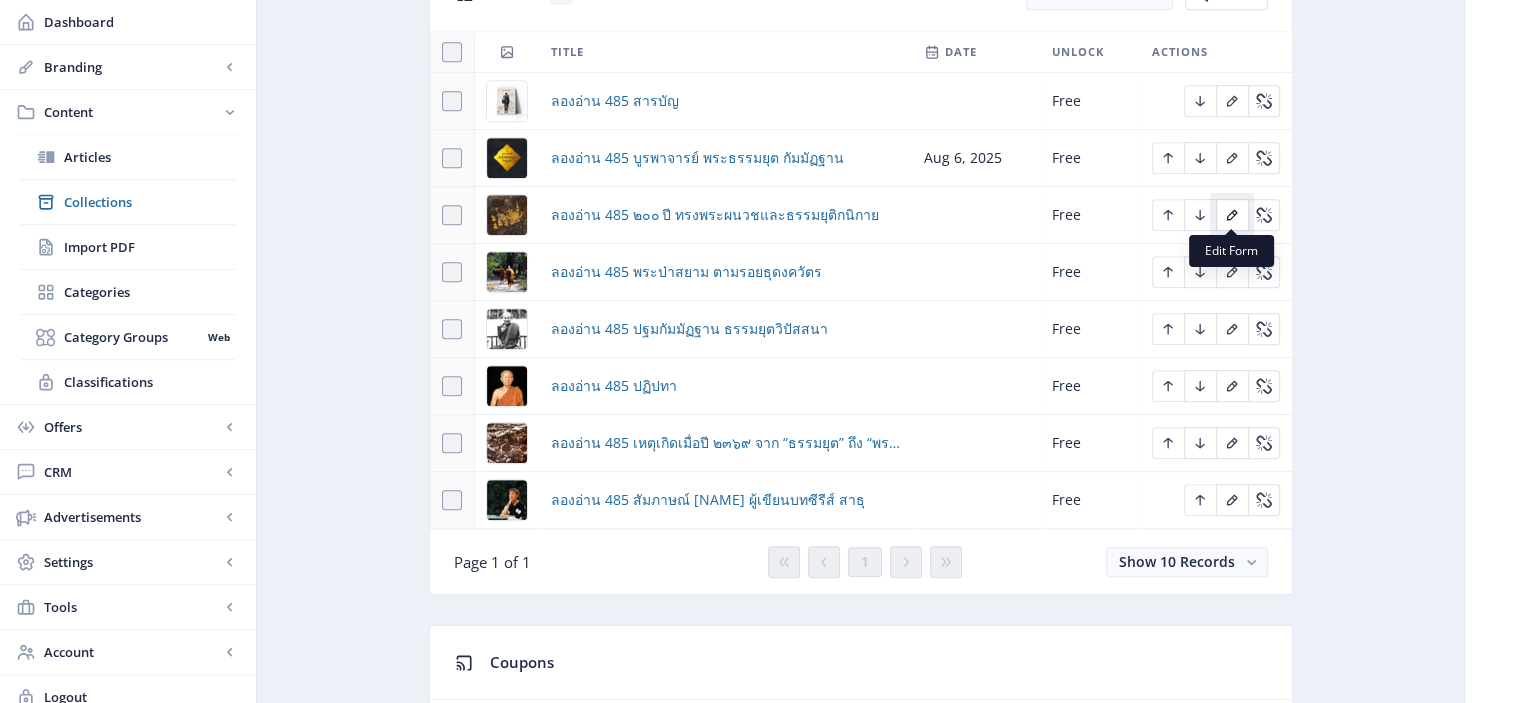 click 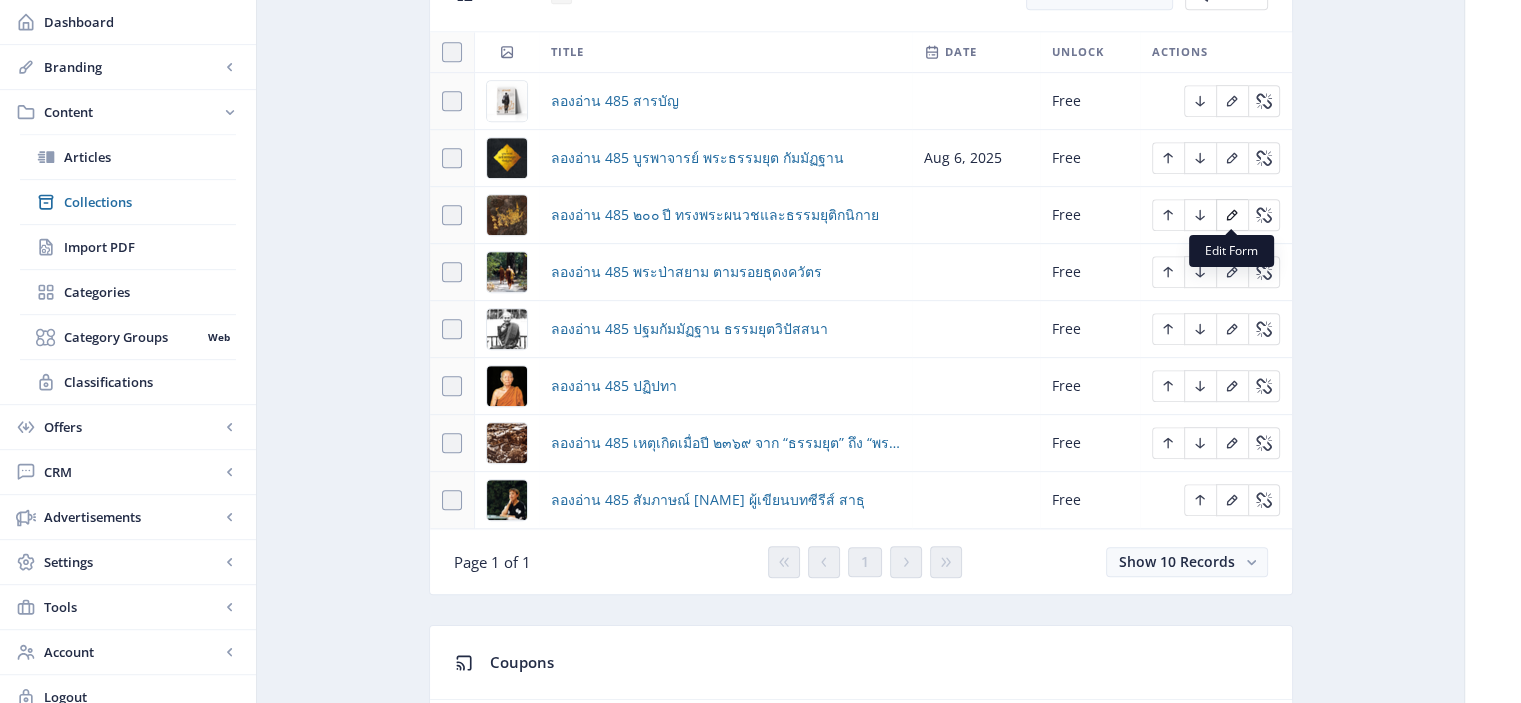 scroll, scrollTop: 0, scrollLeft: 0, axis: both 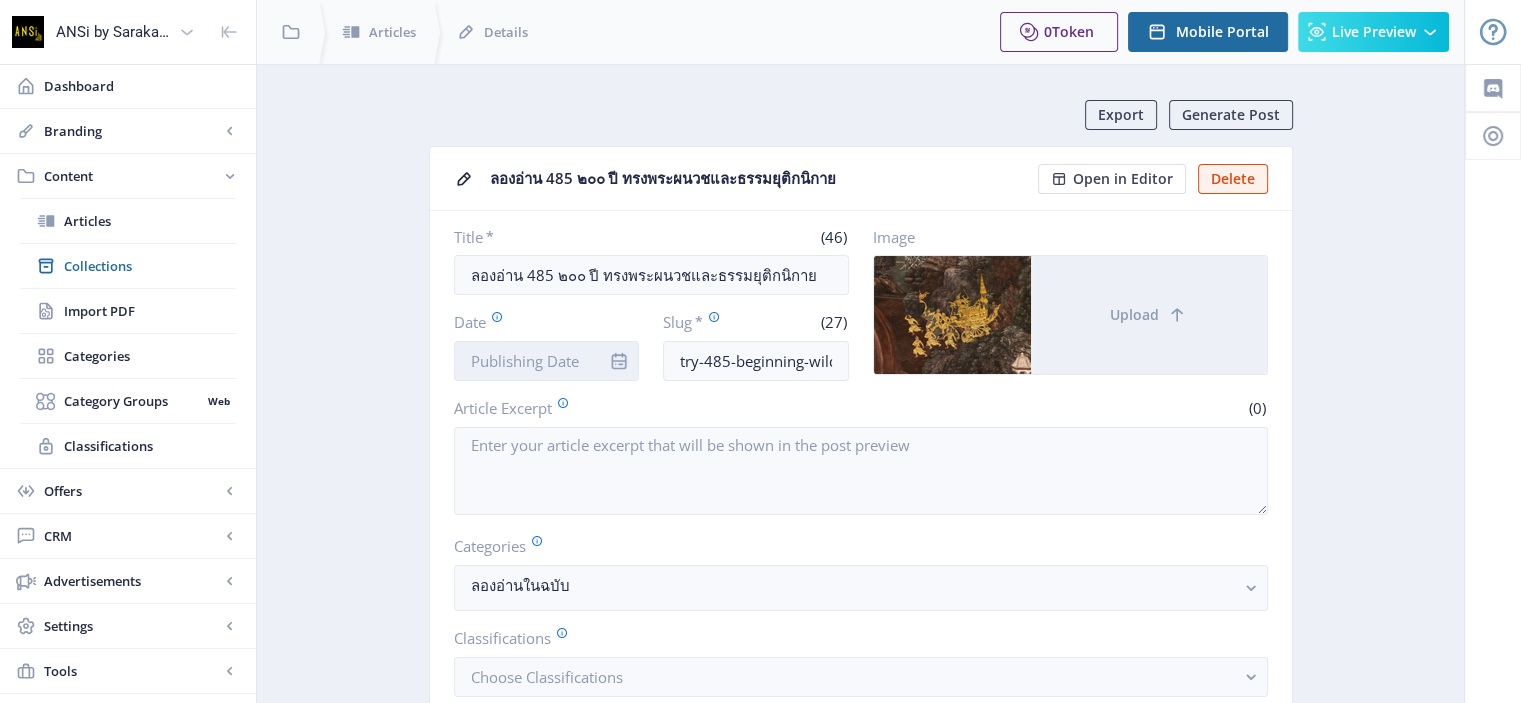 click on "Date" at bounding box center [547, 361] 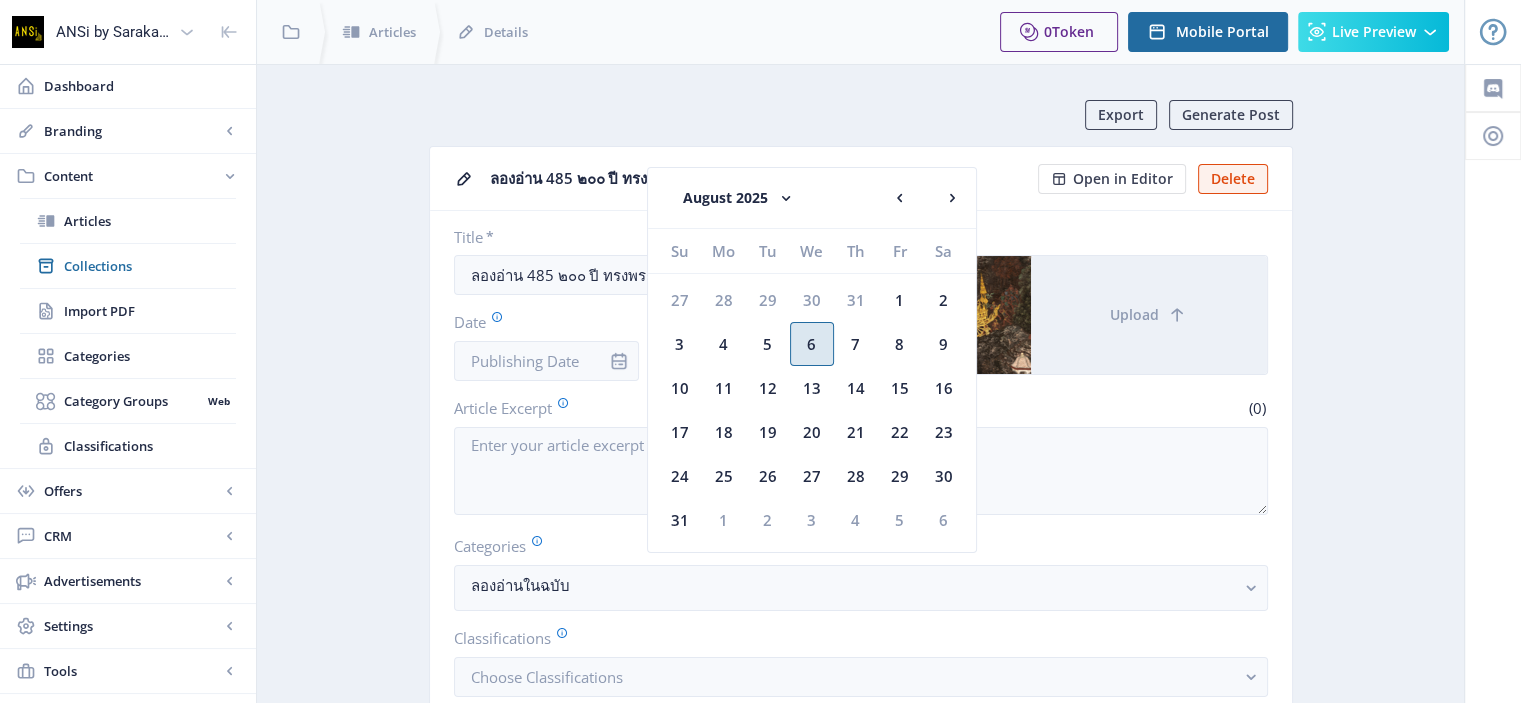 click on "6" 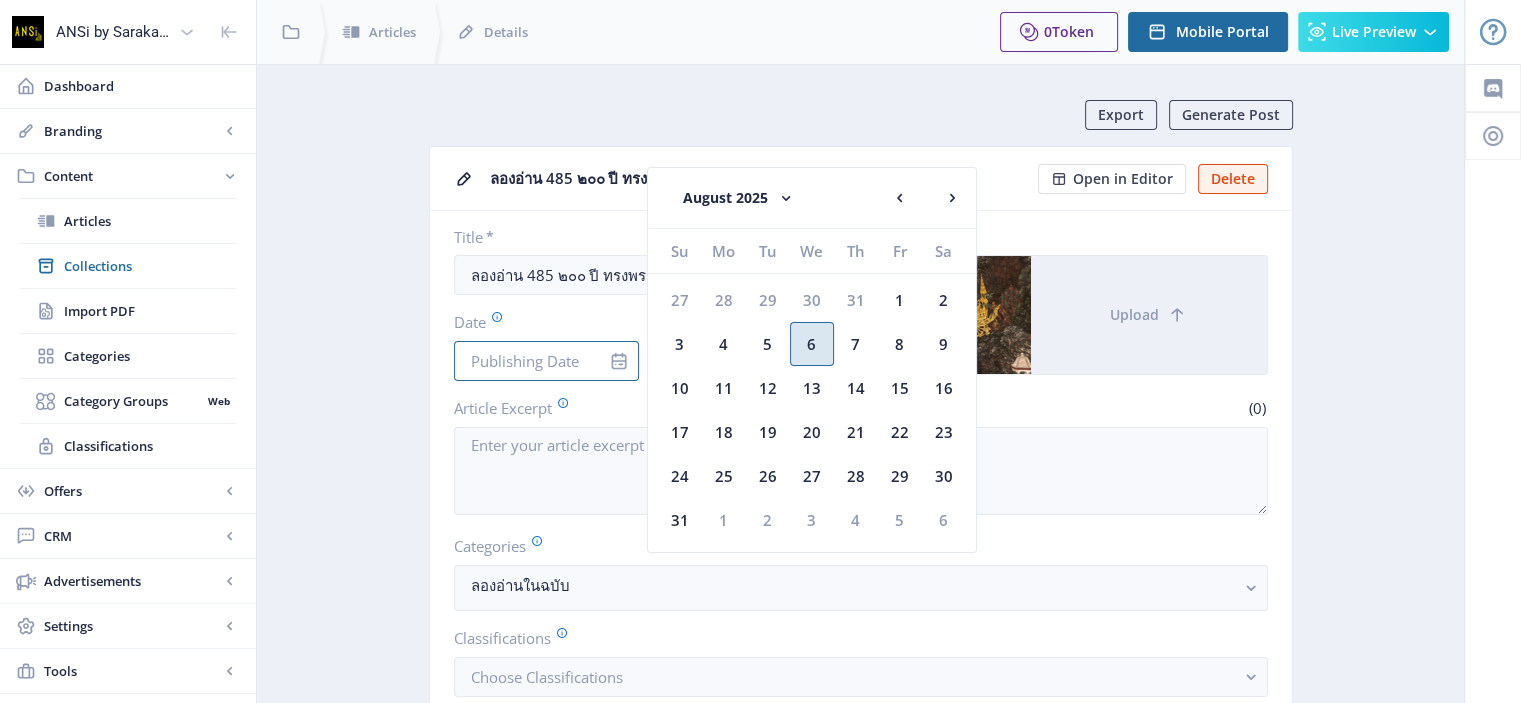 type on "Aug 6, 2025" 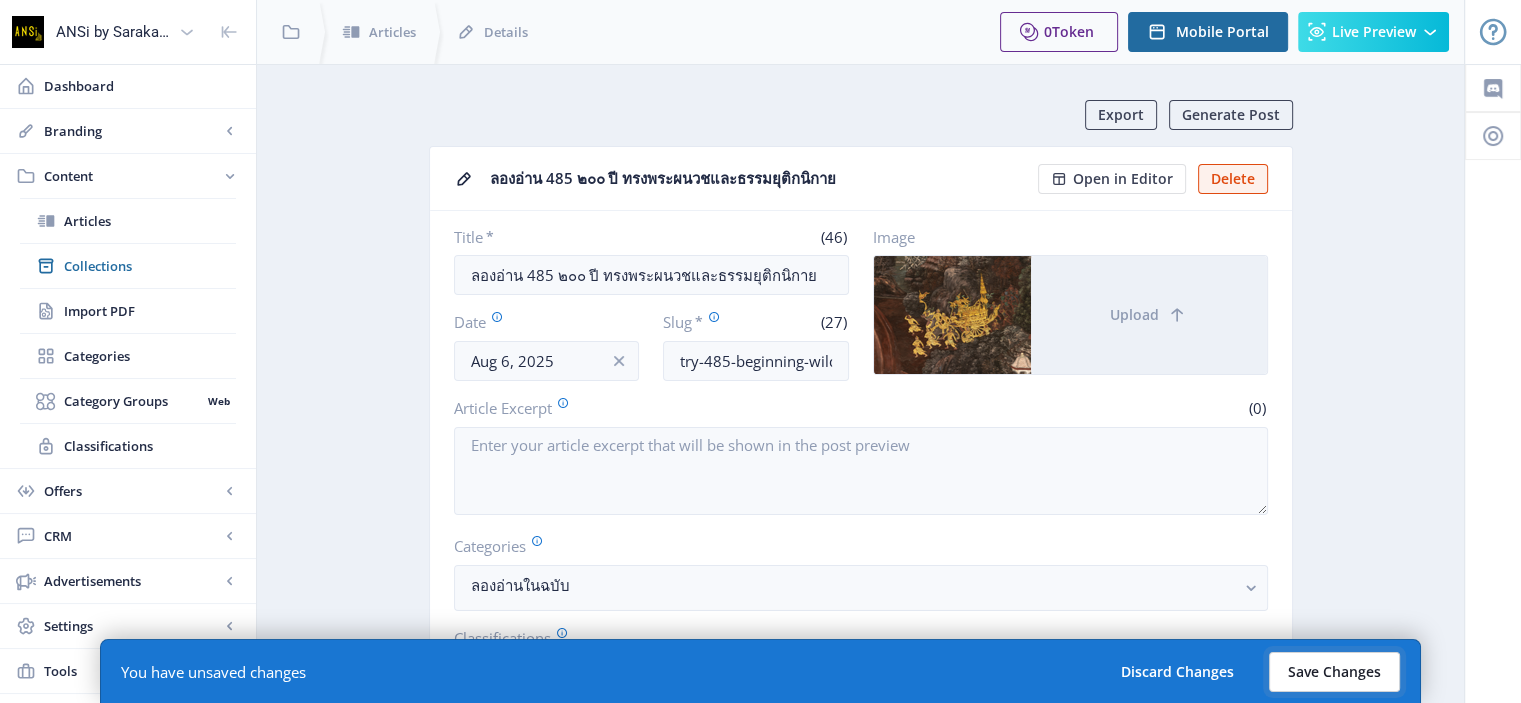 click on "Save Changes" 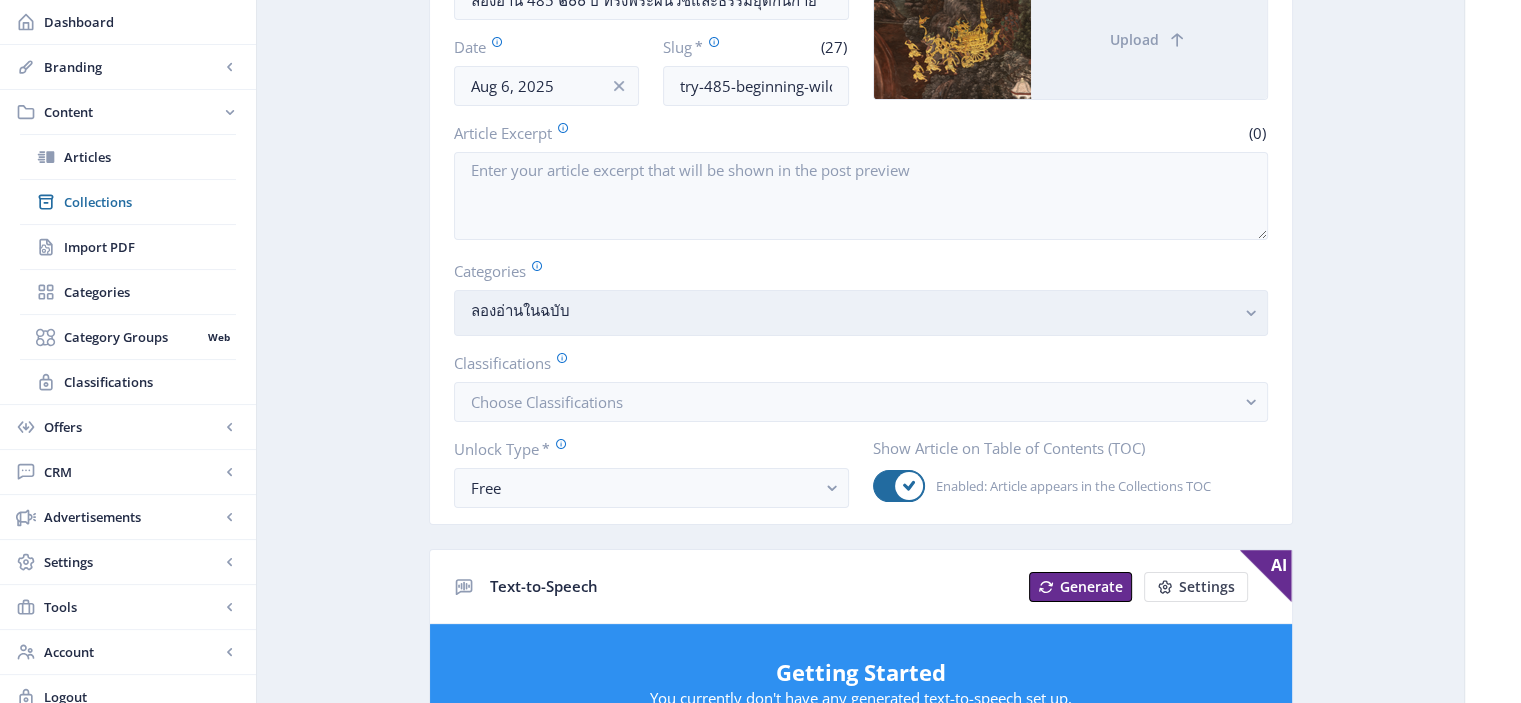 scroll, scrollTop: 306, scrollLeft: 0, axis: vertical 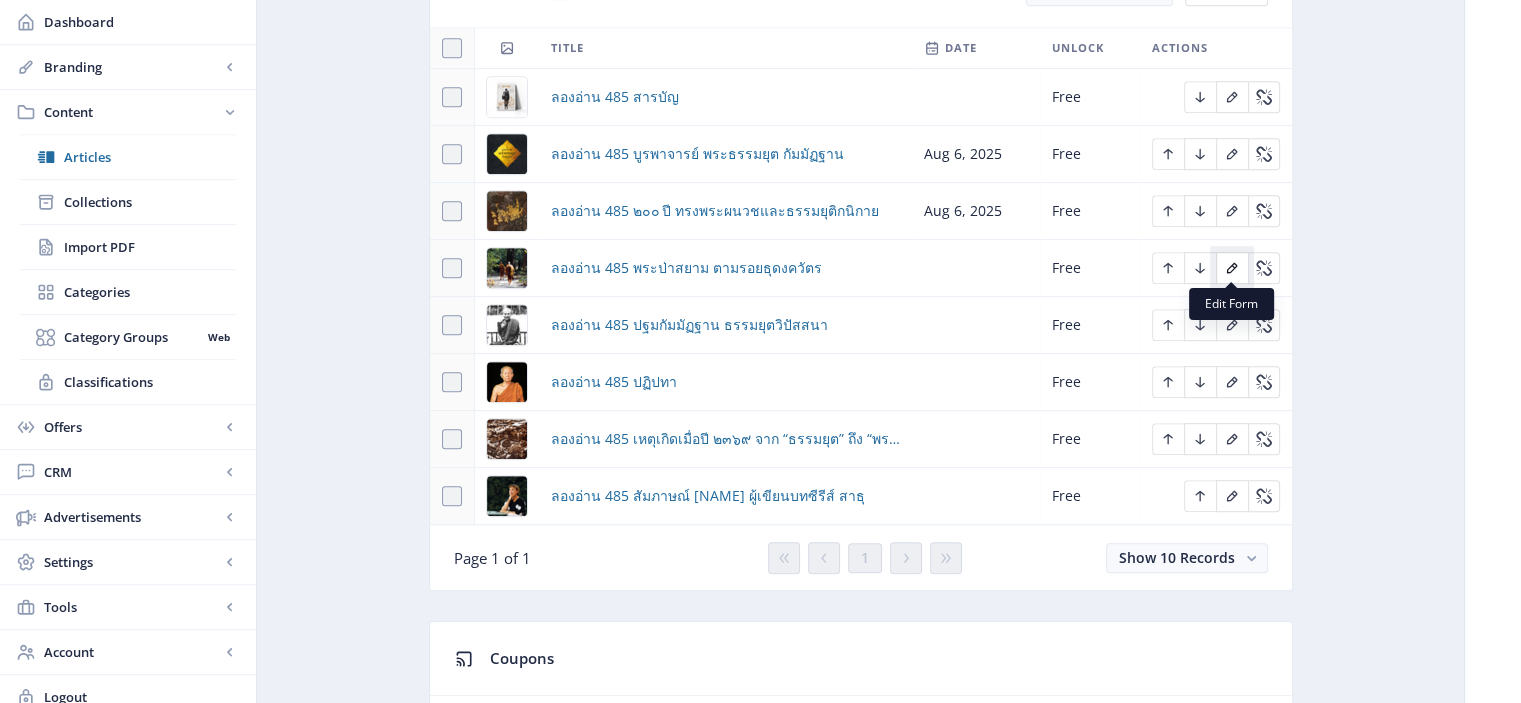 click 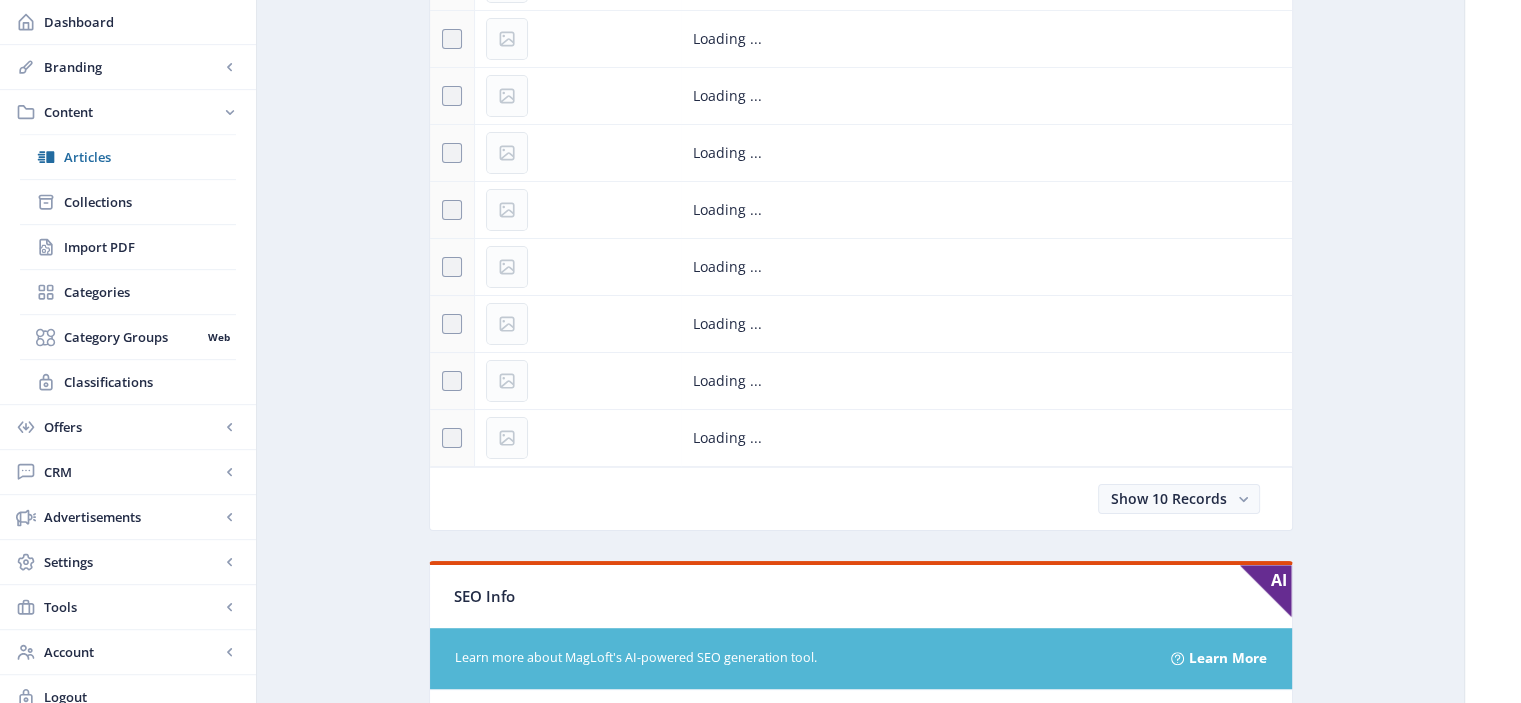 scroll, scrollTop: 0, scrollLeft: 0, axis: both 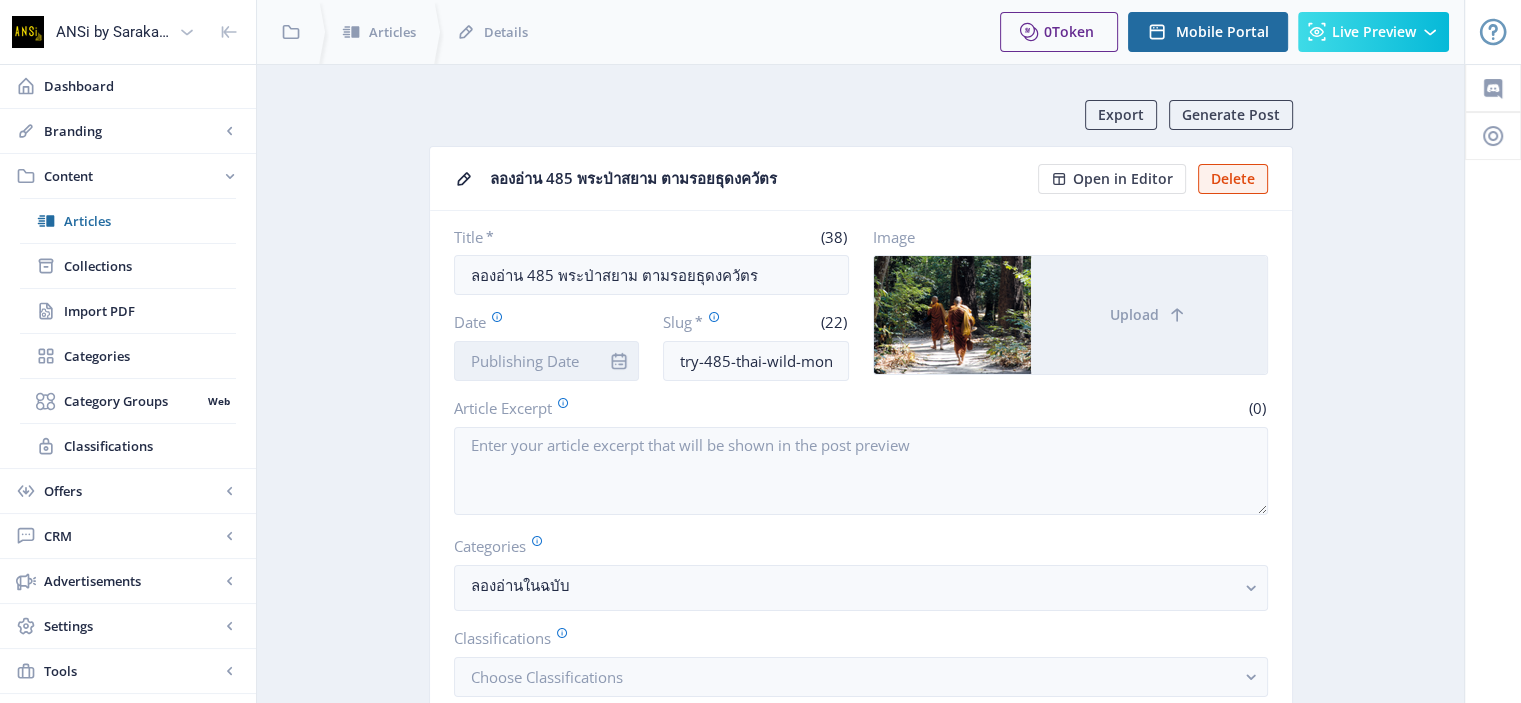 click on "Date" at bounding box center [547, 361] 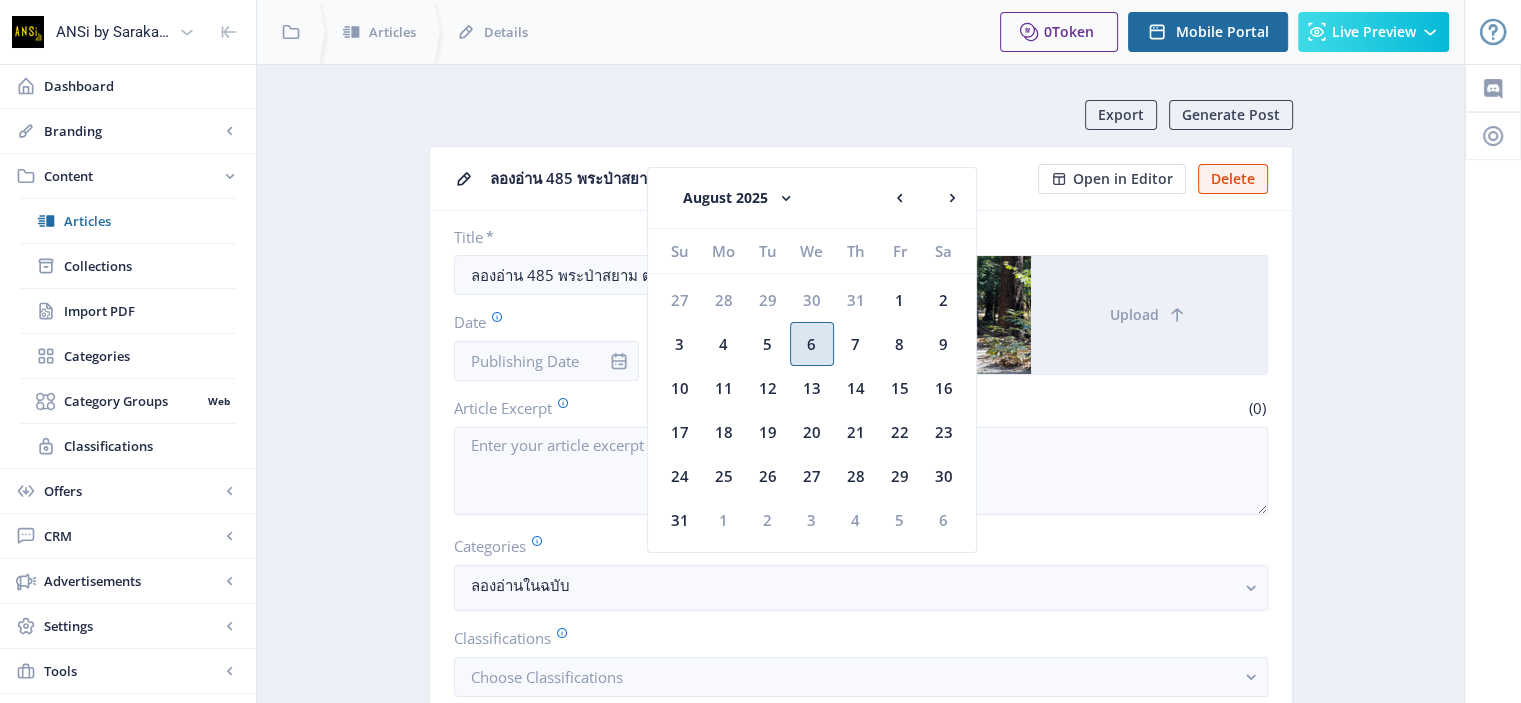 click on "6" 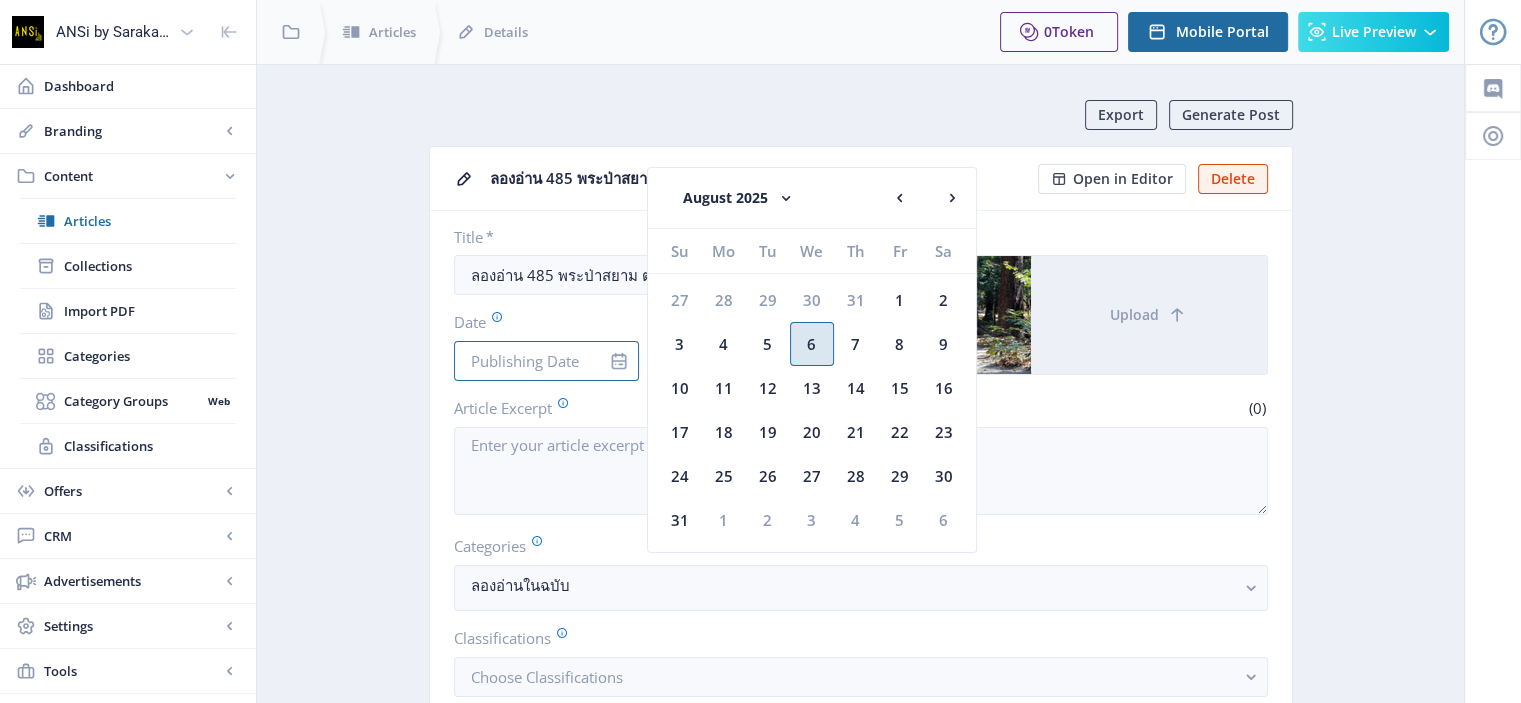 type on "Aug 6, 2025" 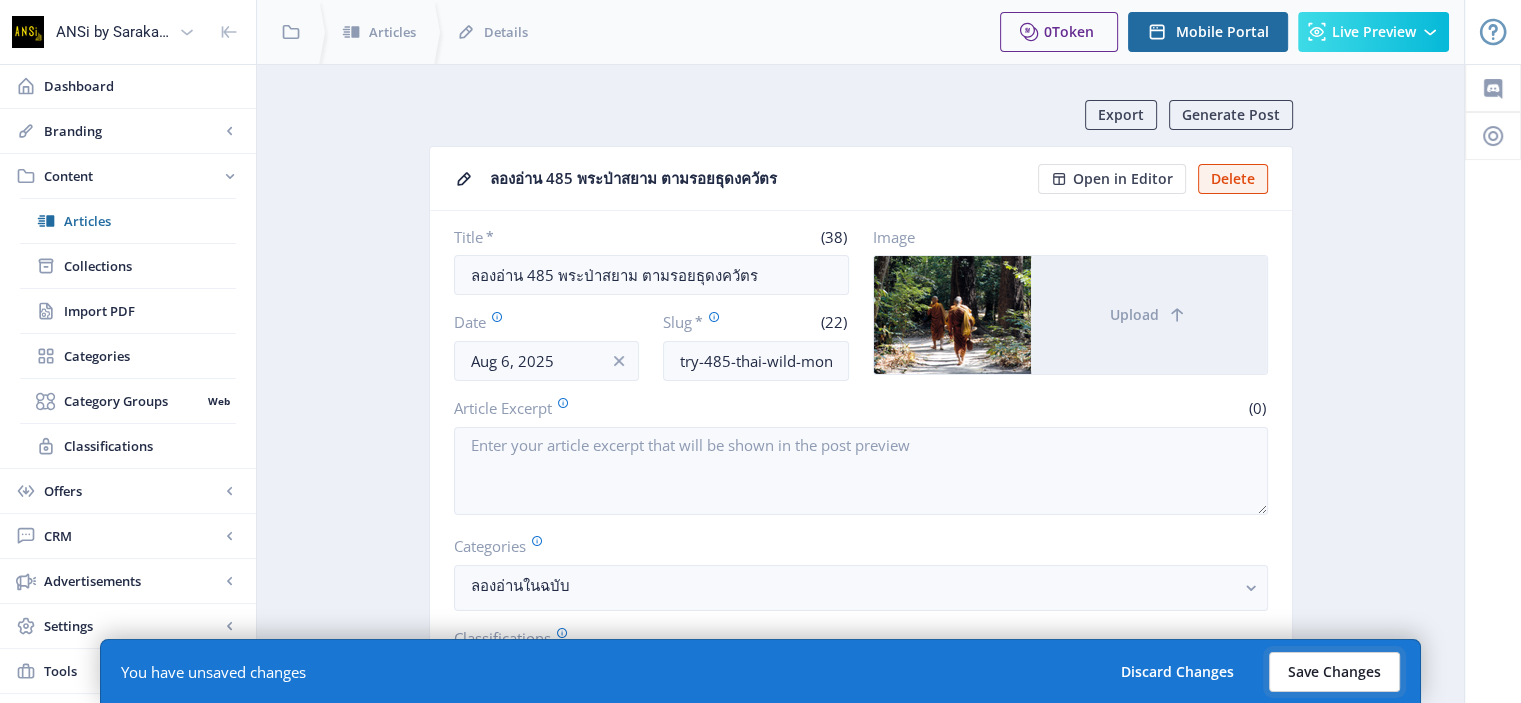 click on "Save Changes" 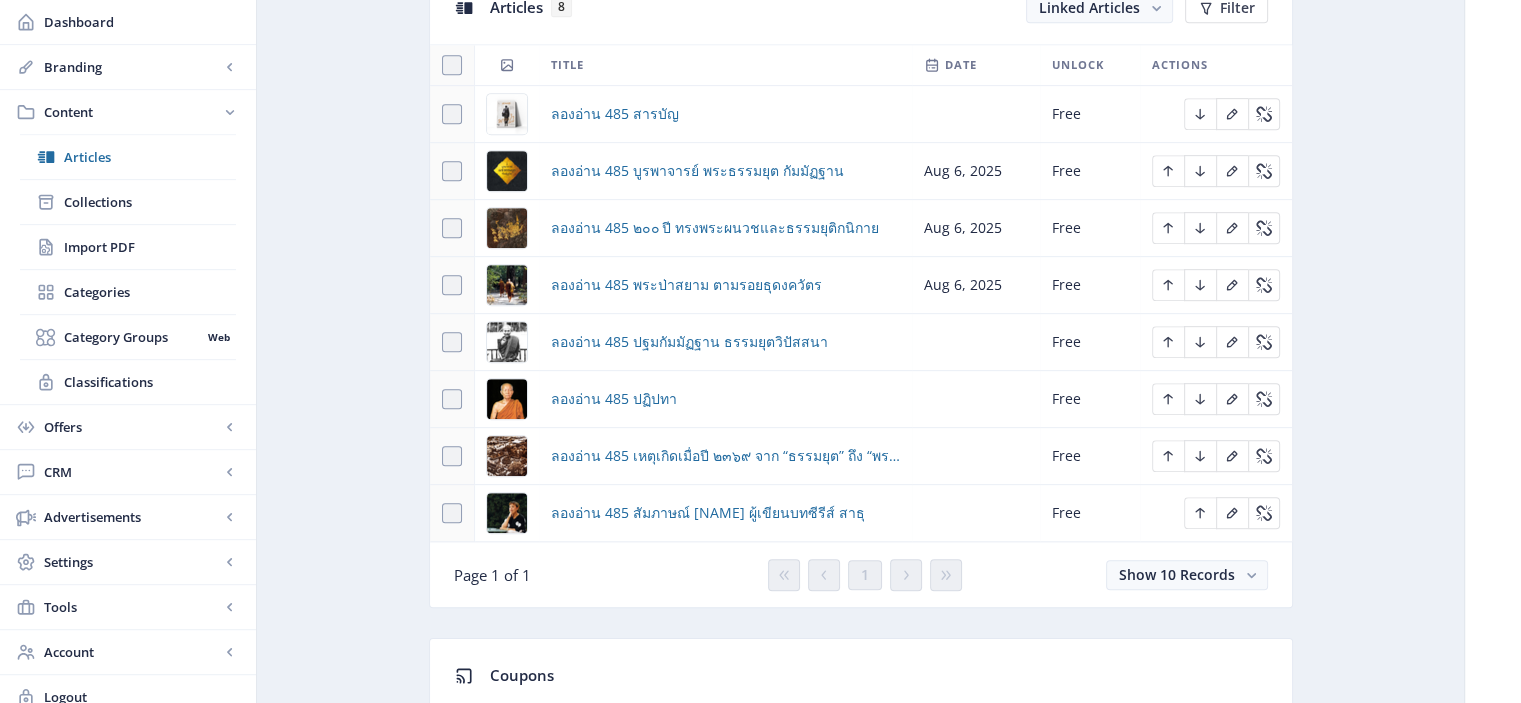 scroll, scrollTop: 984, scrollLeft: 0, axis: vertical 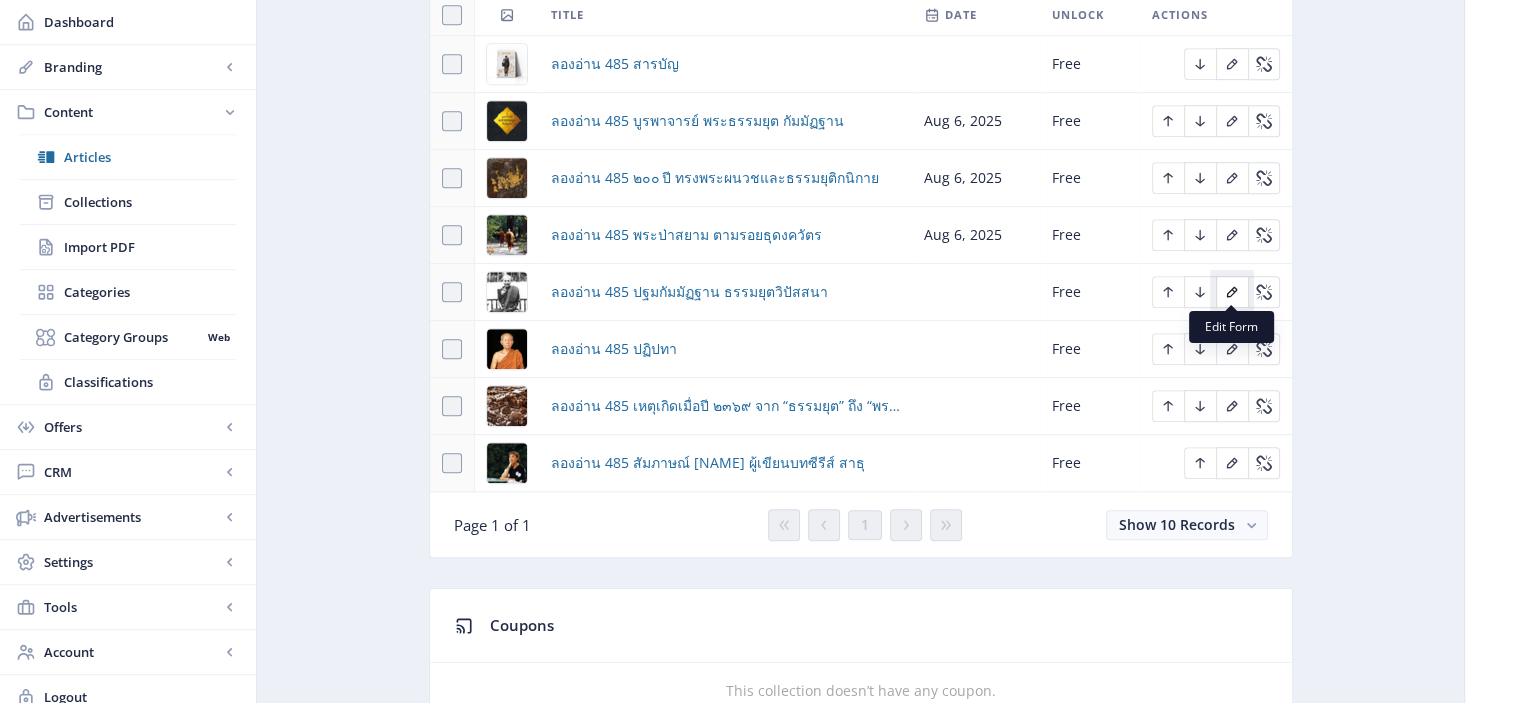click 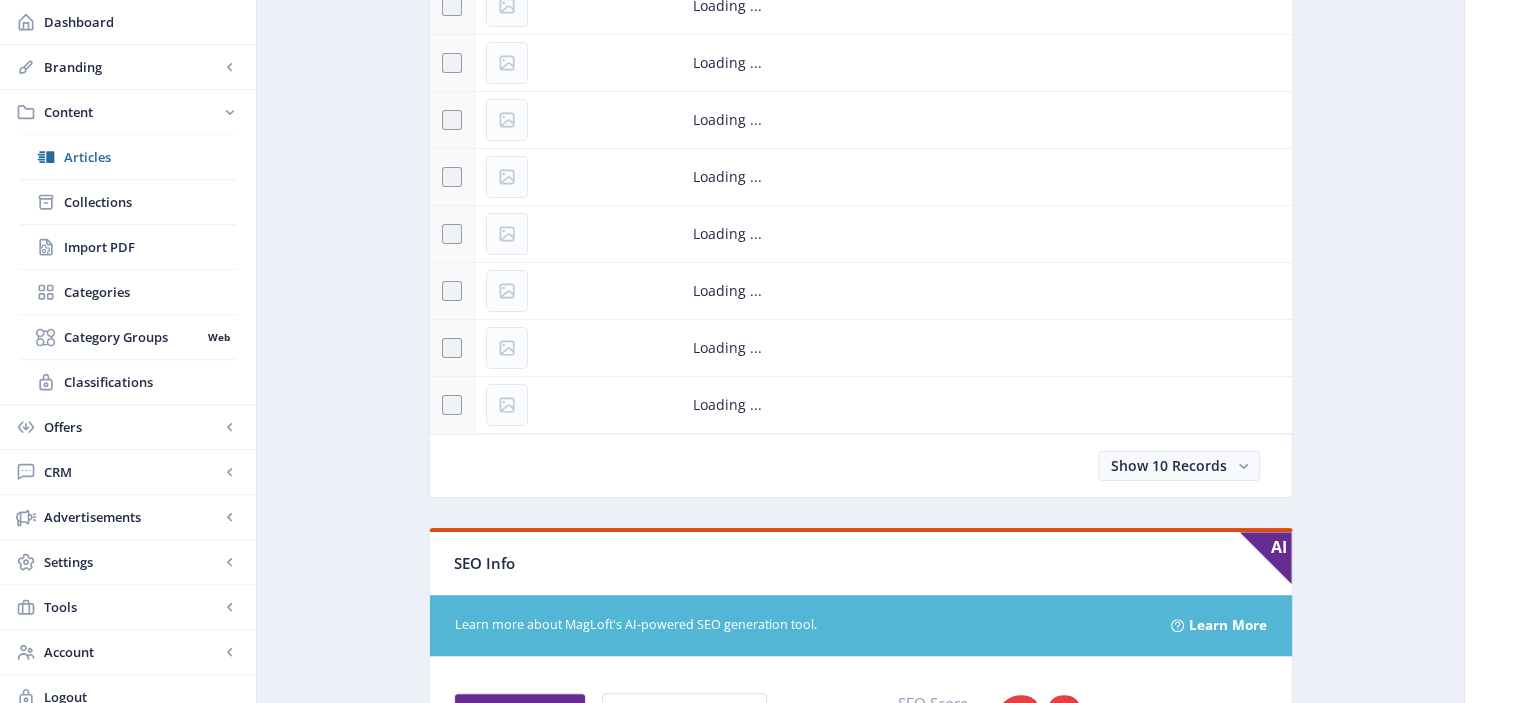 scroll, scrollTop: 0, scrollLeft: 0, axis: both 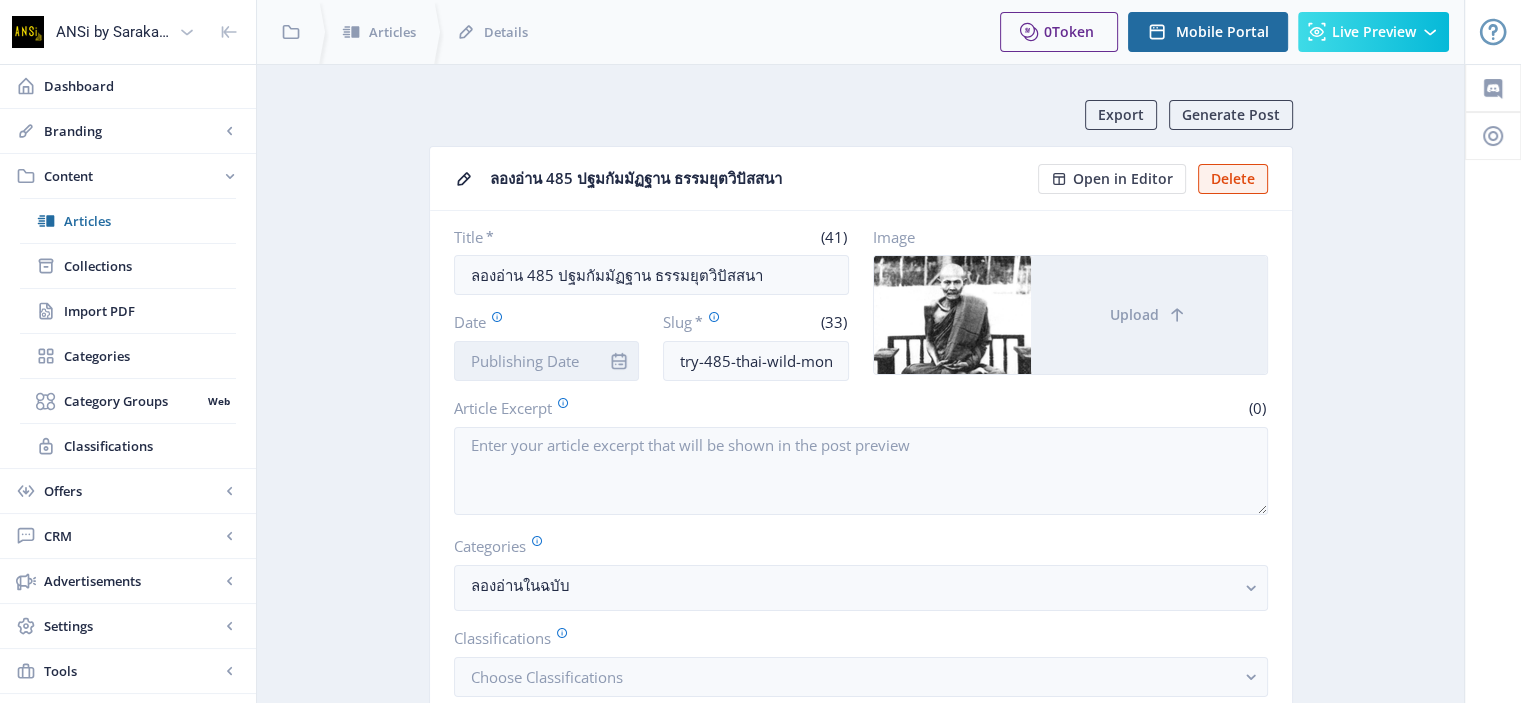 click on "Date" at bounding box center (547, 361) 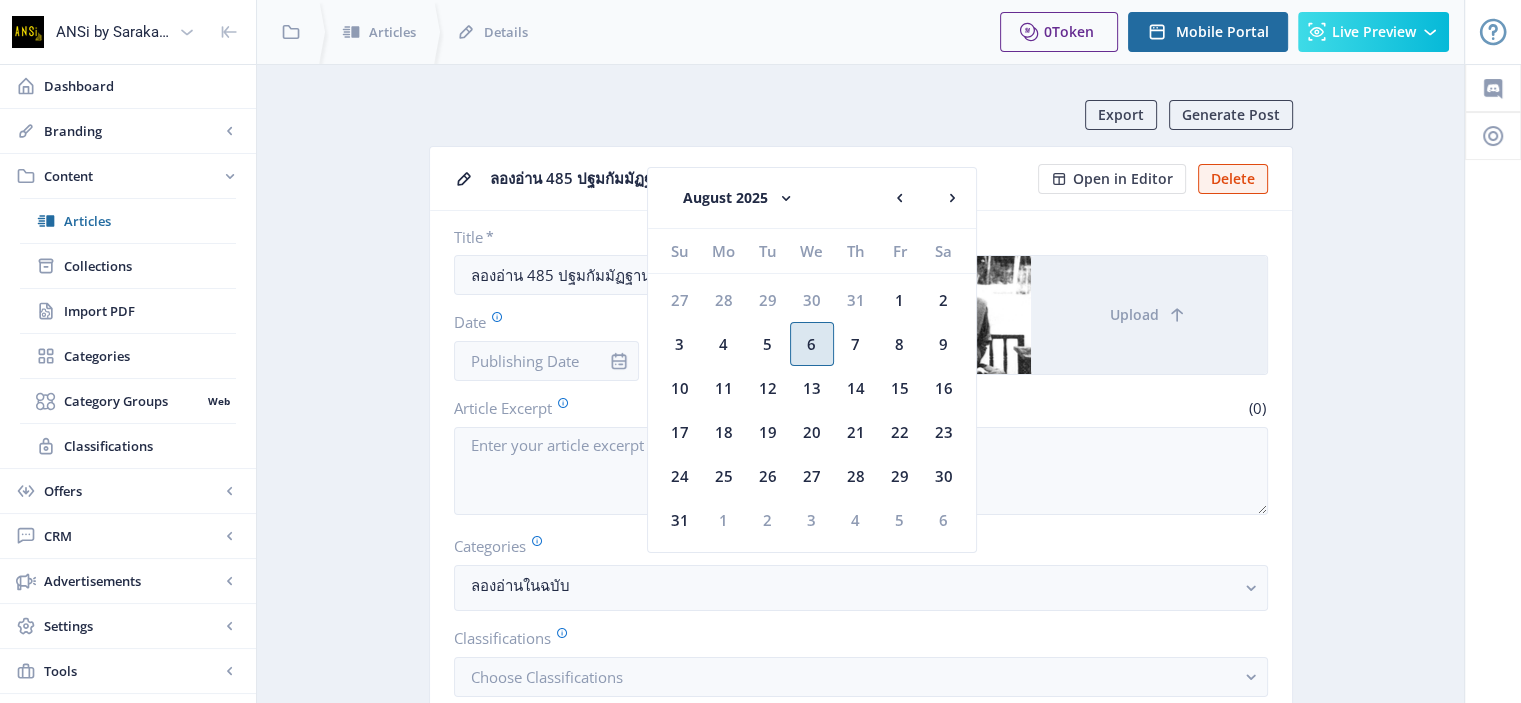 click on "6" 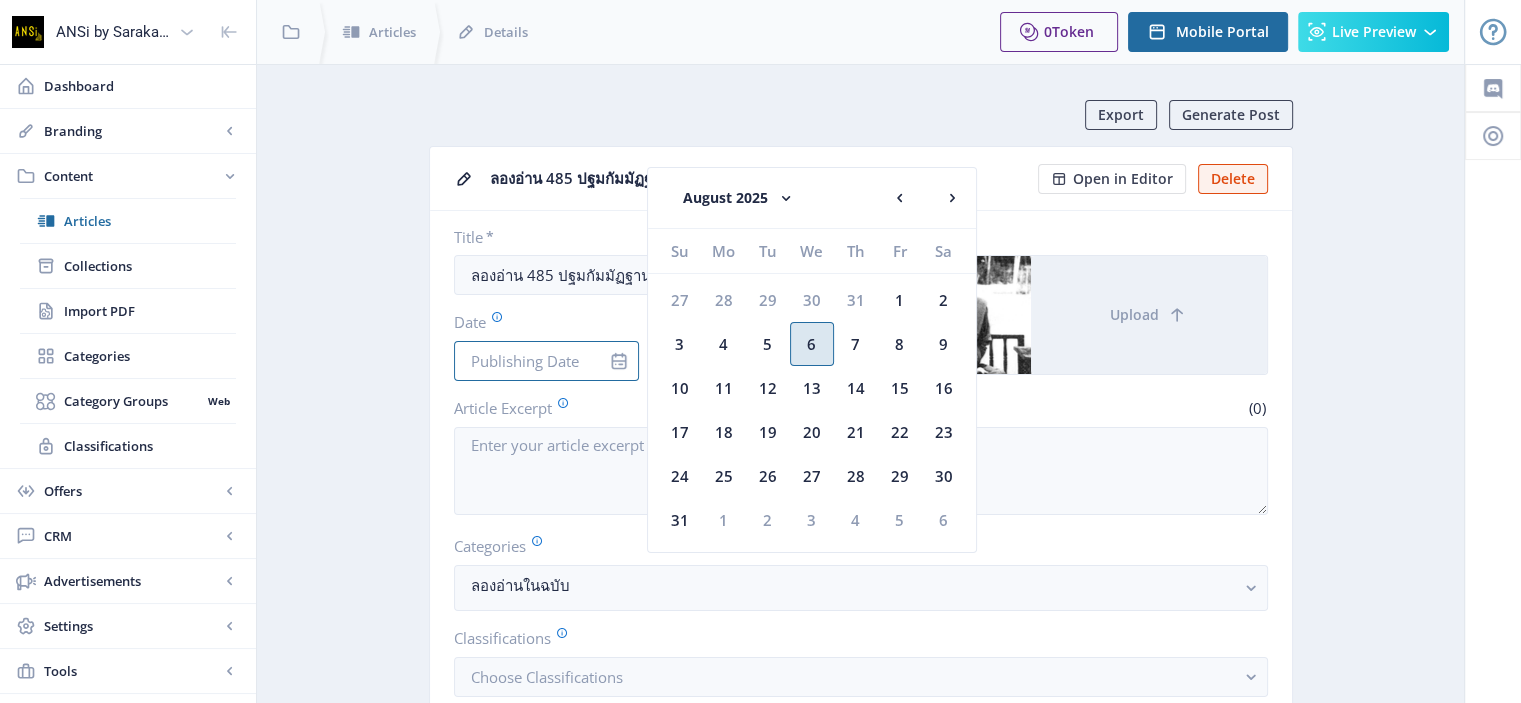 type on "Aug 6, 2025" 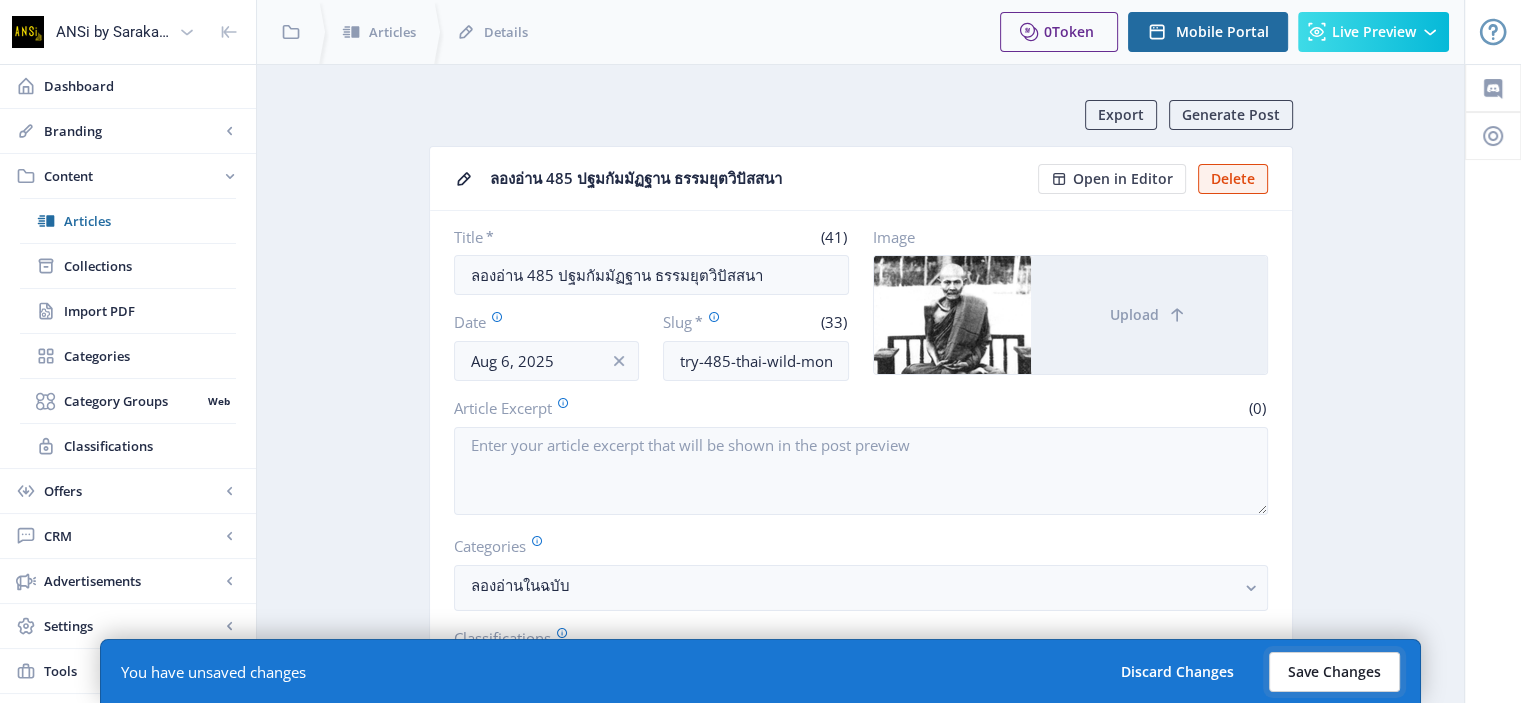 click on "Save Changes" 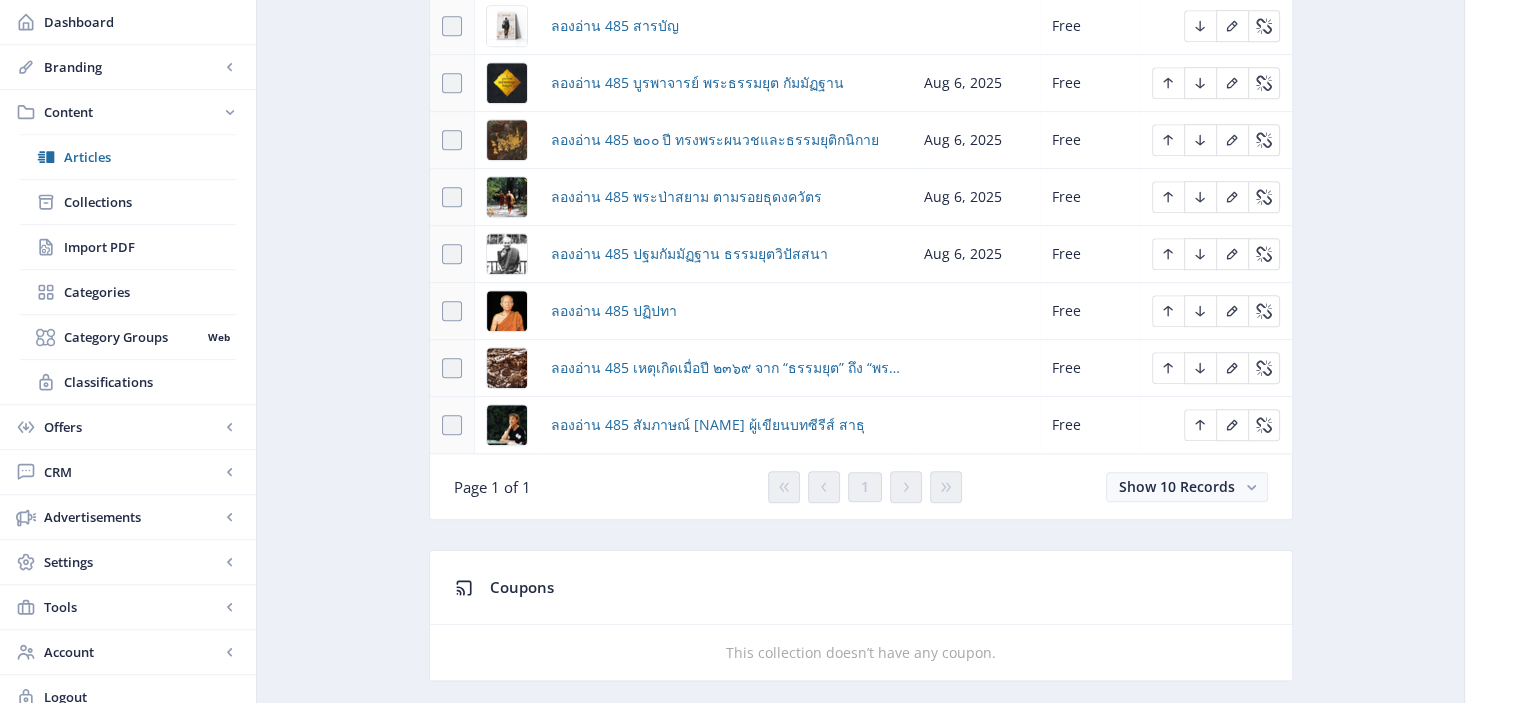 scroll, scrollTop: 1024, scrollLeft: 0, axis: vertical 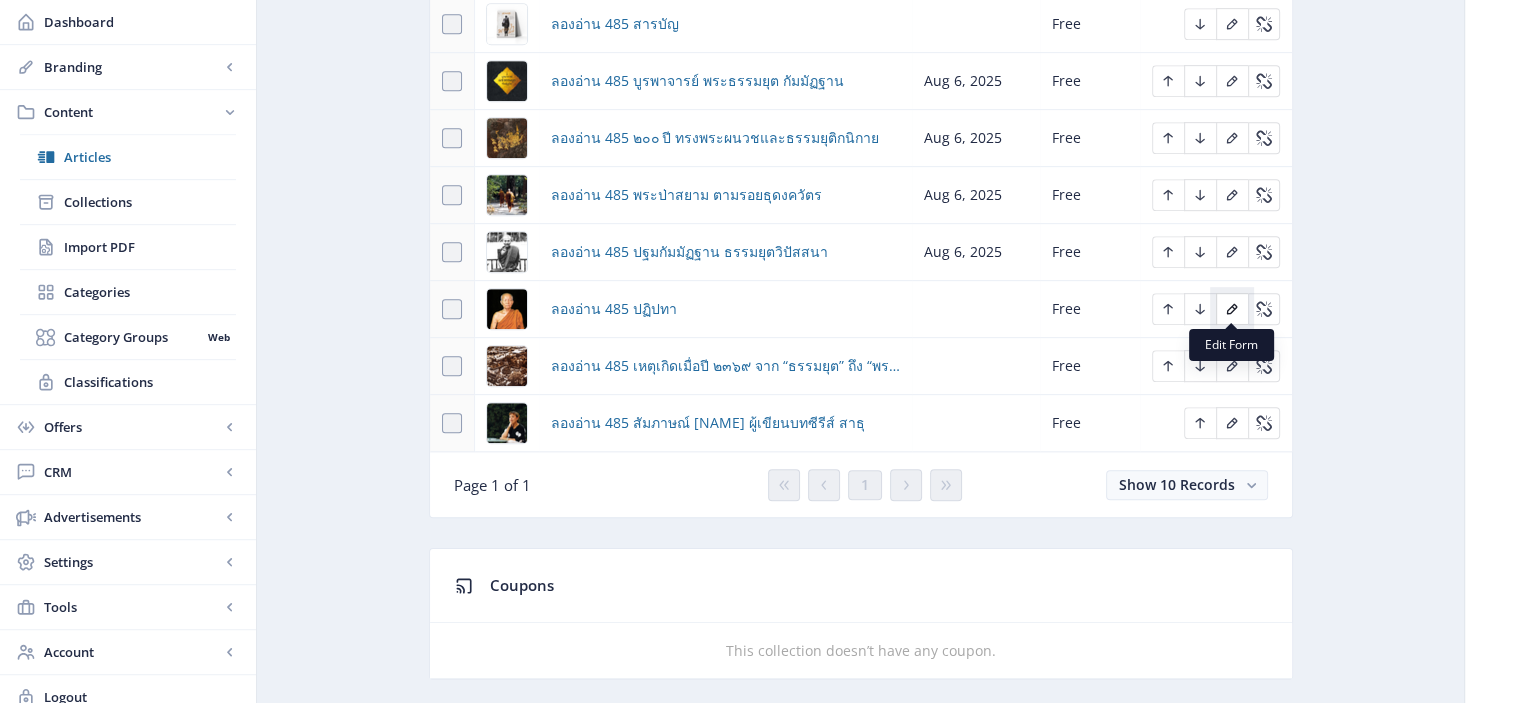 click 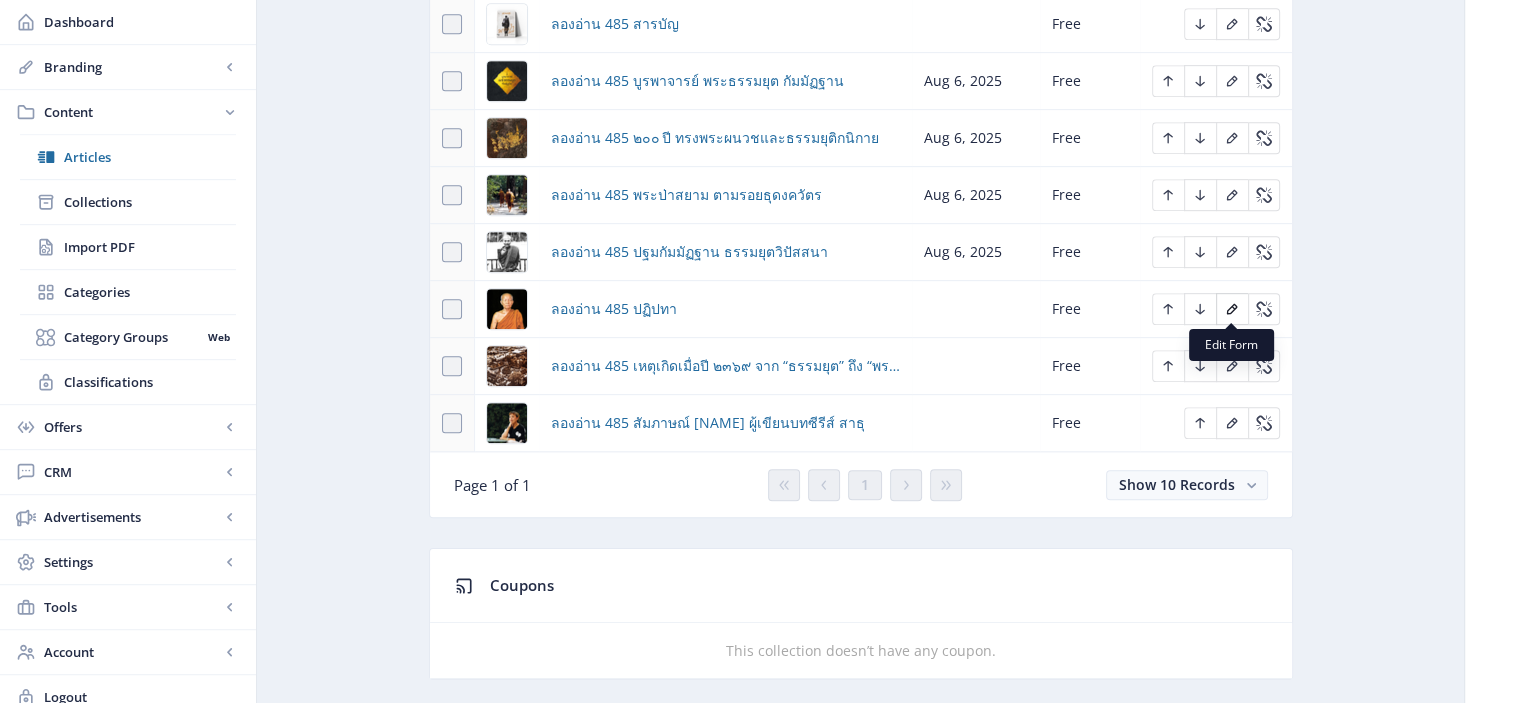 scroll, scrollTop: 0, scrollLeft: 0, axis: both 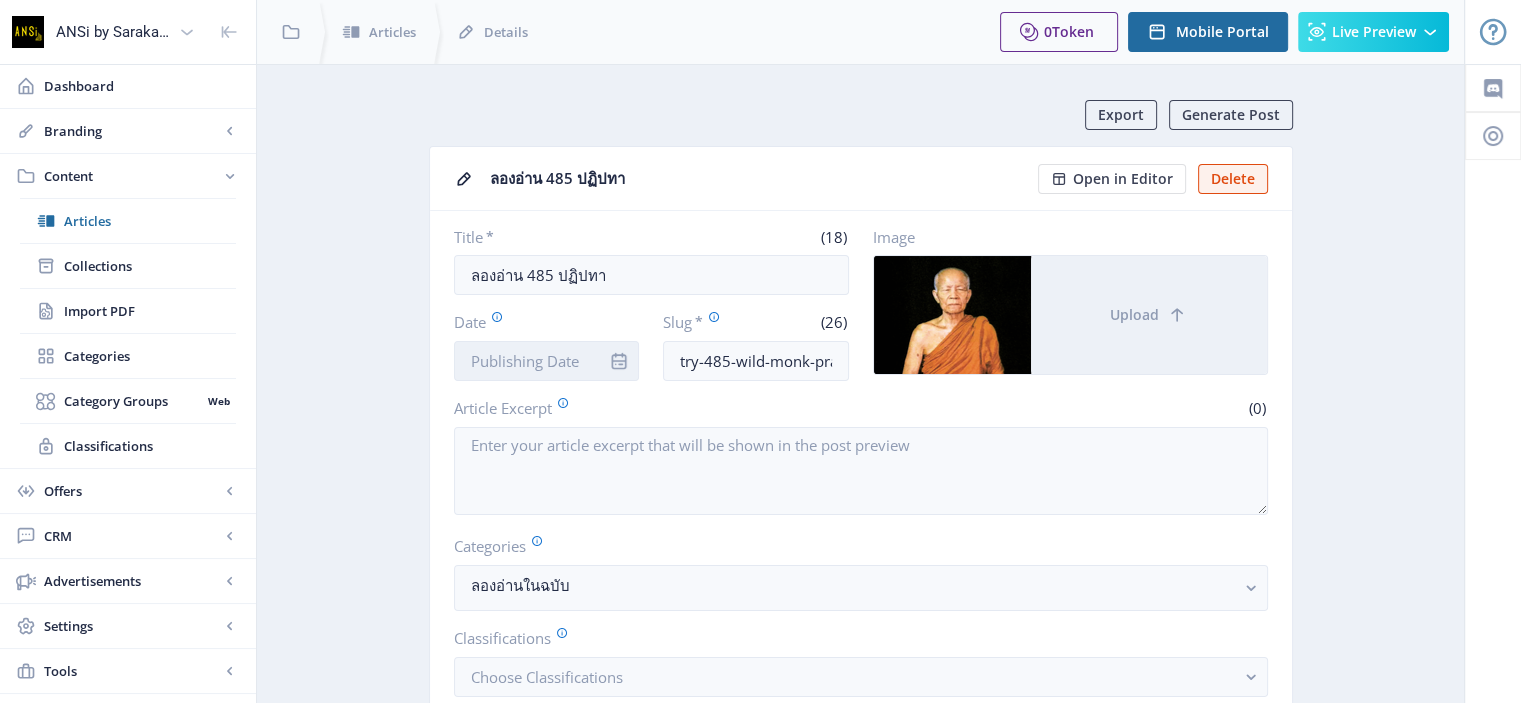 click on "Date" at bounding box center (547, 361) 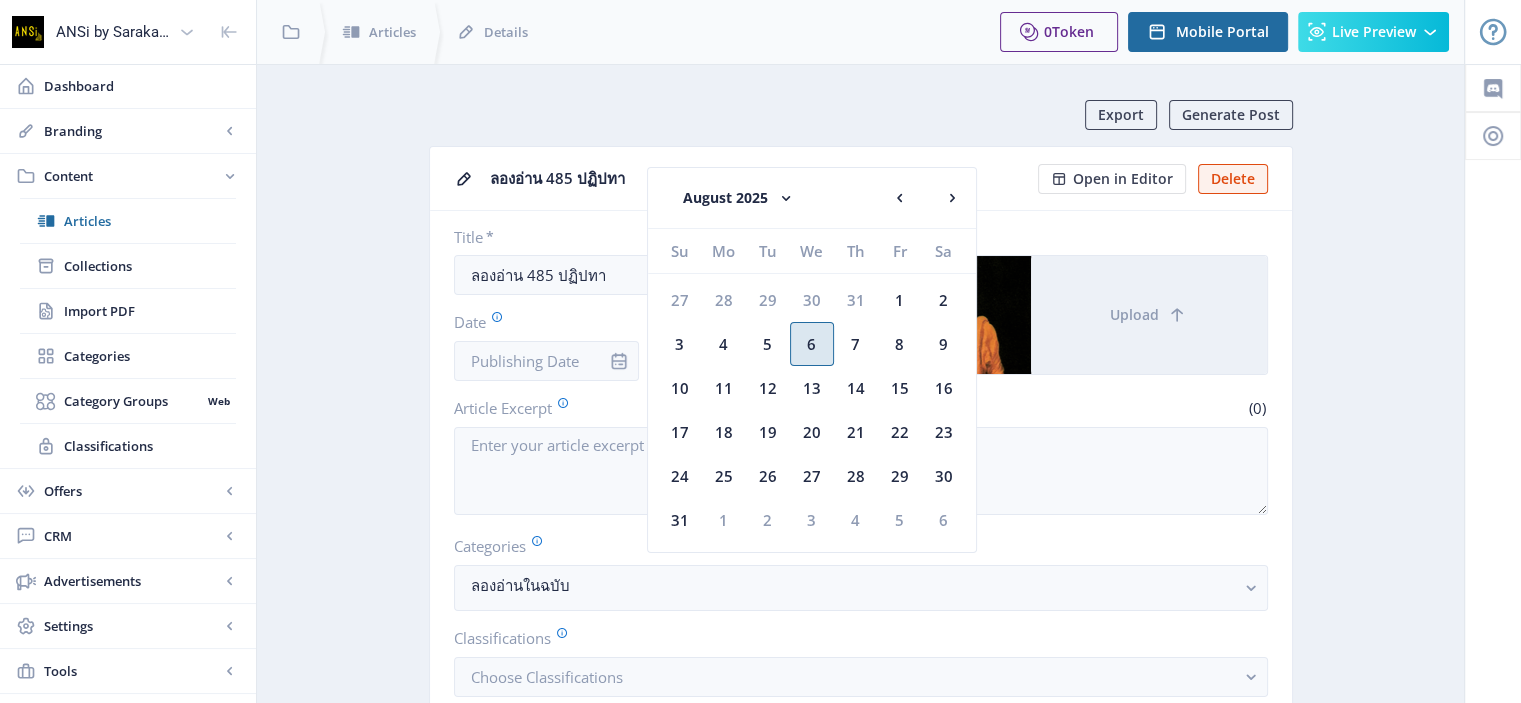 click on "6" 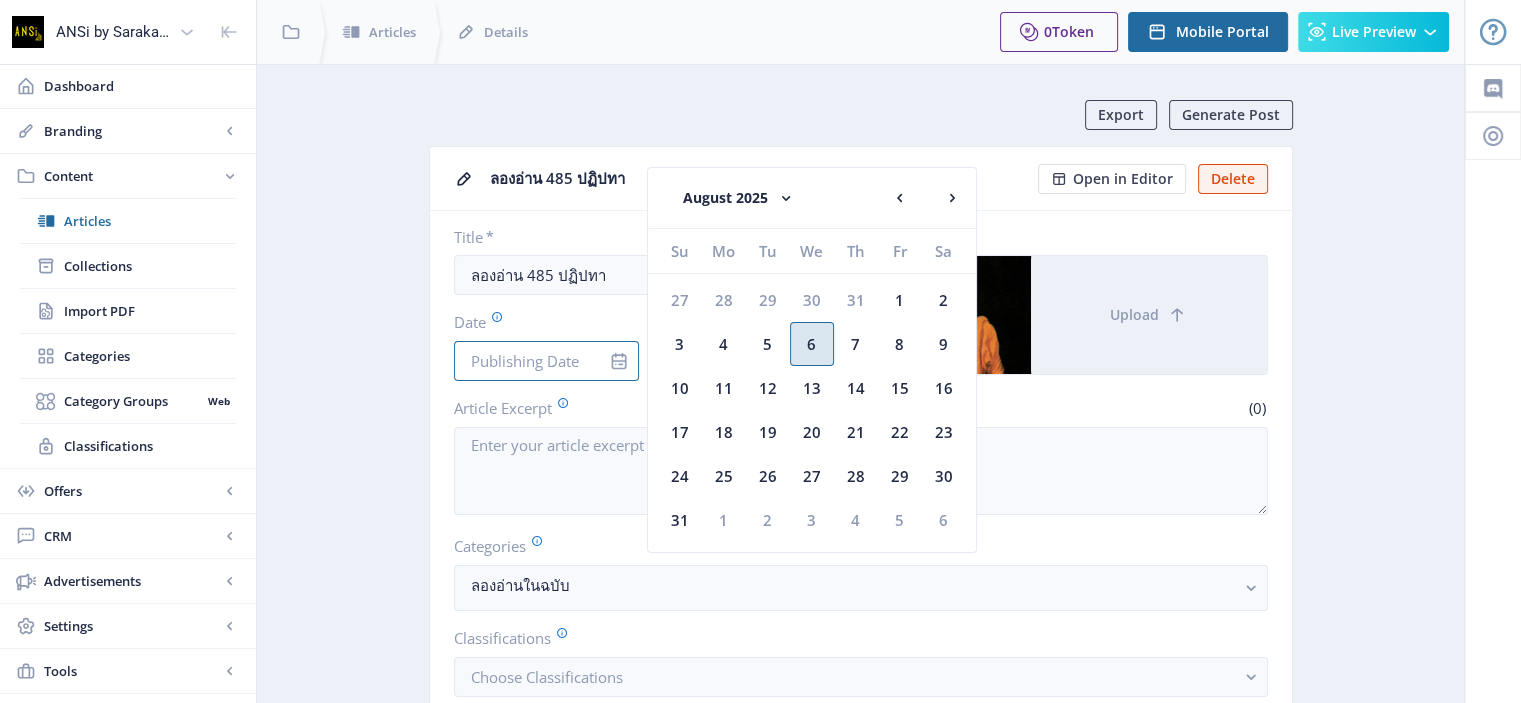 type on "Aug 6, 2025" 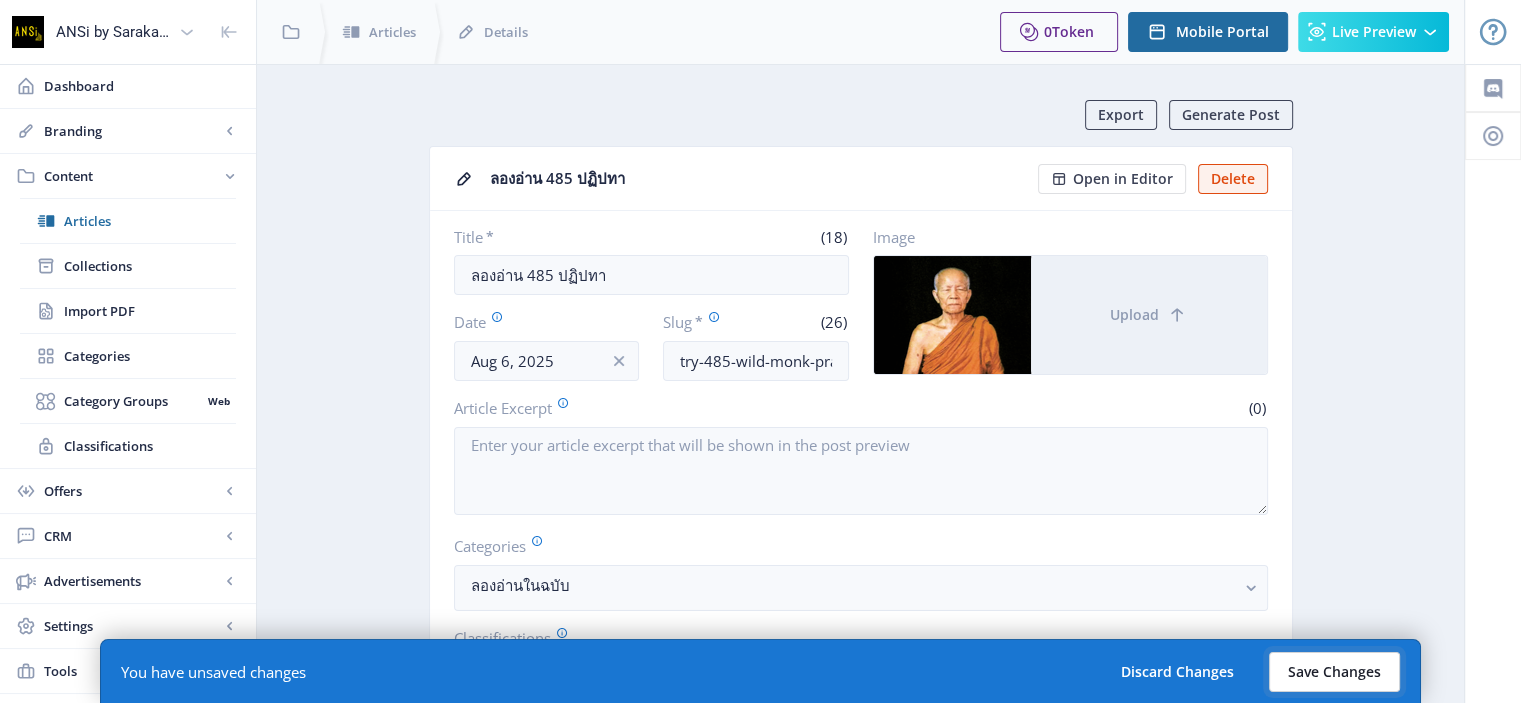 click on "Save Changes" 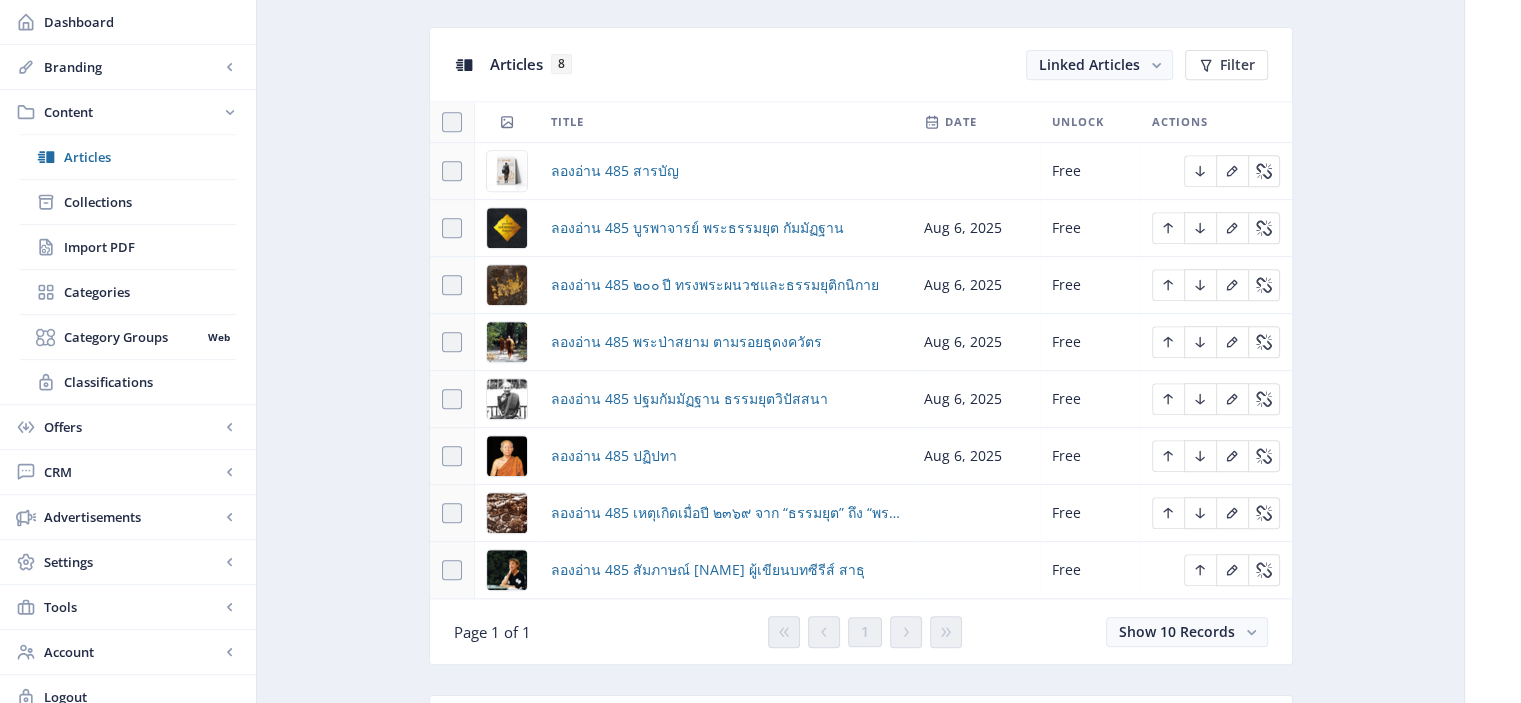 scroll, scrollTop: 1115, scrollLeft: 0, axis: vertical 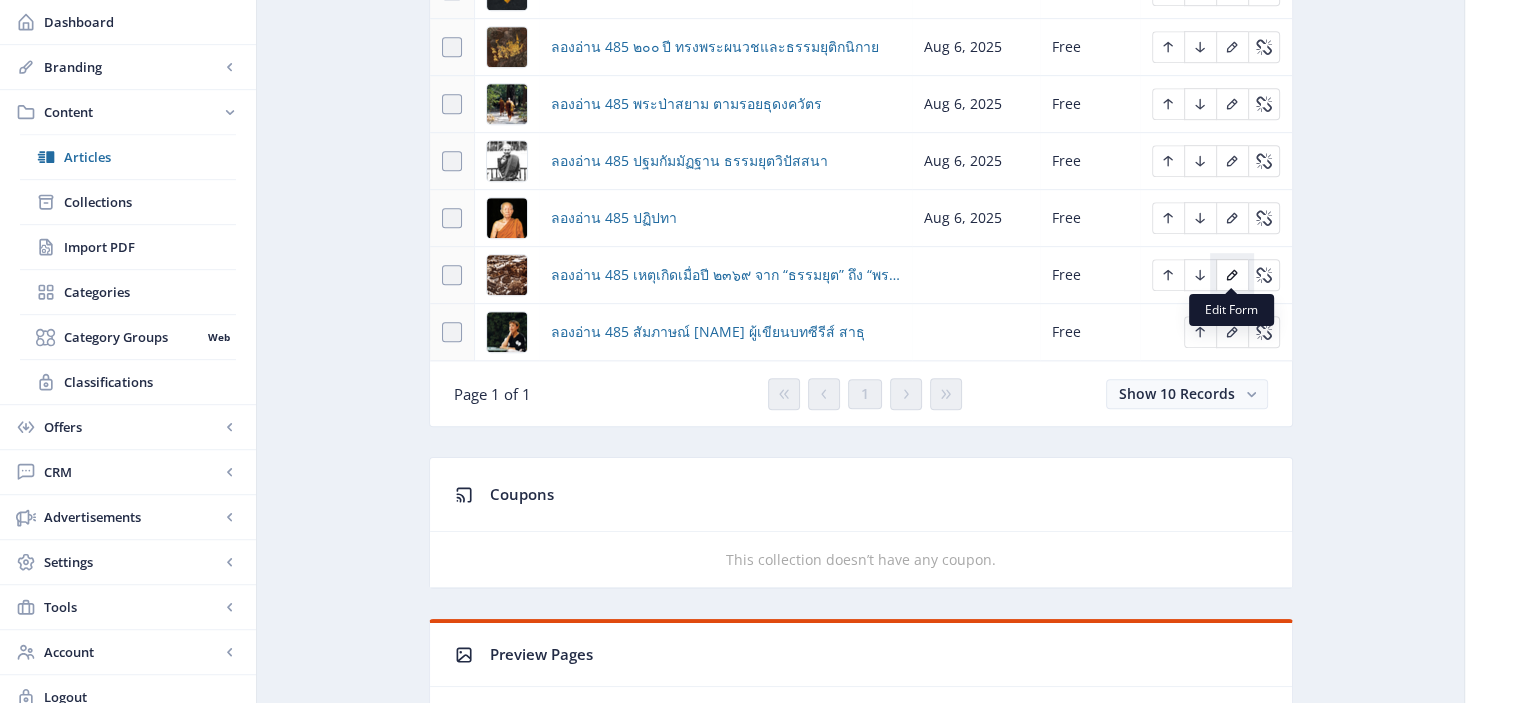 click 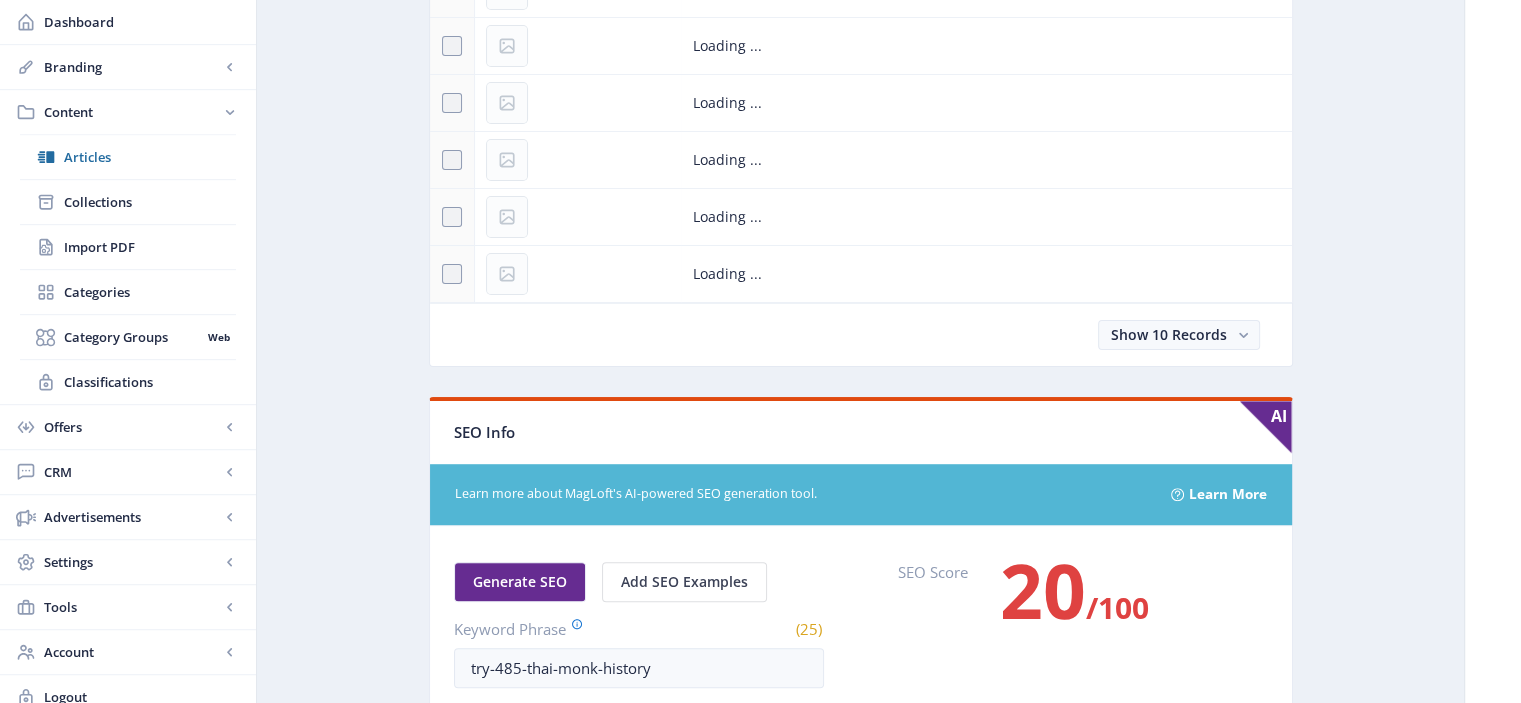 scroll, scrollTop: 0, scrollLeft: 0, axis: both 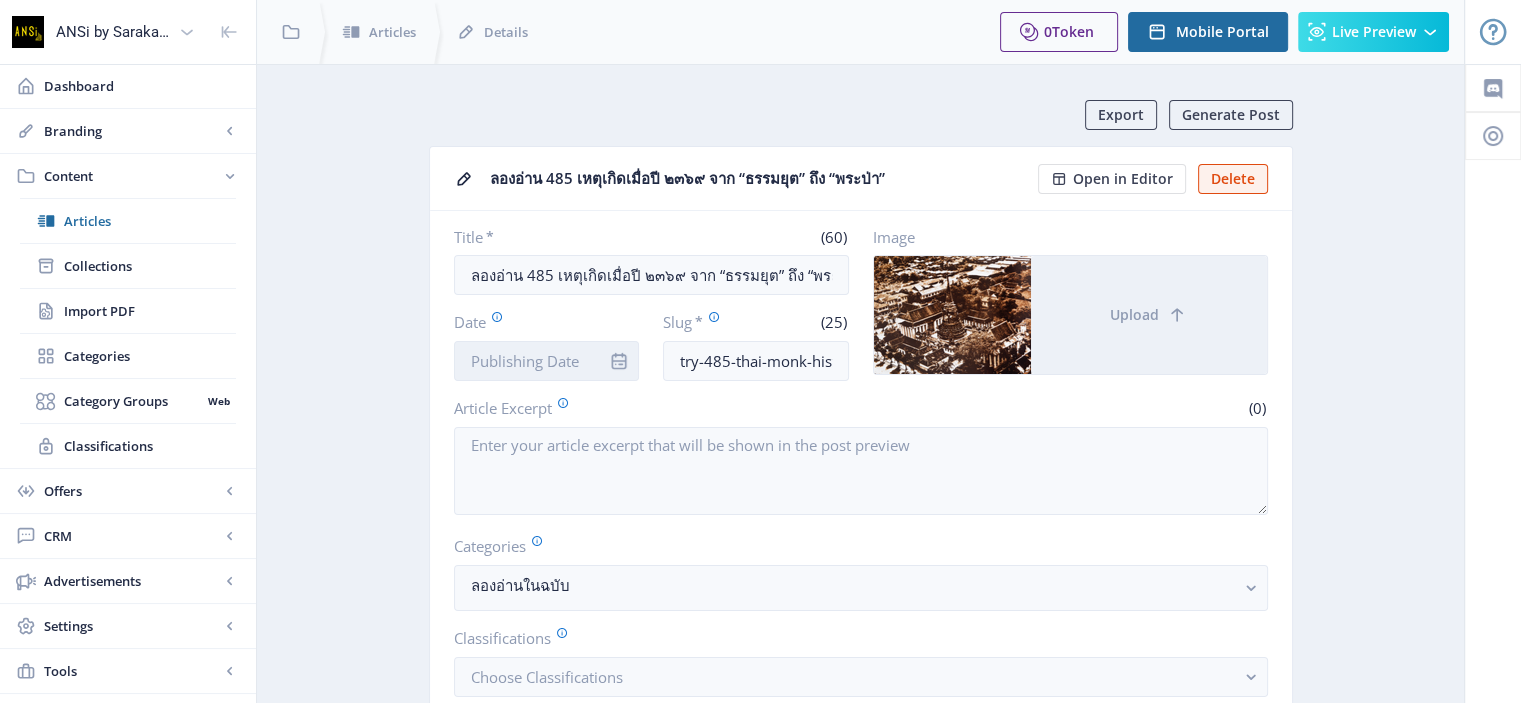 click on "Date" at bounding box center [547, 361] 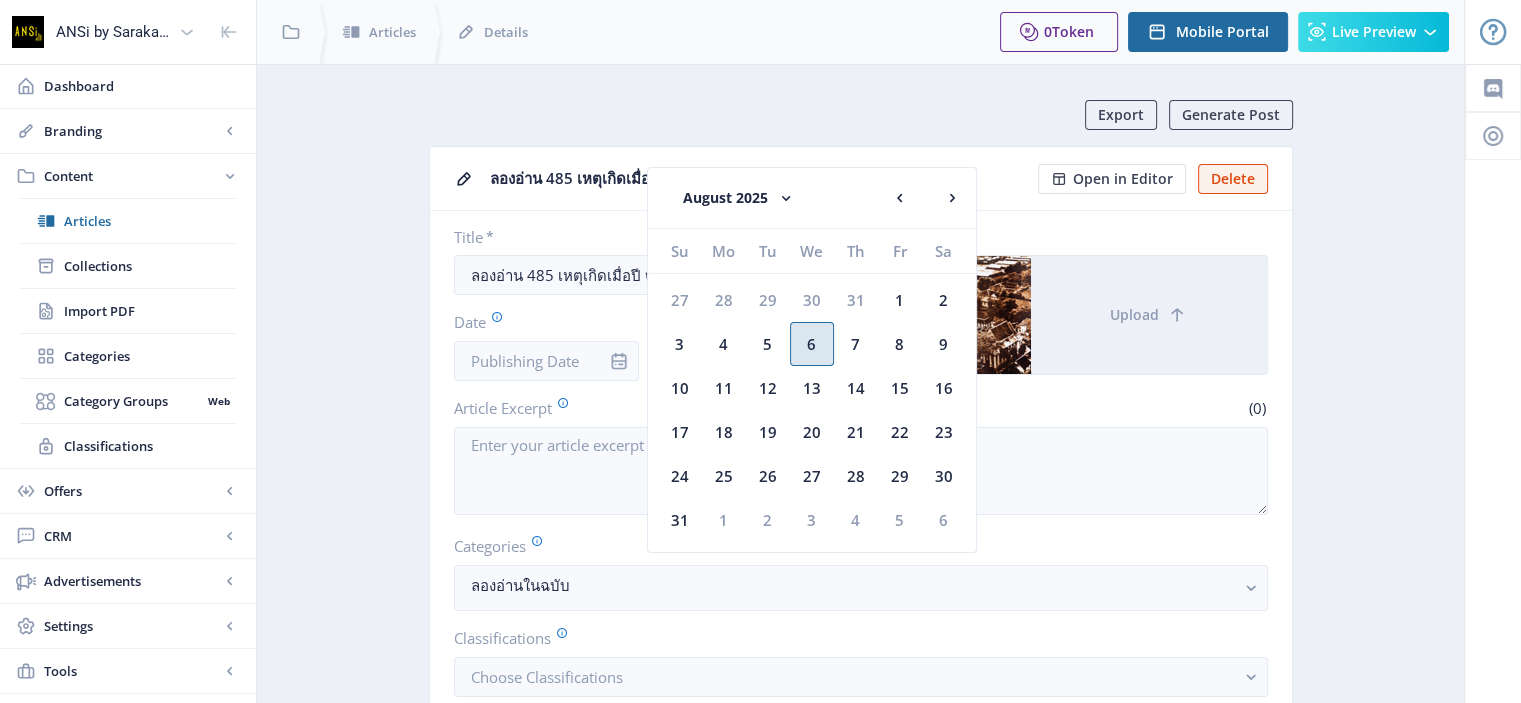 click on "6" 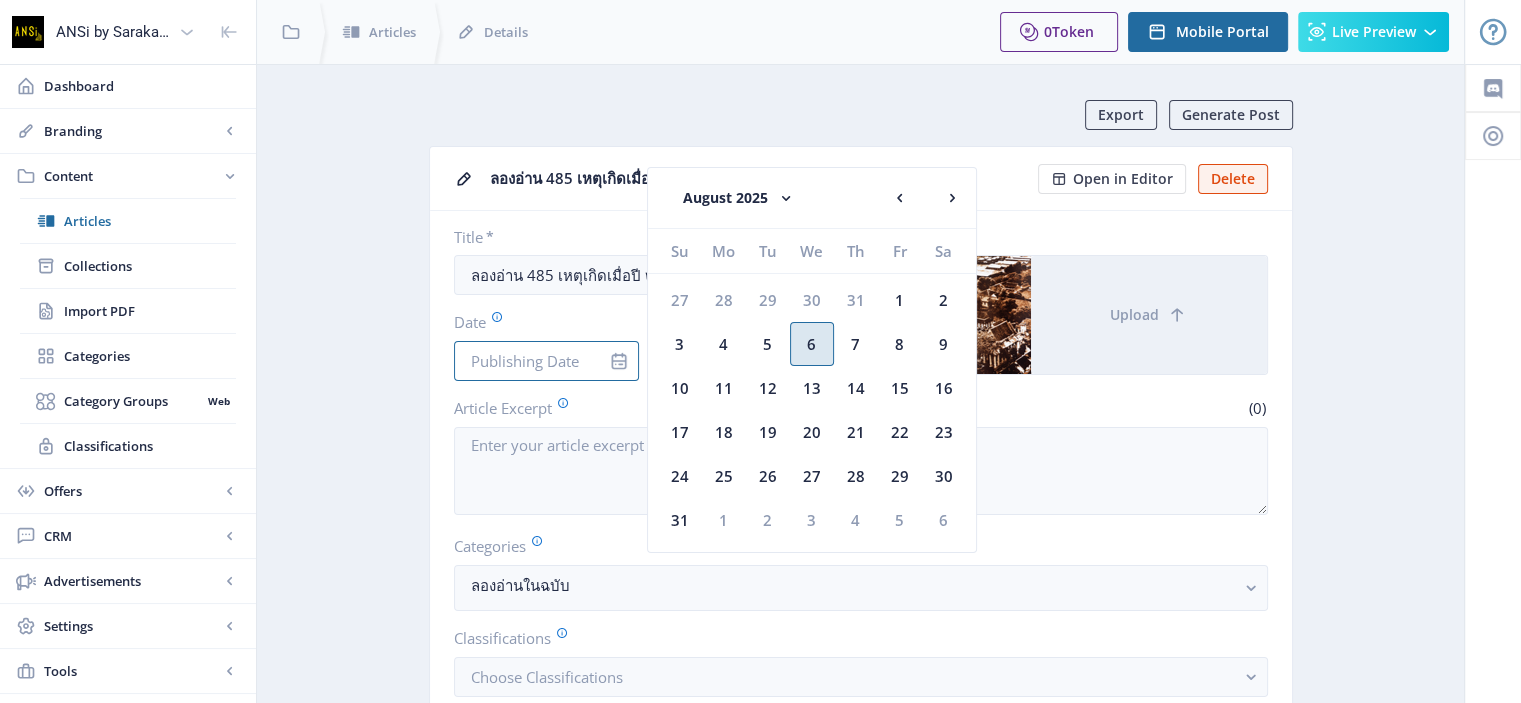type on "Aug 6, 2025" 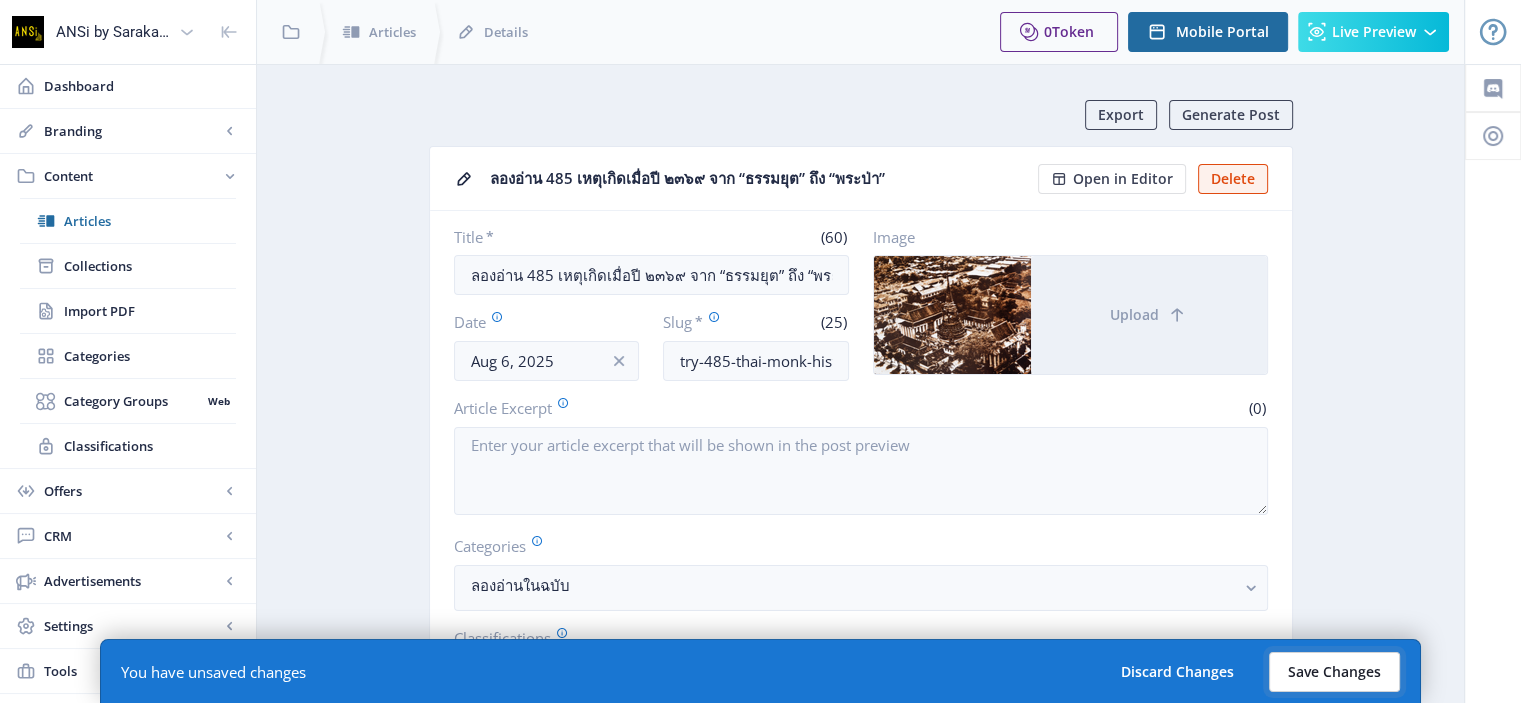 click on "Save Changes" 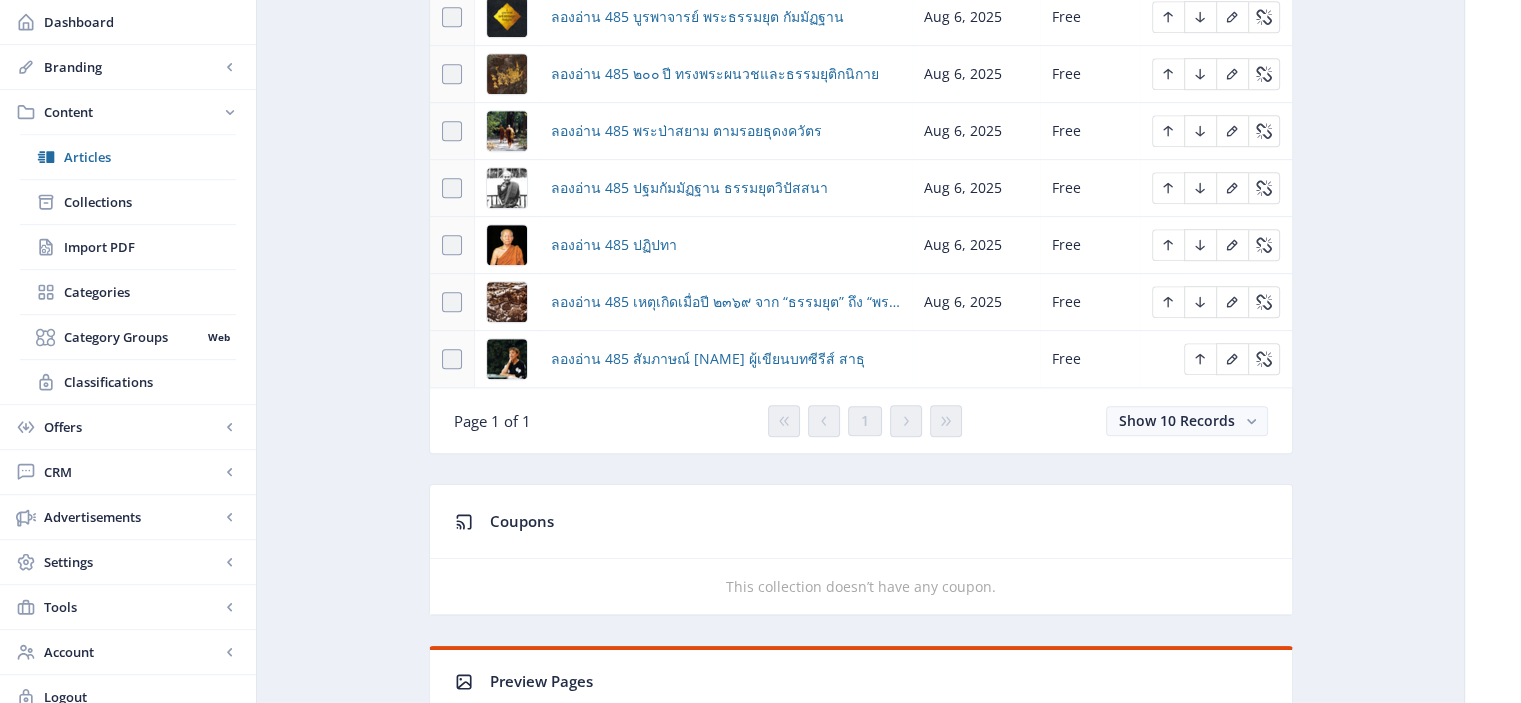 scroll, scrollTop: 1088, scrollLeft: 0, axis: vertical 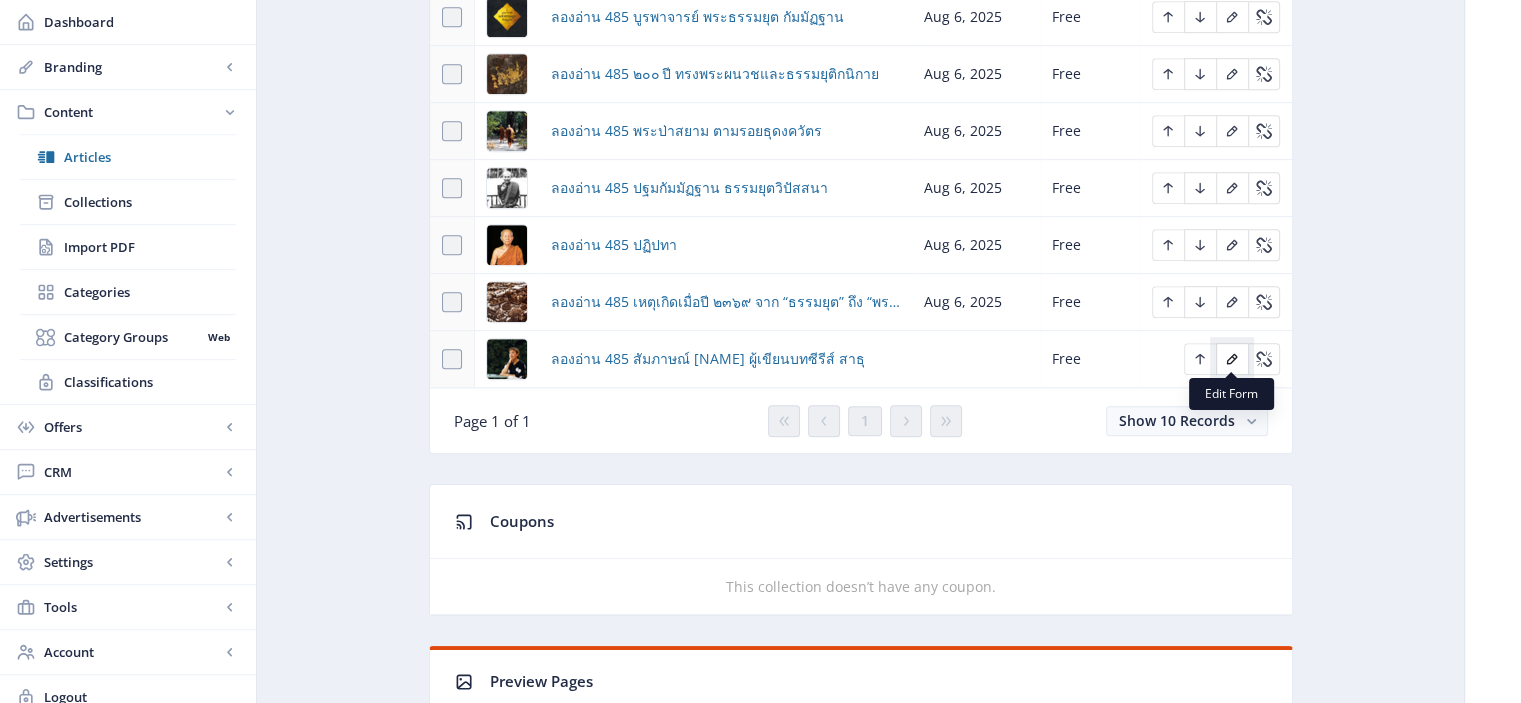 click 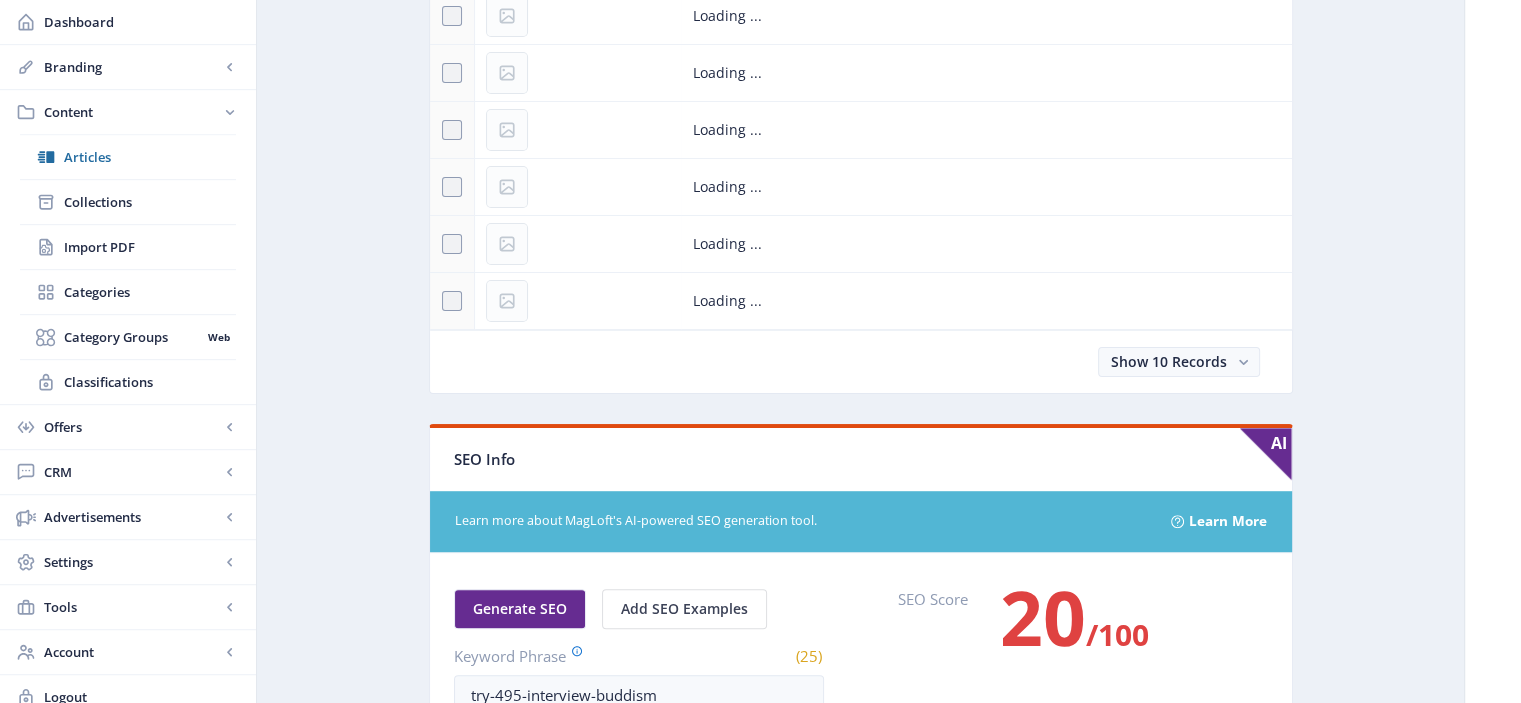 scroll, scrollTop: 0, scrollLeft: 0, axis: both 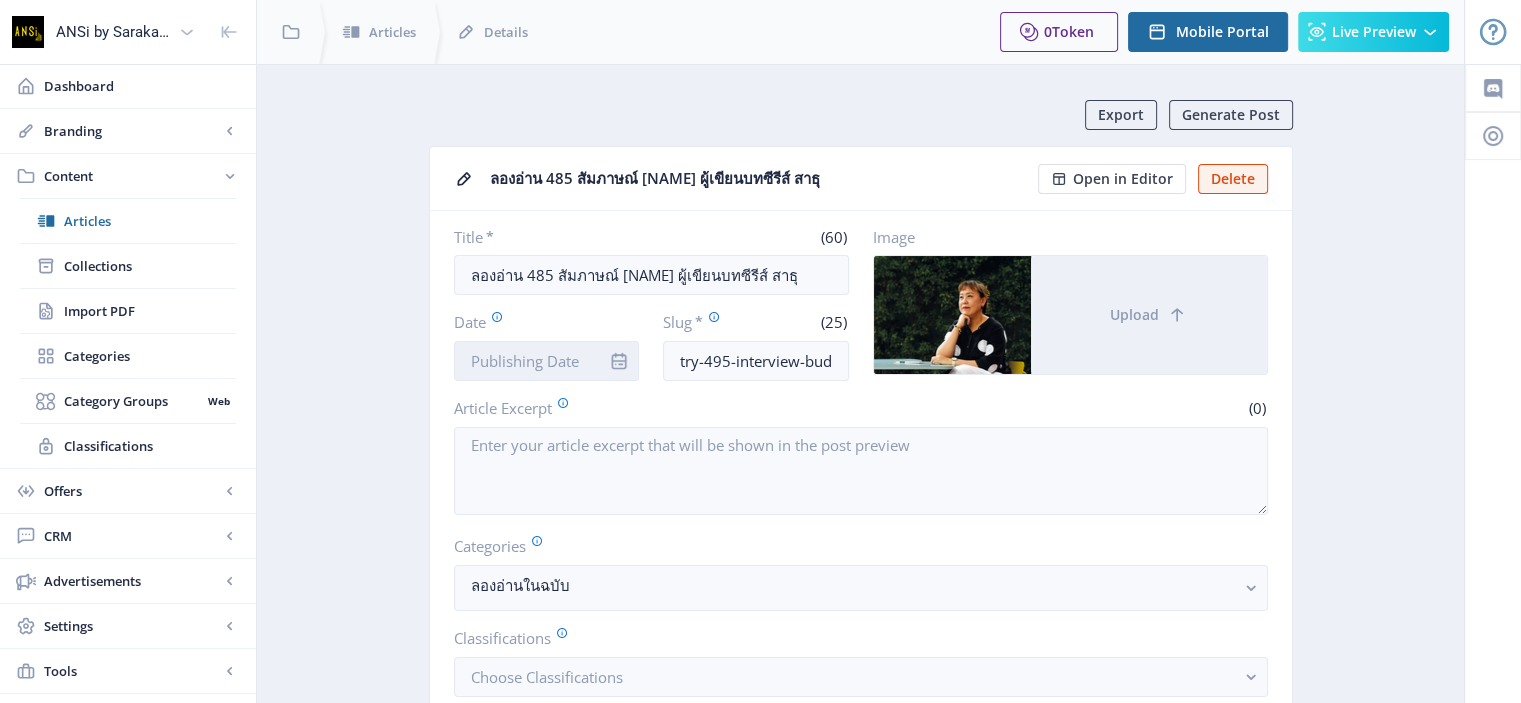 click on "Date" at bounding box center [547, 361] 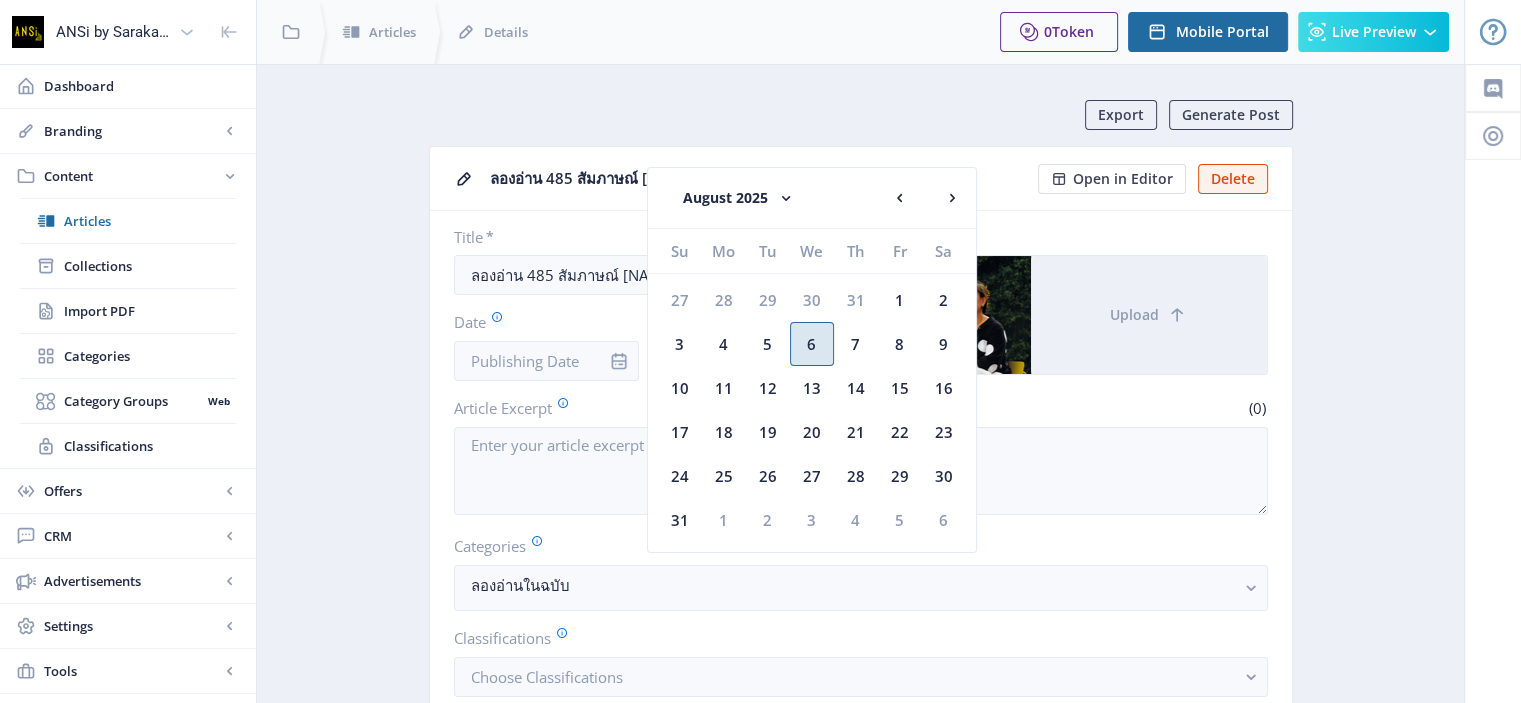 click on "6" 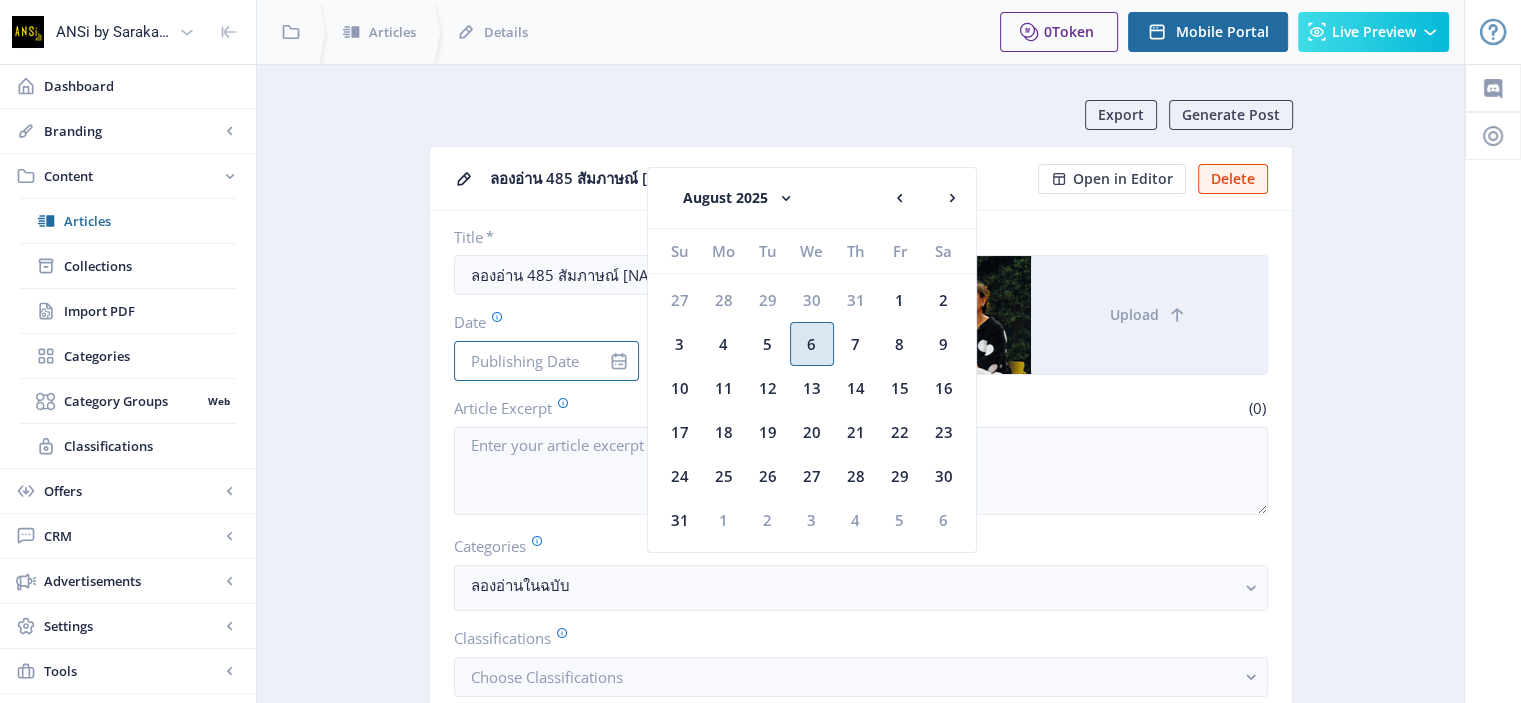 type on "Aug 6, 2025" 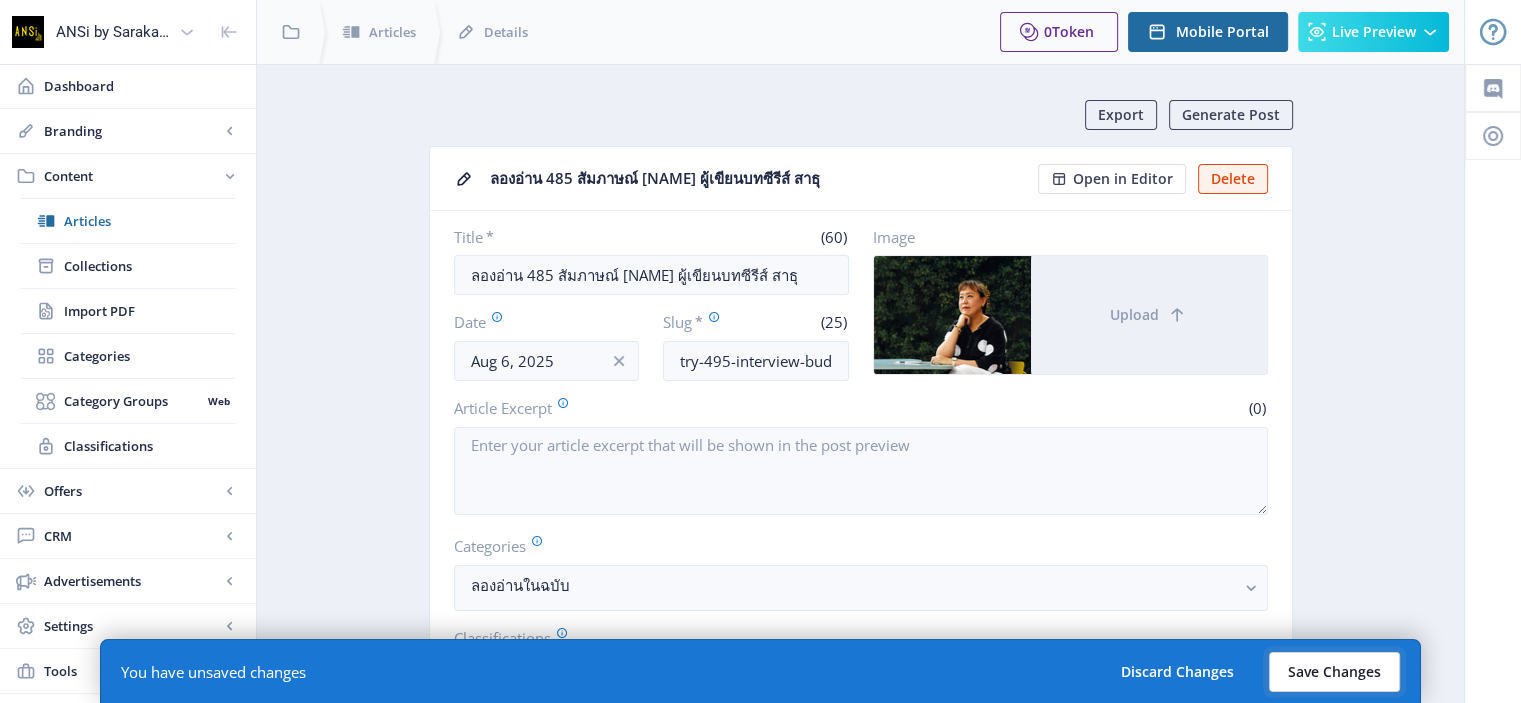 click on "Save Changes" 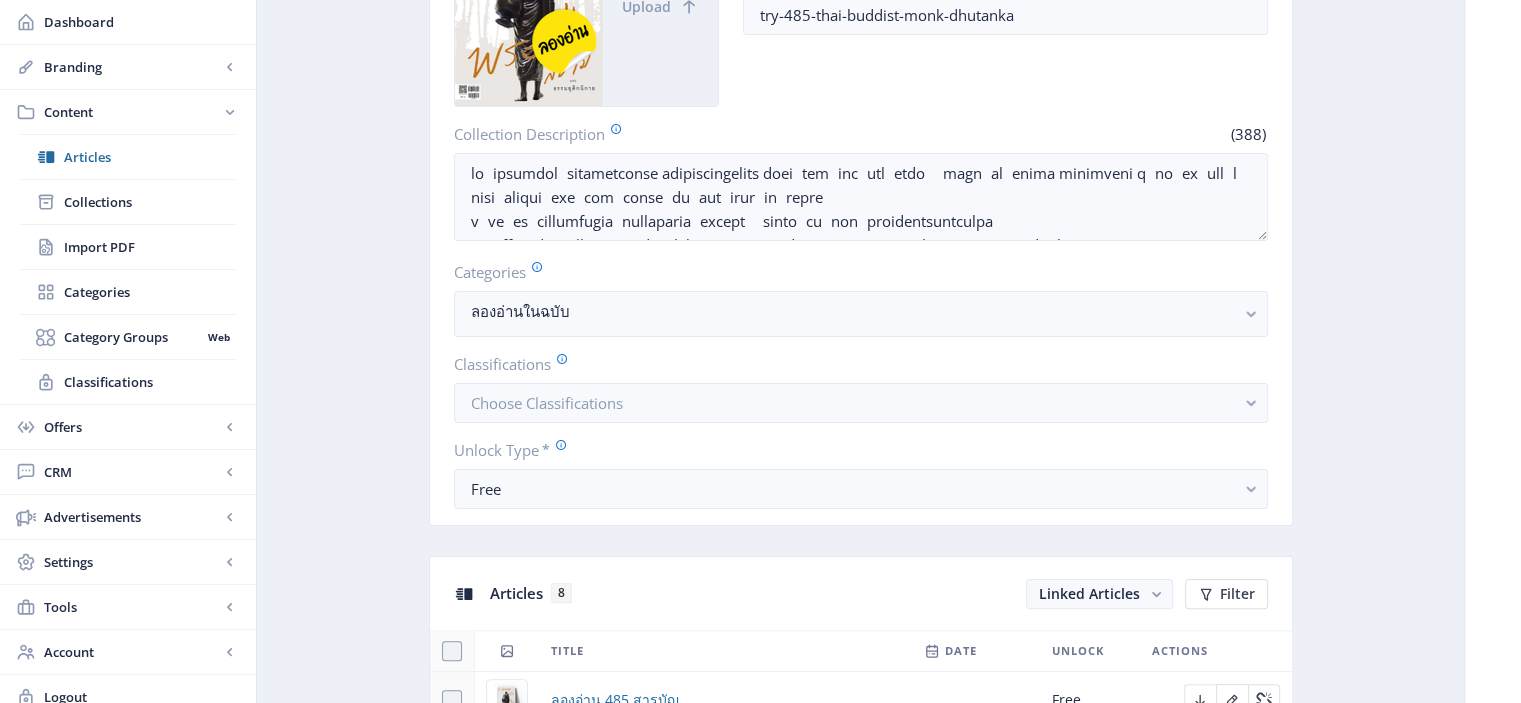 scroll, scrollTop: 0, scrollLeft: 0, axis: both 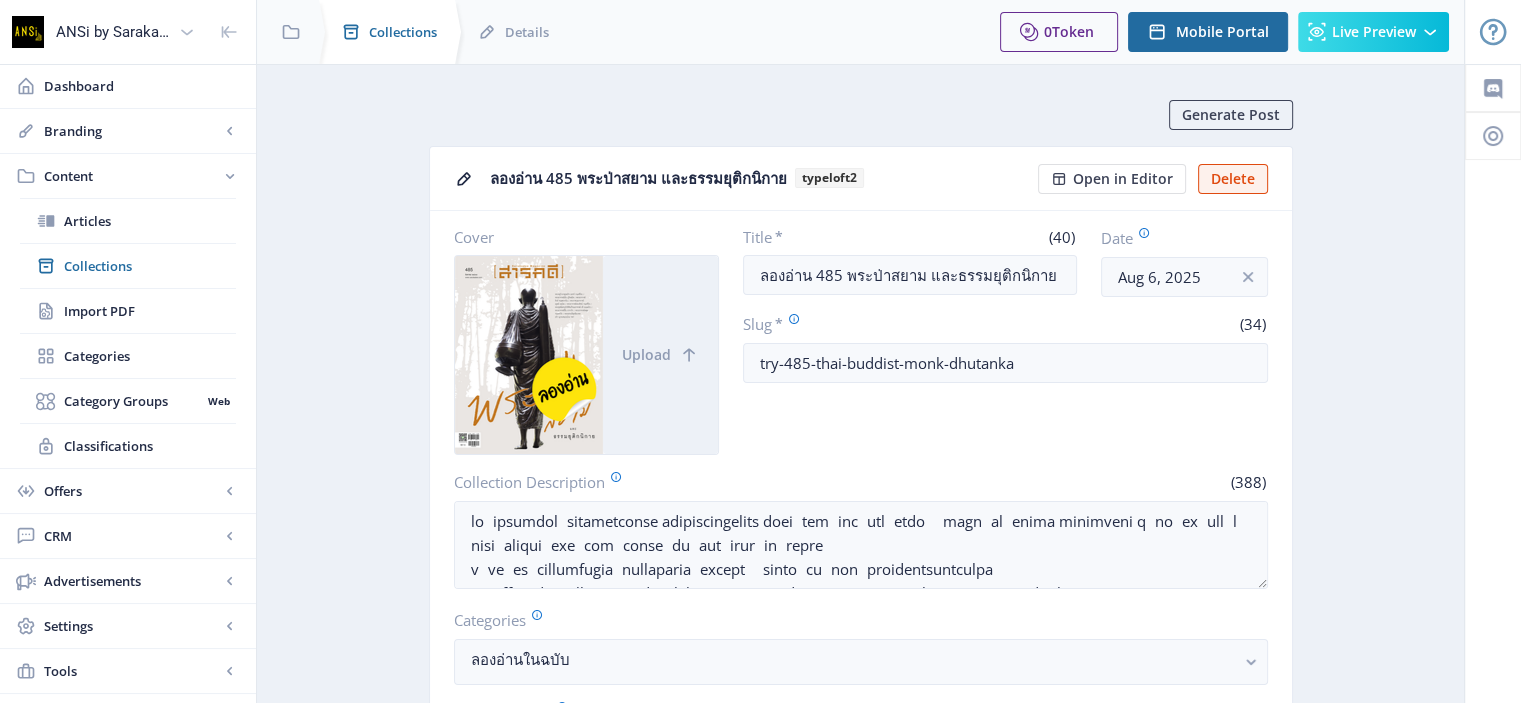 click on "Collections" at bounding box center (403, 32) 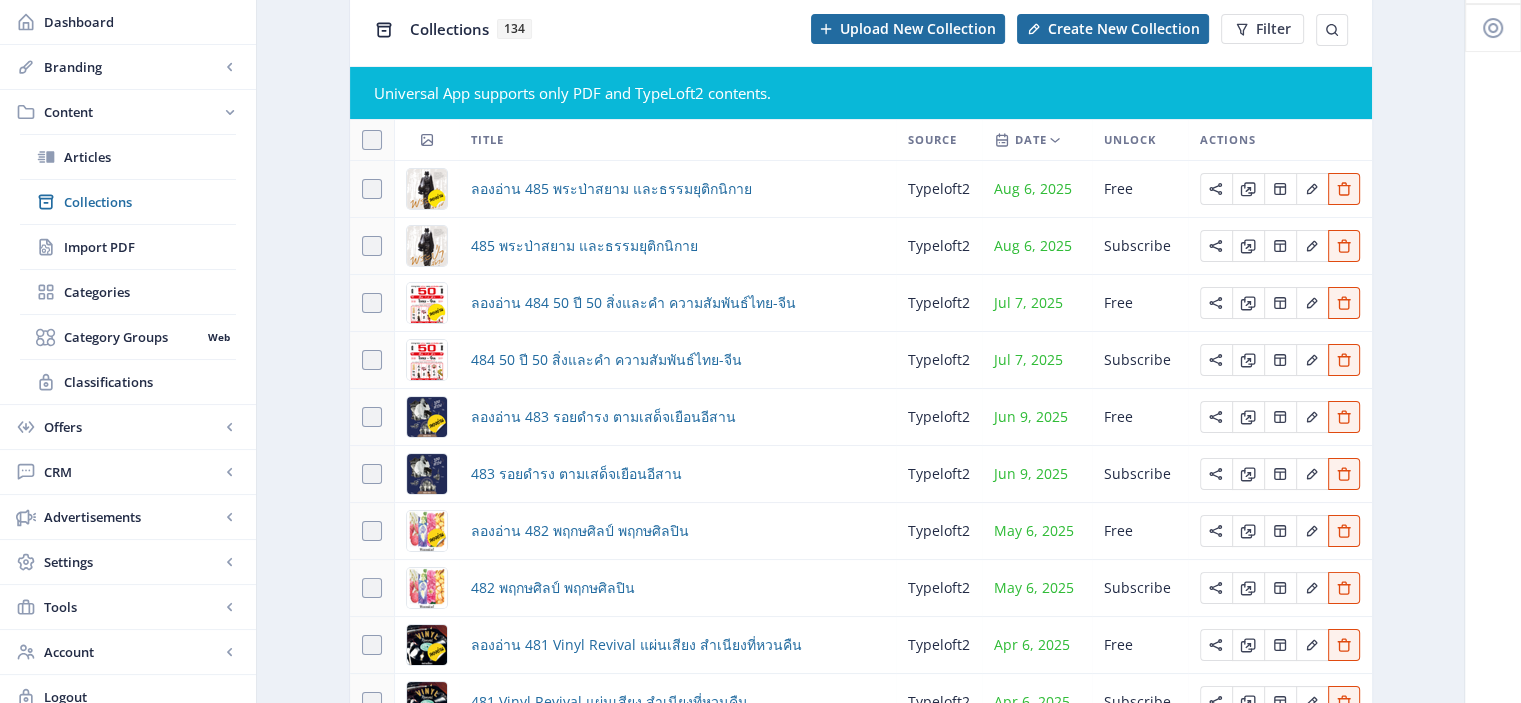 scroll, scrollTop: 0, scrollLeft: 0, axis: both 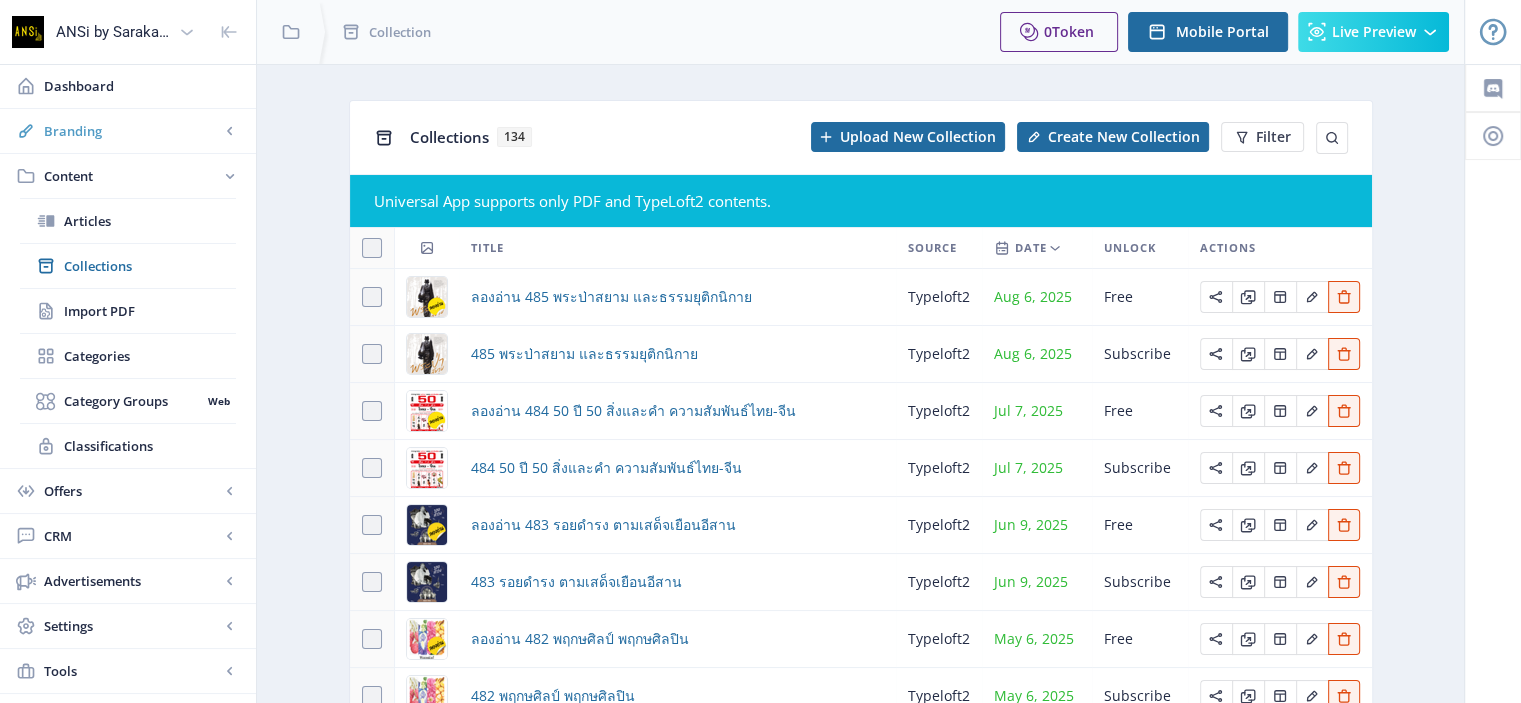 click on "Branding" at bounding box center [128, 131] 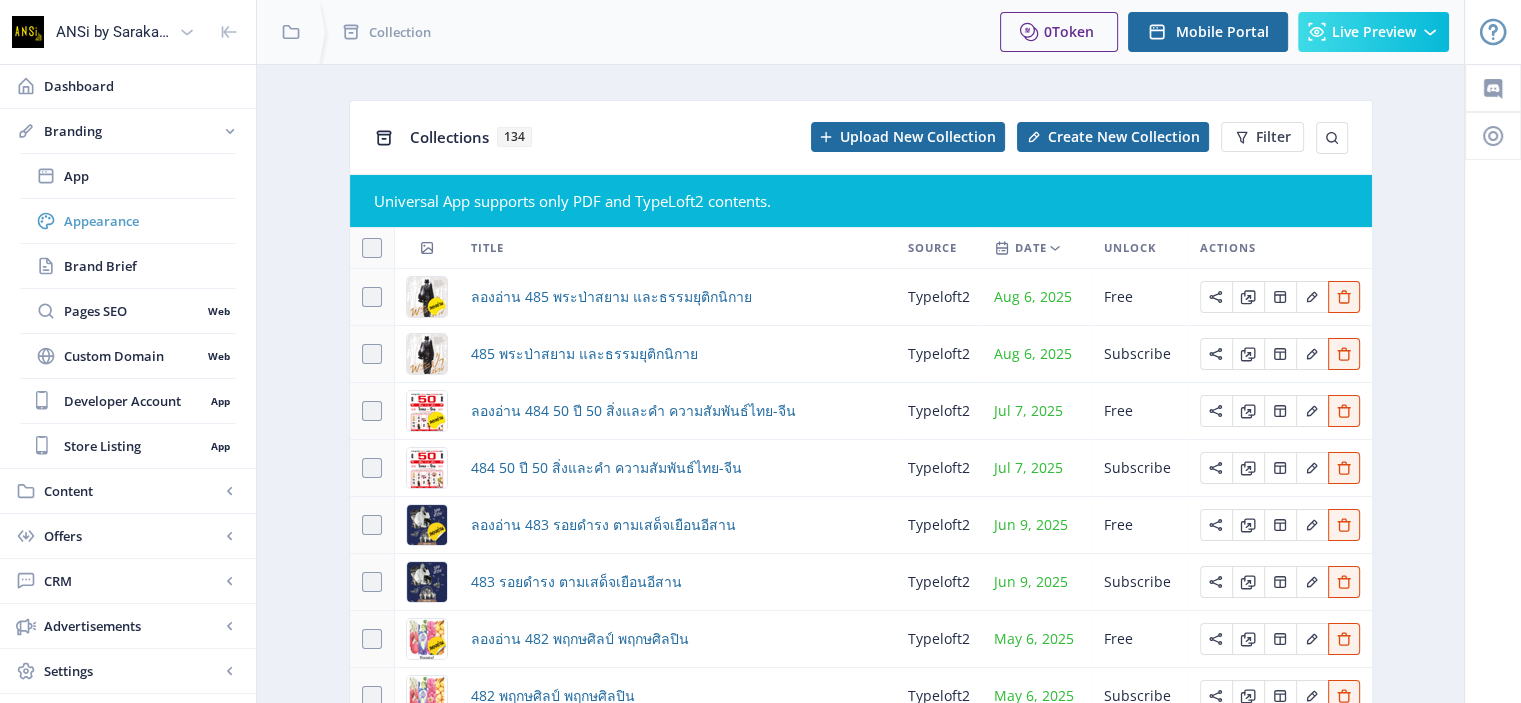 click on "Appearance" at bounding box center [128, 221] 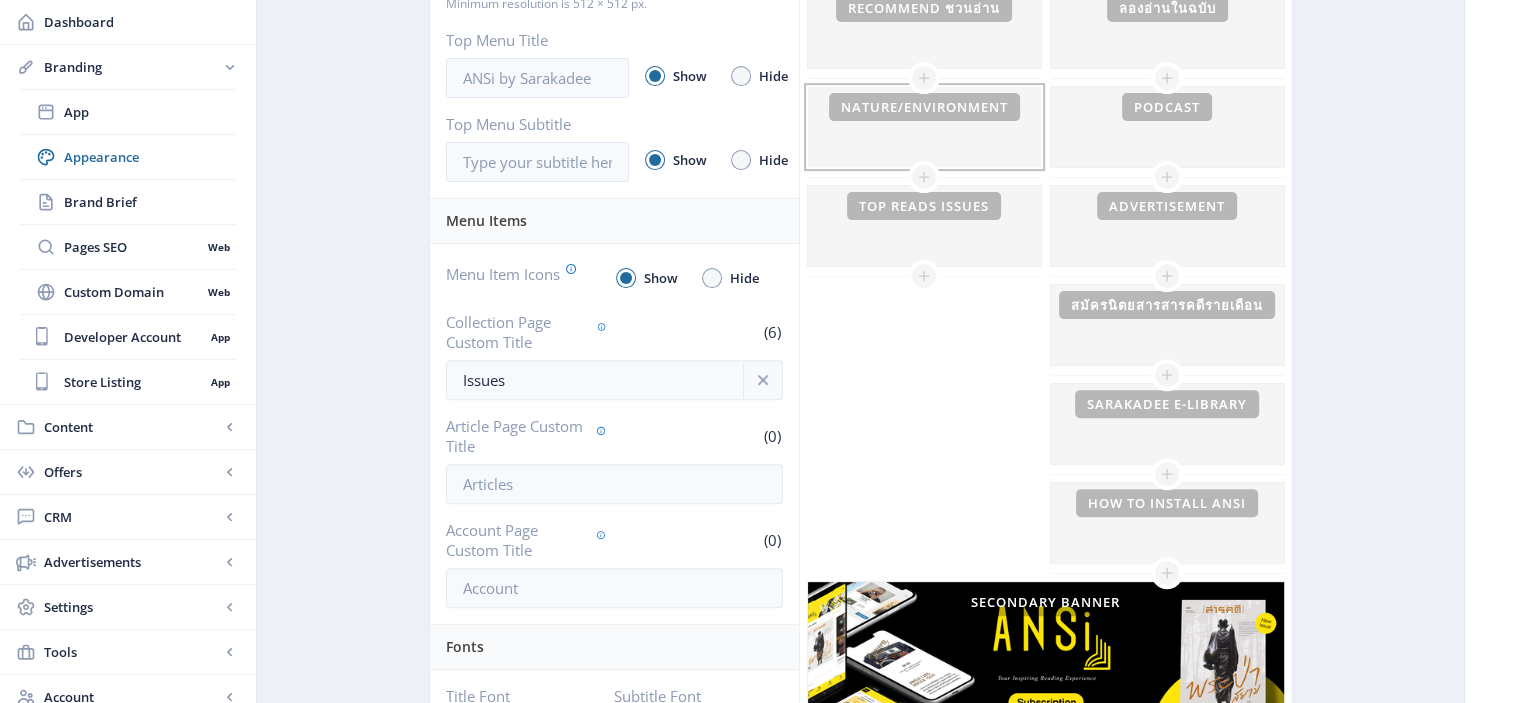 scroll, scrollTop: 468, scrollLeft: 0, axis: vertical 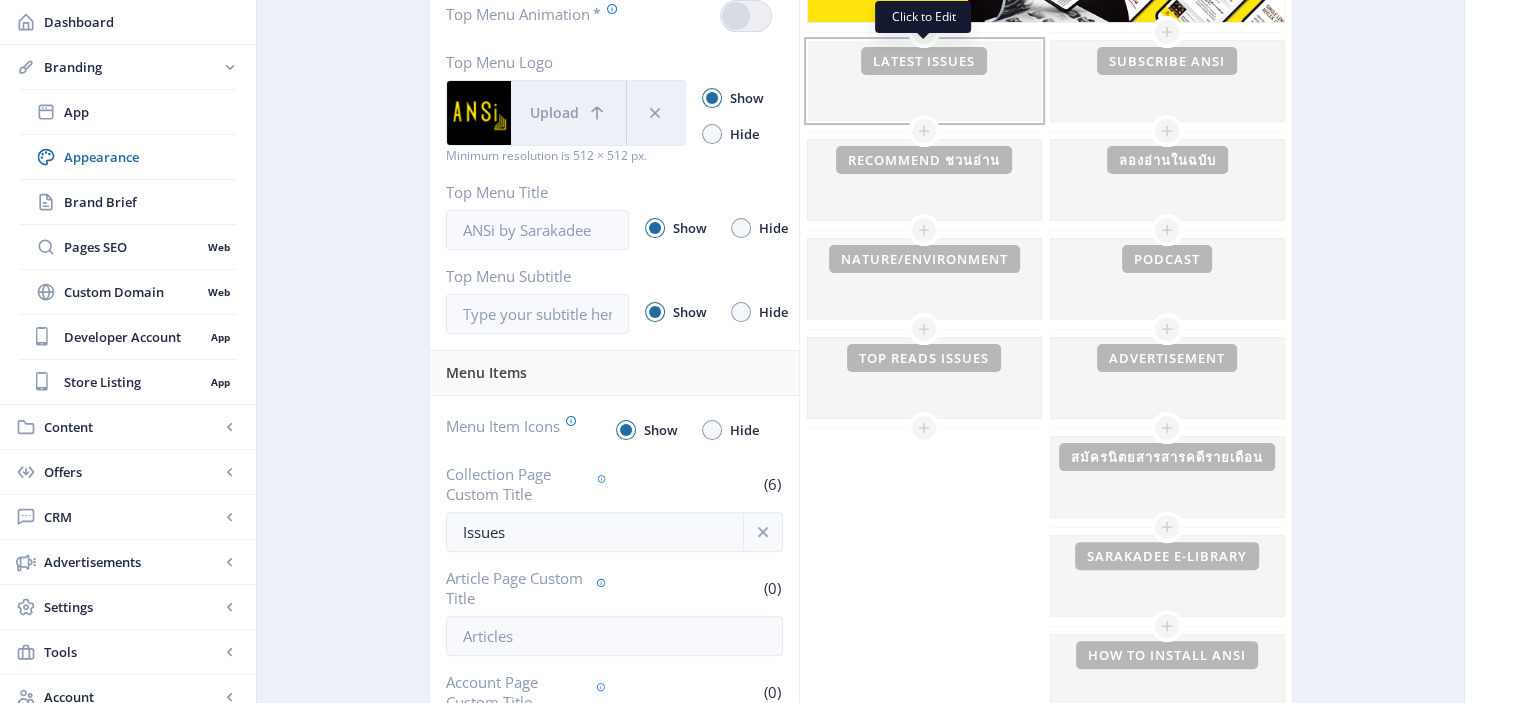click at bounding box center (924, 180) 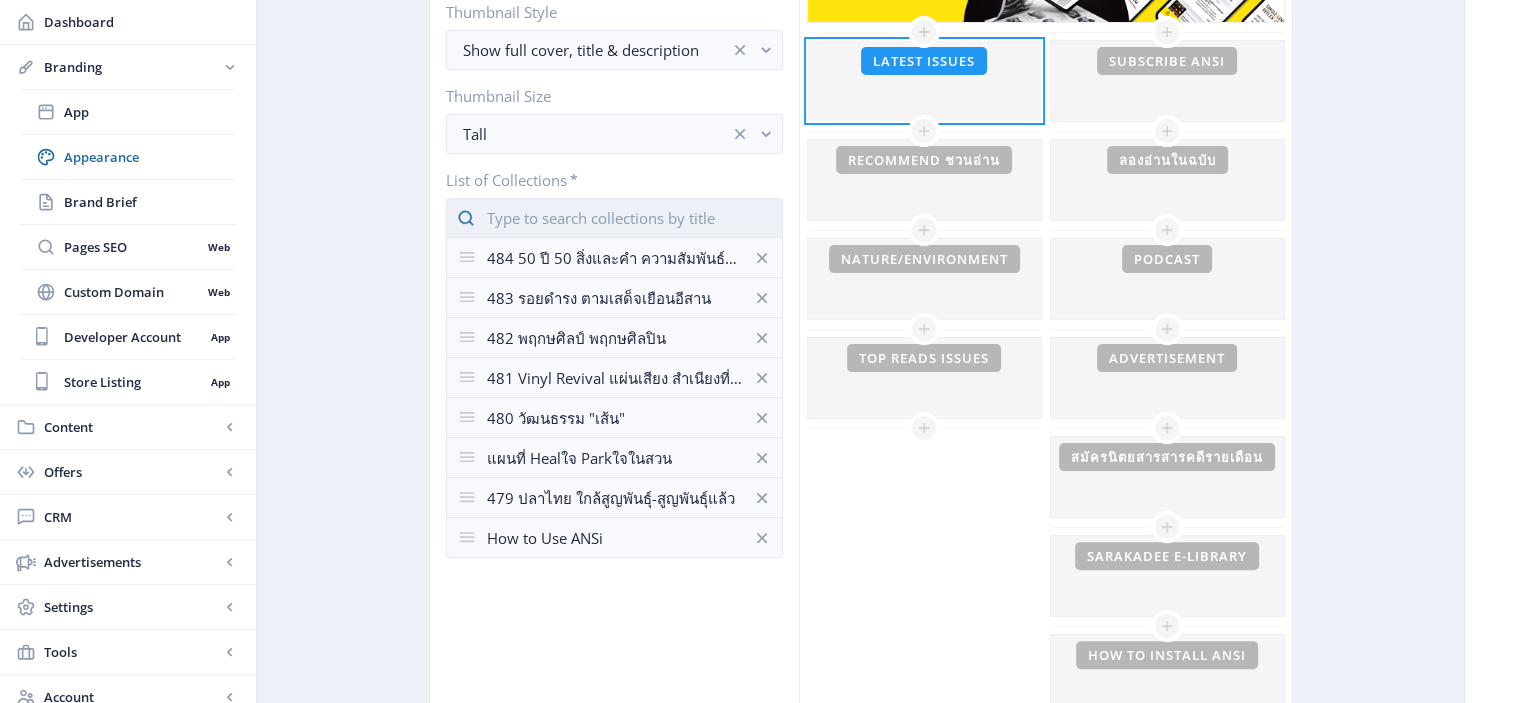 click 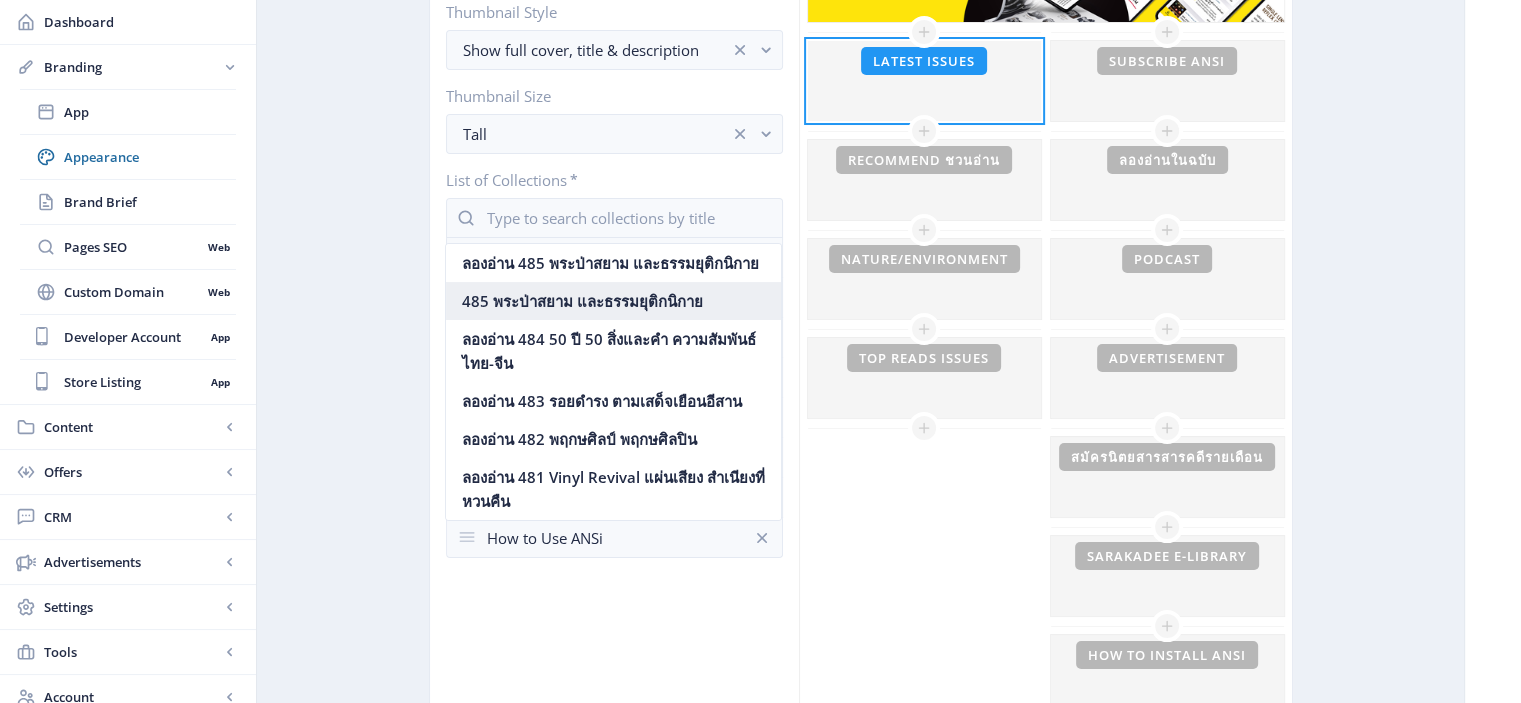 click on "485 พระป่าสยาม และธรรมยุติกนิกาย" at bounding box center (613, 301) 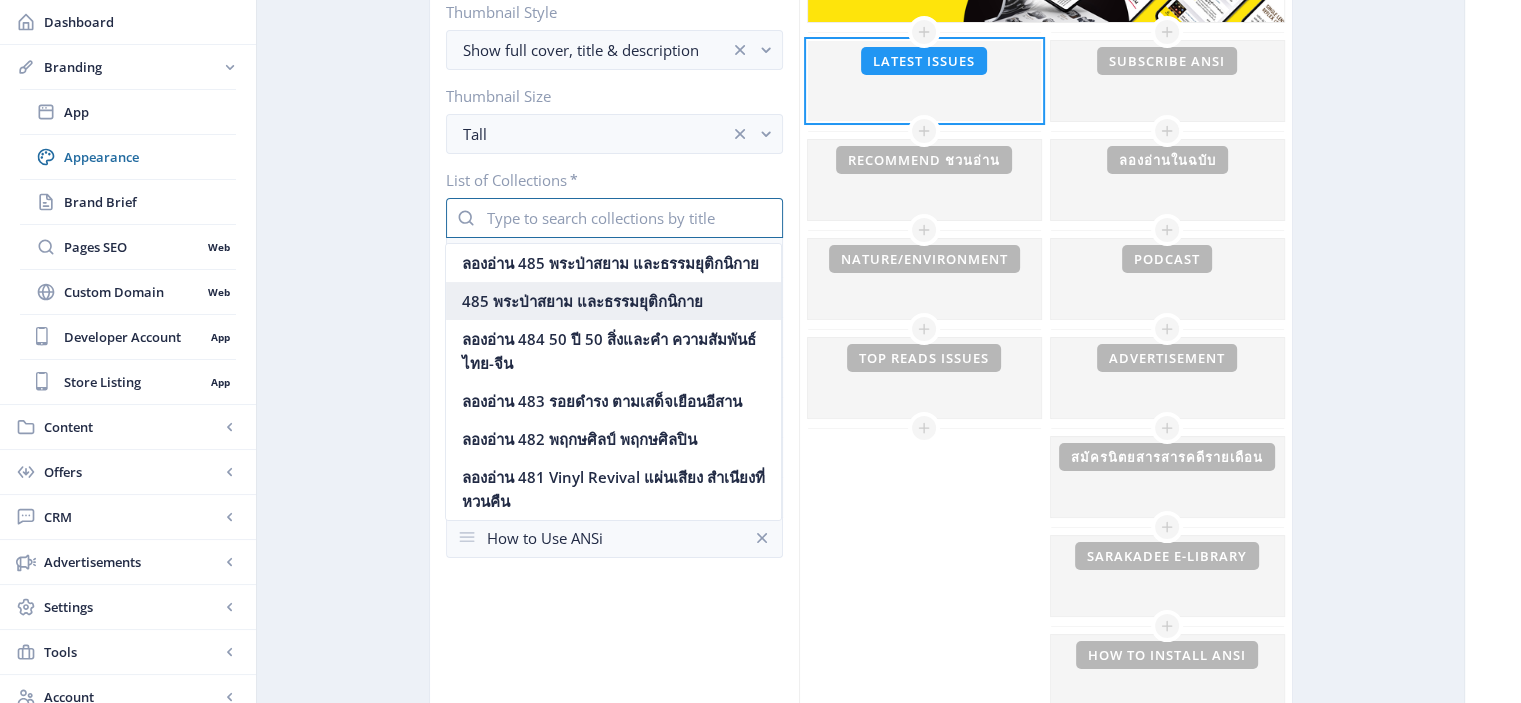 type 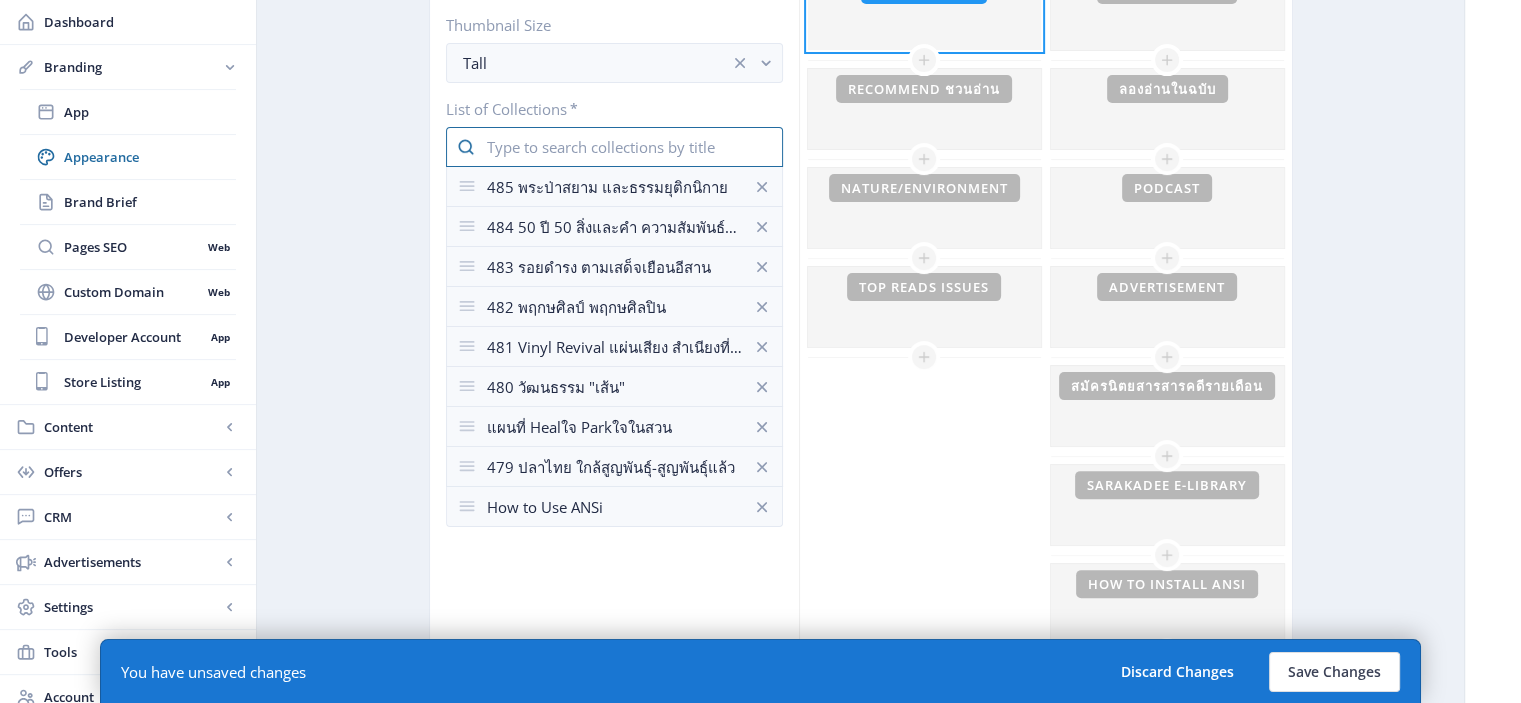 scroll, scrollTop: 538, scrollLeft: 0, axis: vertical 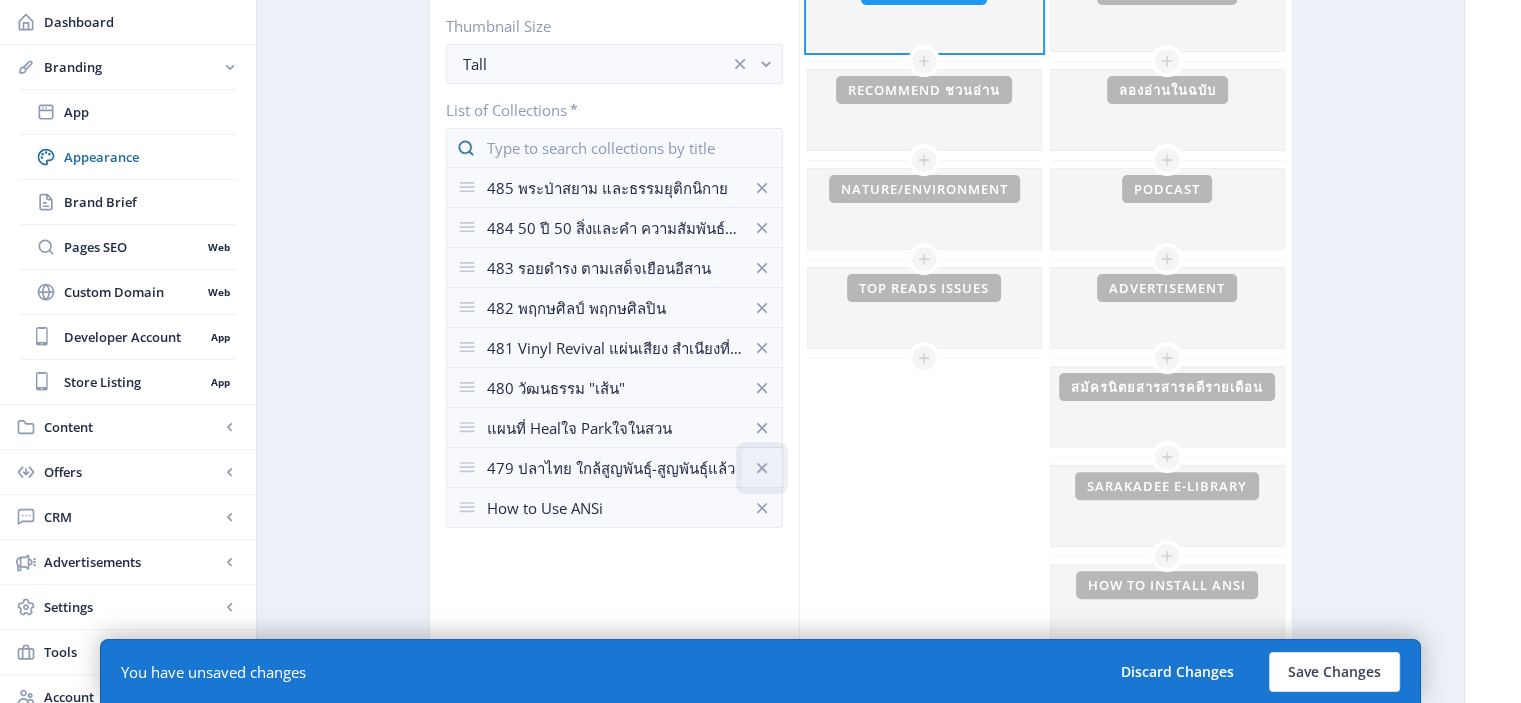 click 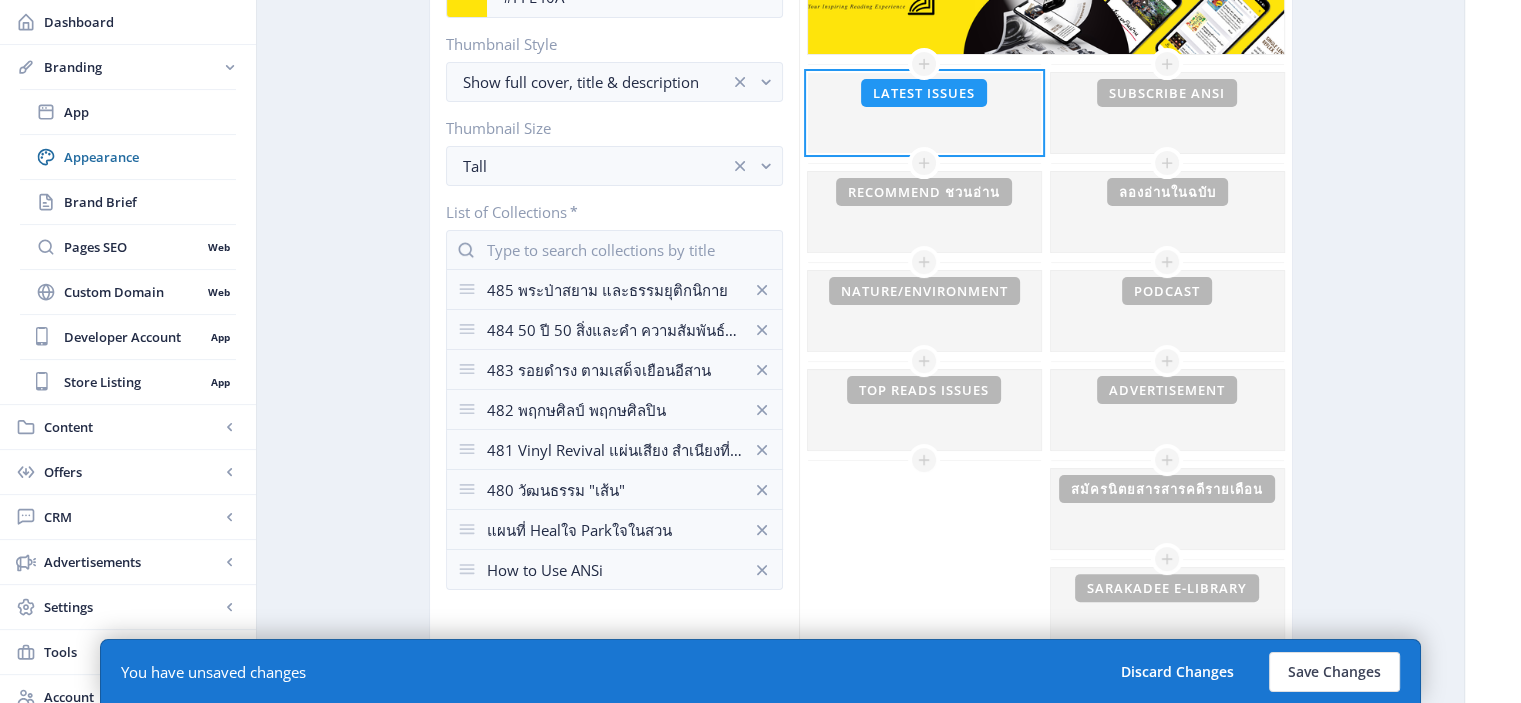 scroll, scrollTop: 436, scrollLeft: 0, axis: vertical 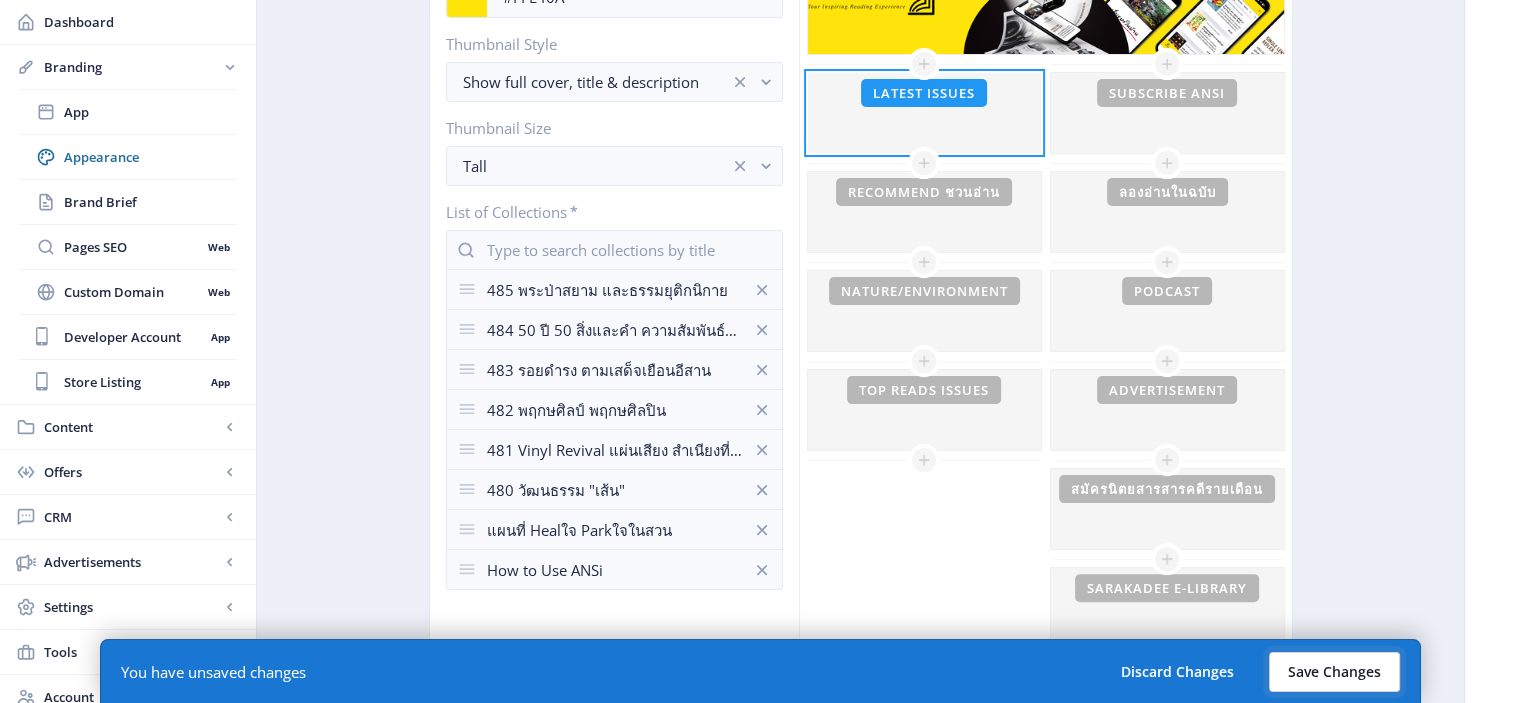 click on "Save Changes" 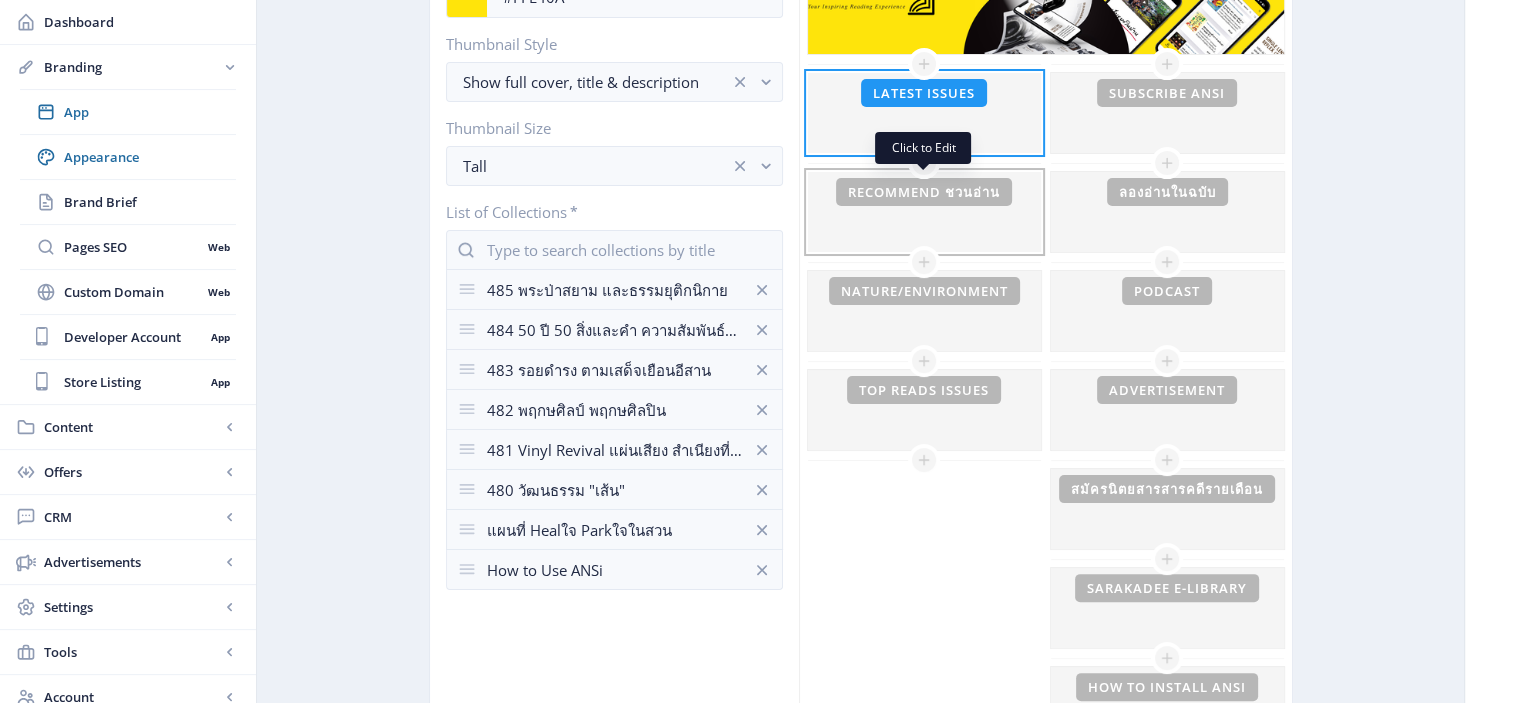 click at bounding box center (924, 410) 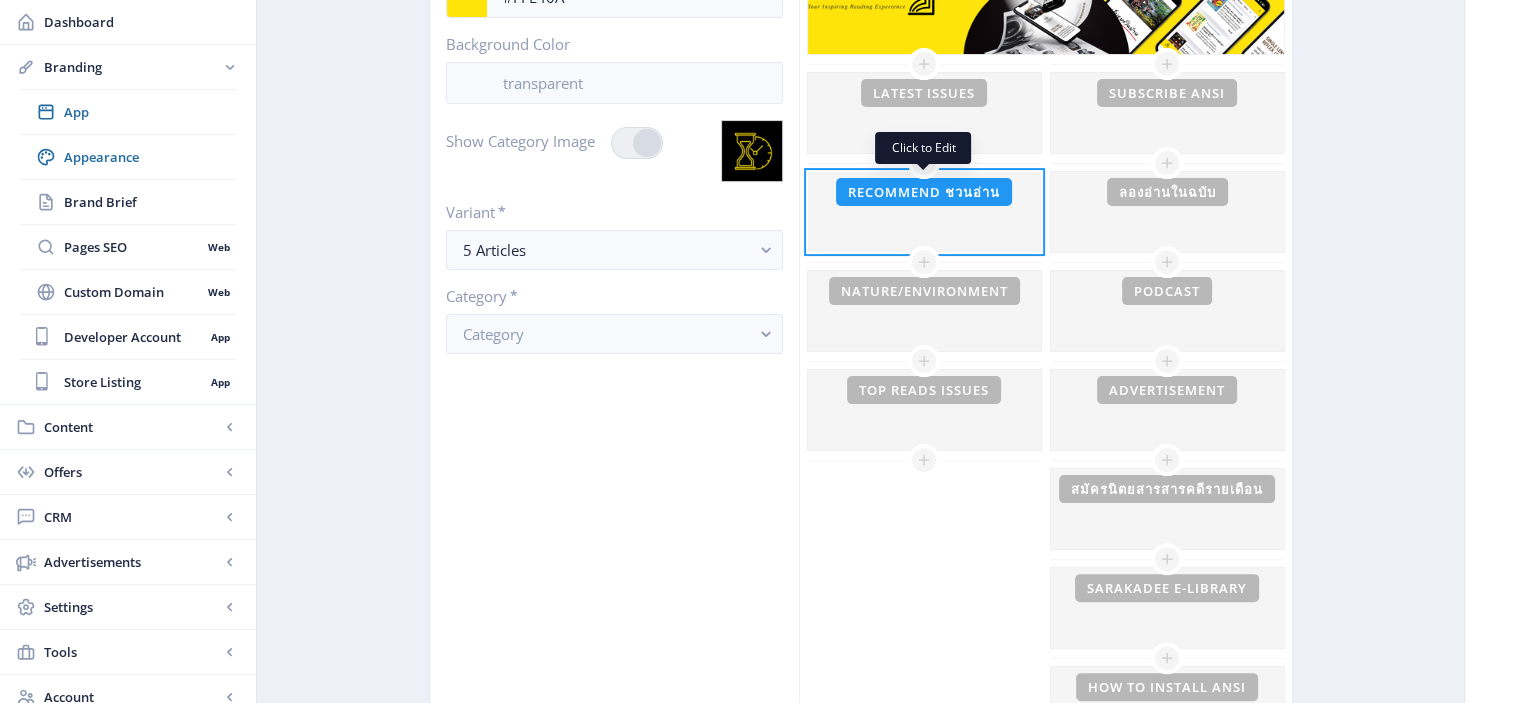 checkbox on "true" 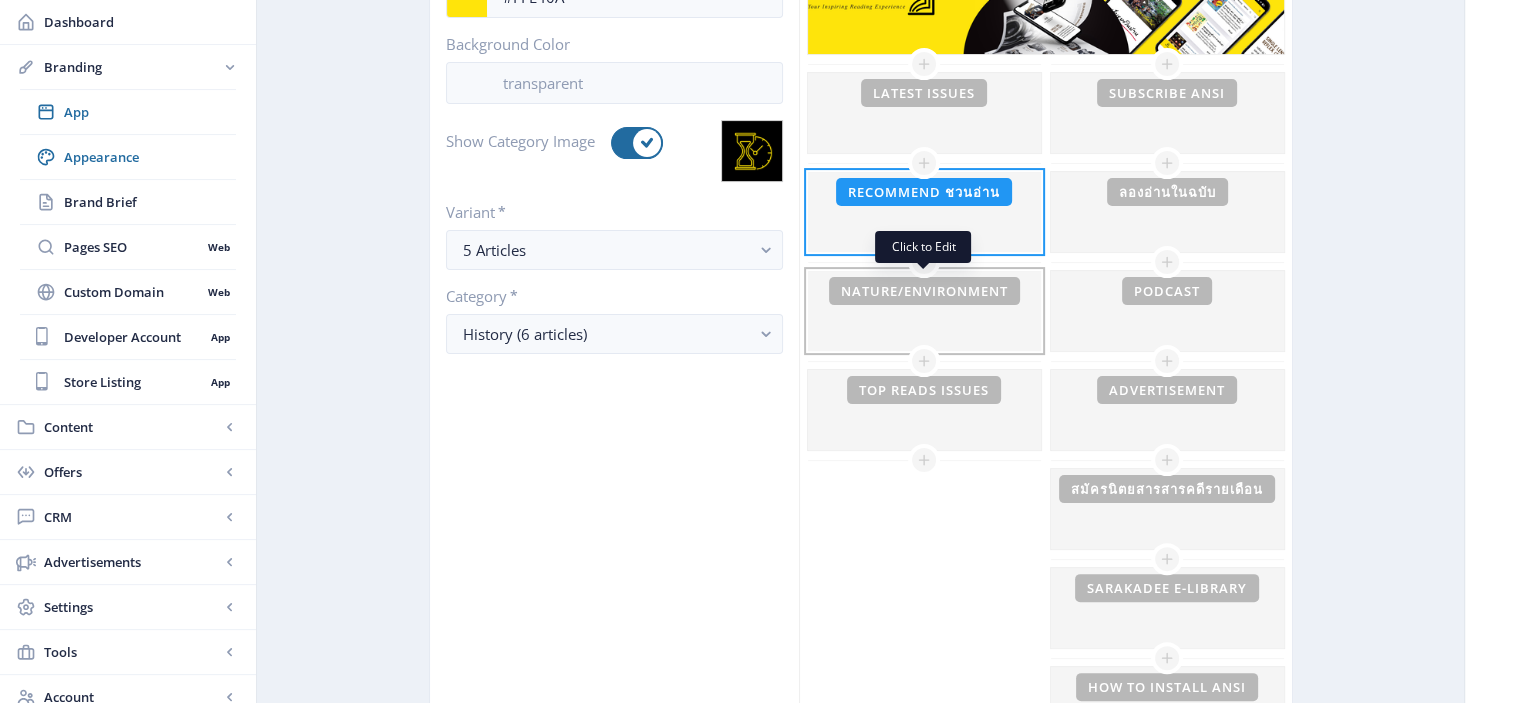 click 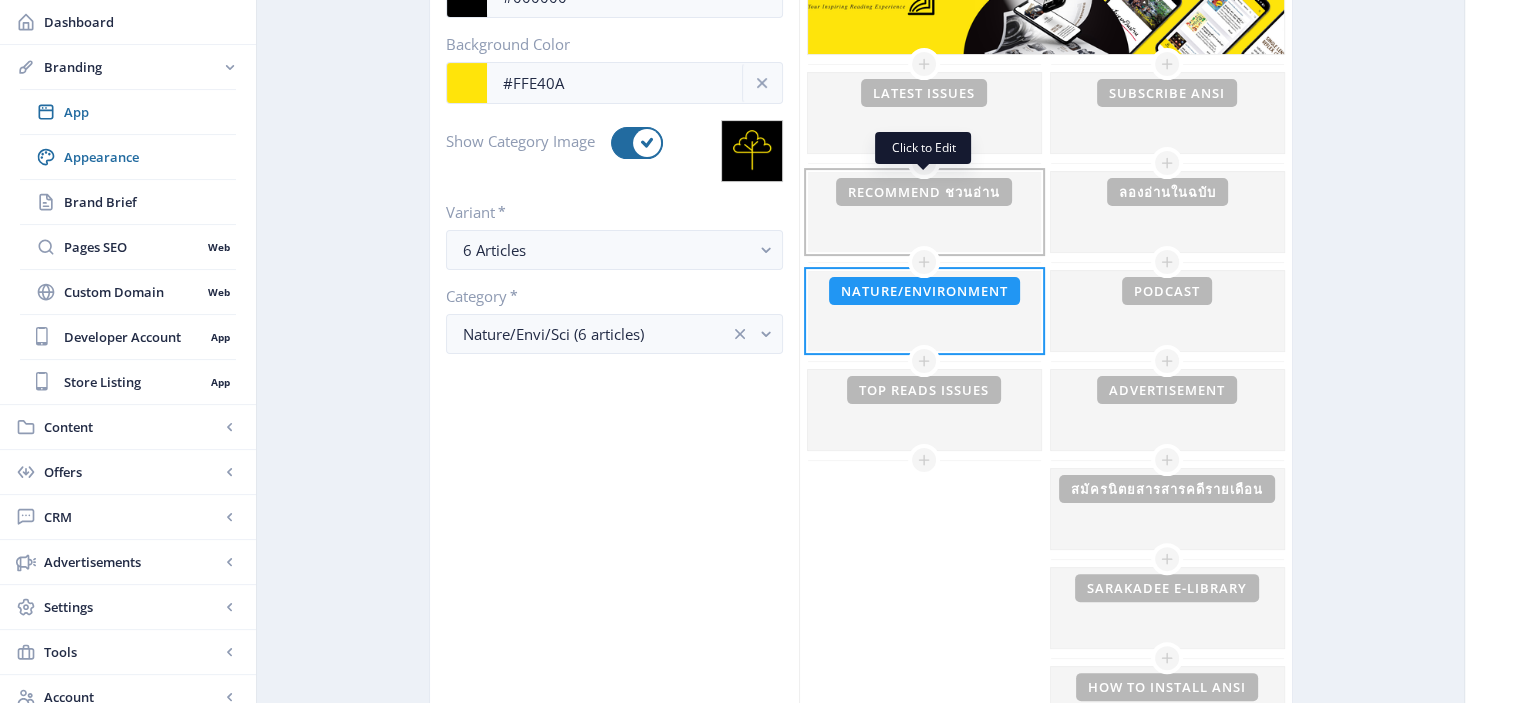 click at bounding box center [924, 410] 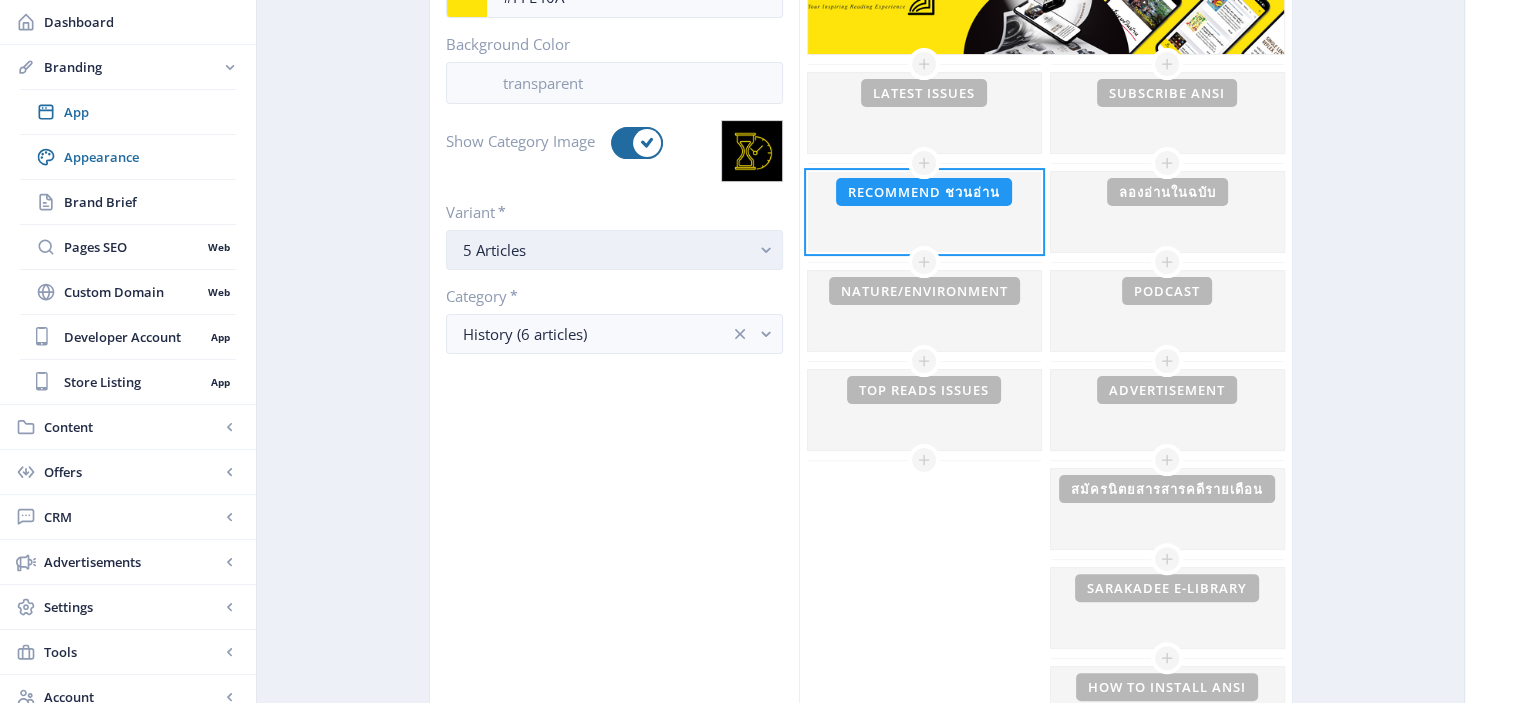 click 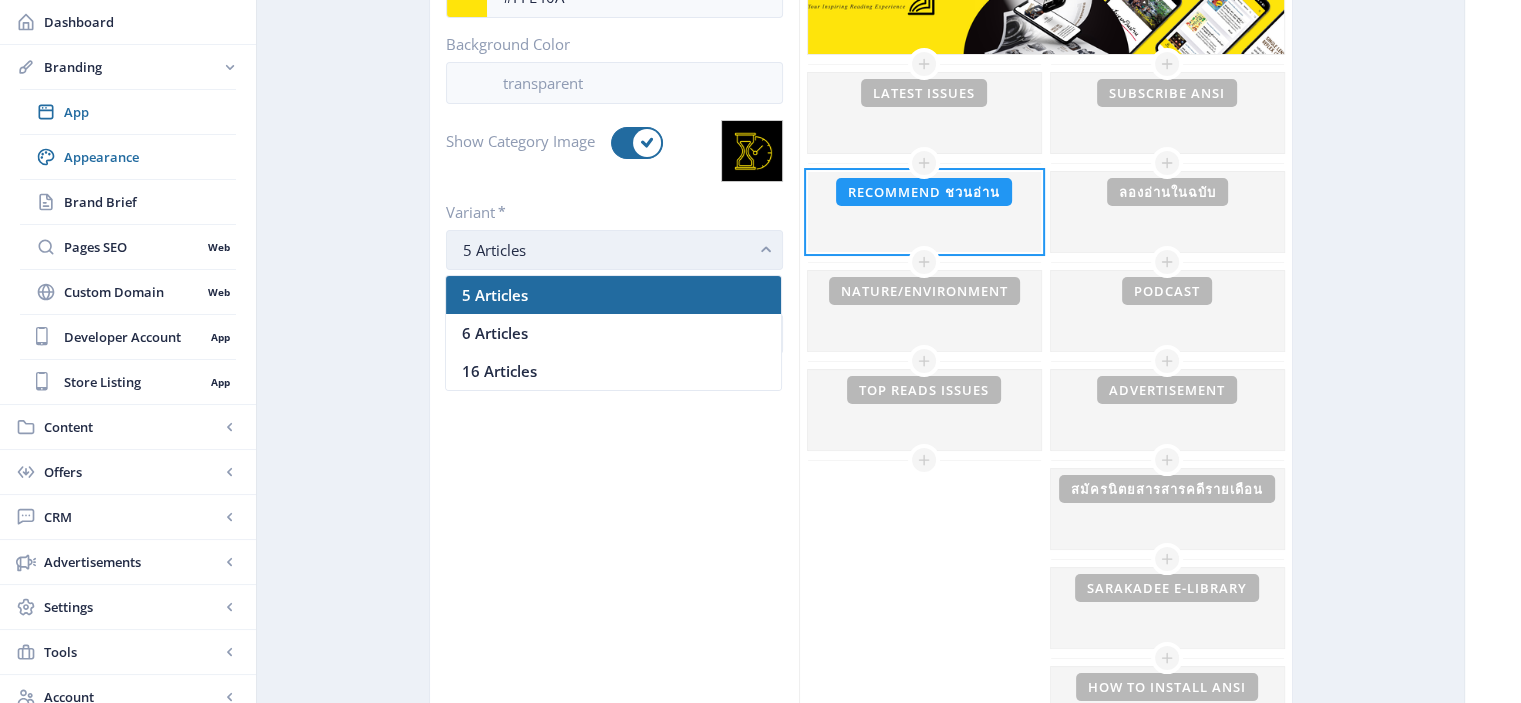 scroll, scrollTop: 0, scrollLeft: 0, axis: both 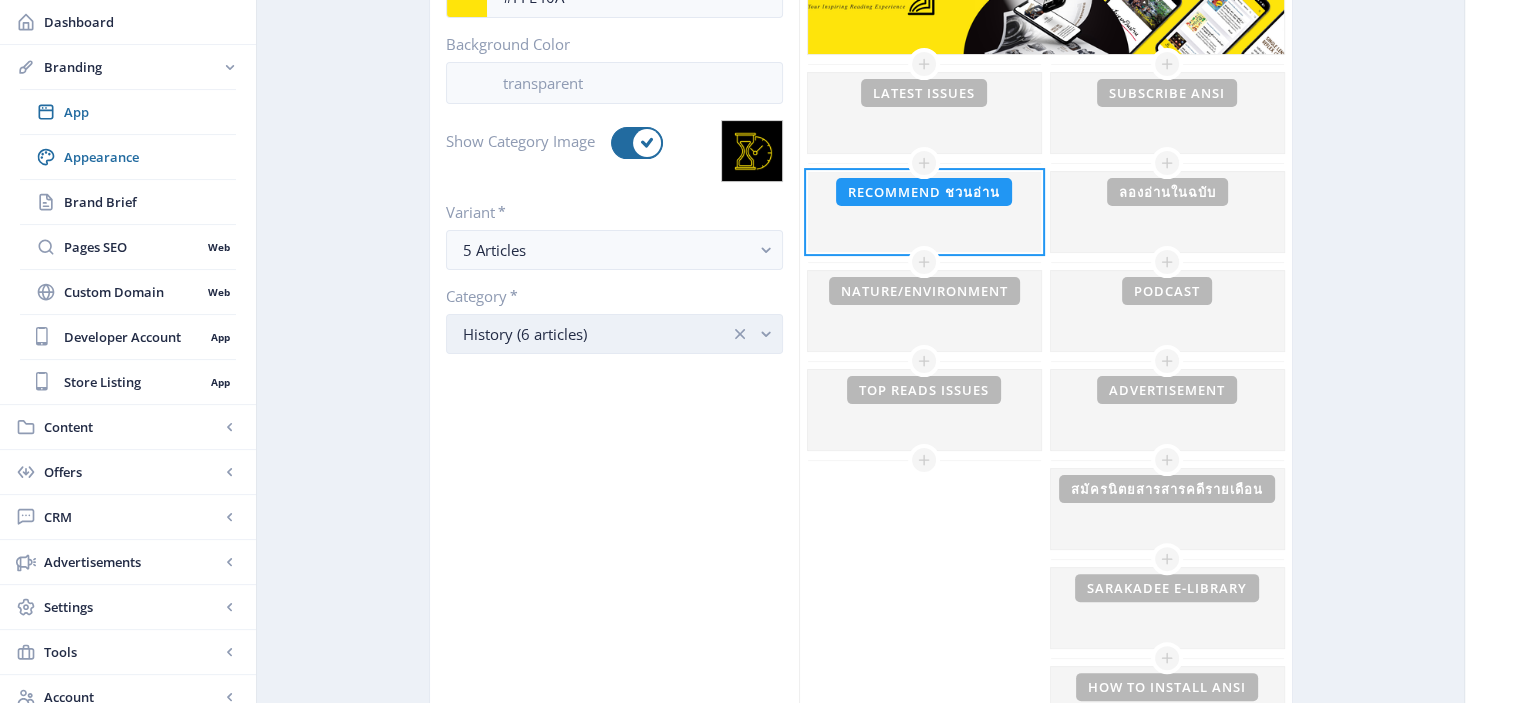 click 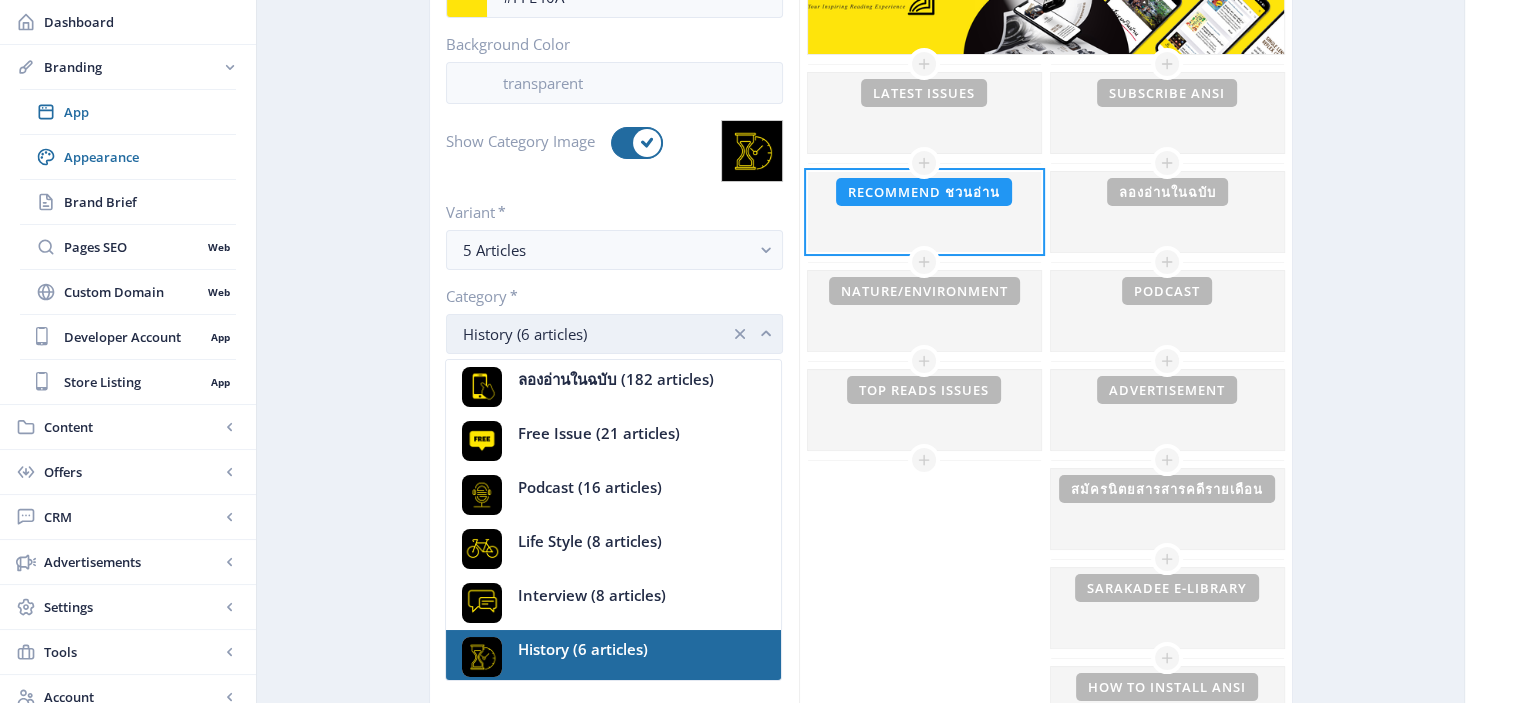 scroll, scrollTop: 4, scrollLeft: 0, axis: vertical 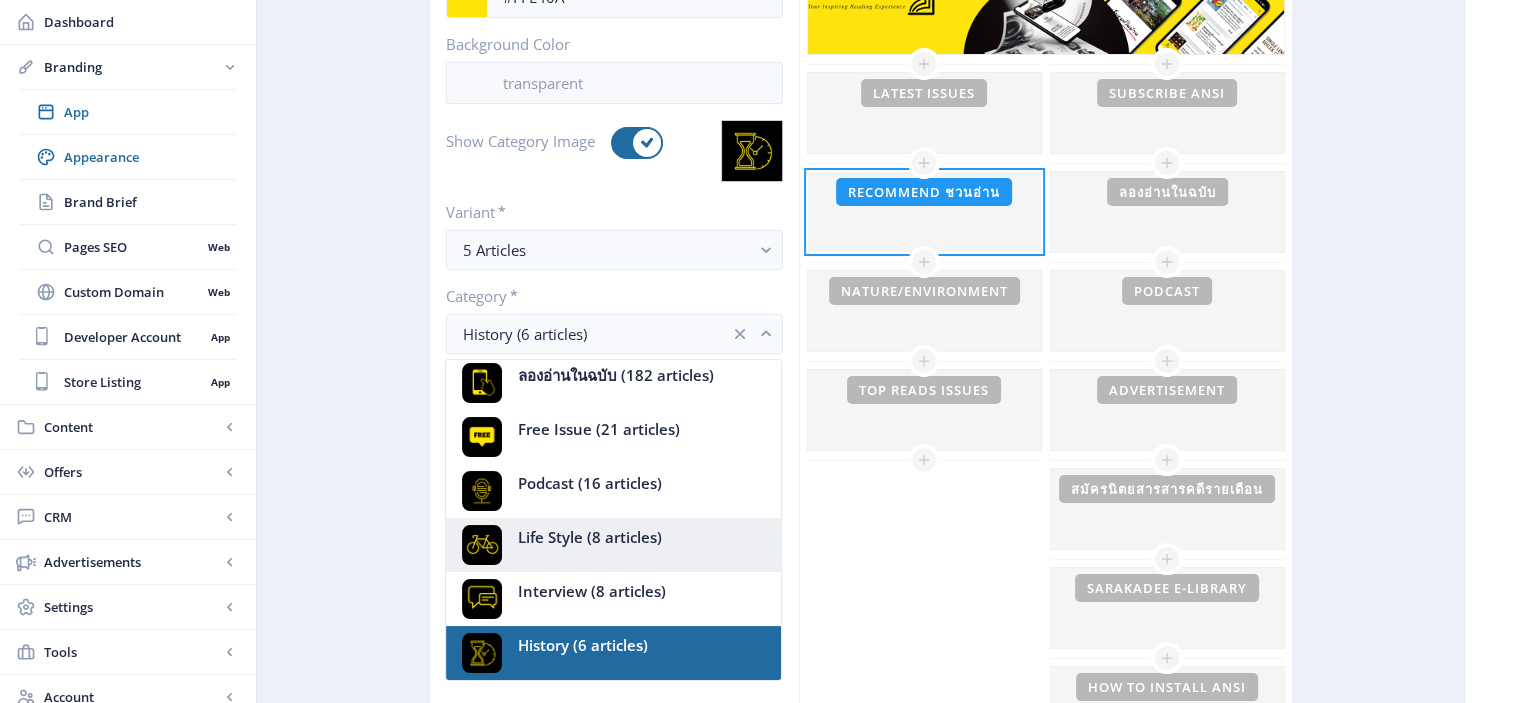 click on "Life Style (8 articles)" at bounding box center [590, 537] 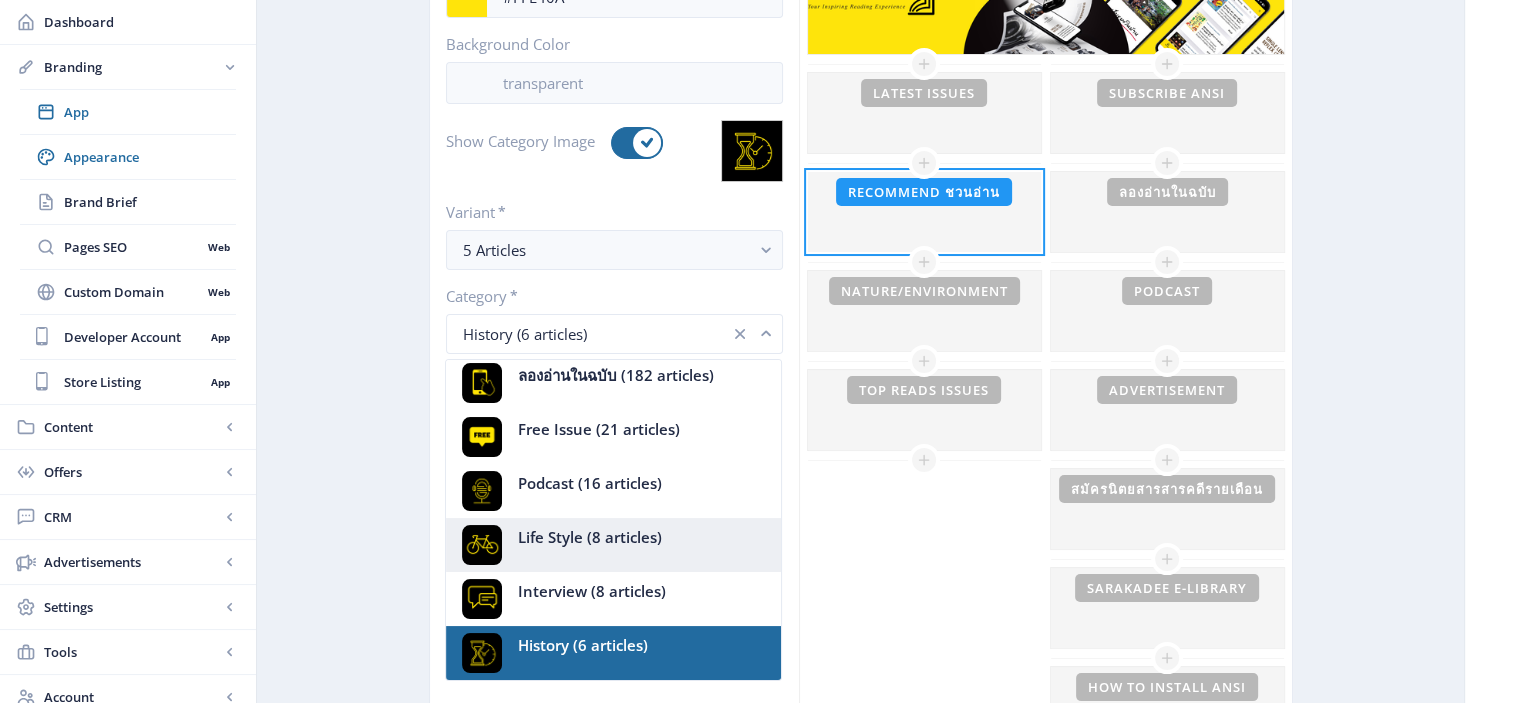 scroll, scrollTop: 436, scrollLeft: 0, axis: vertical 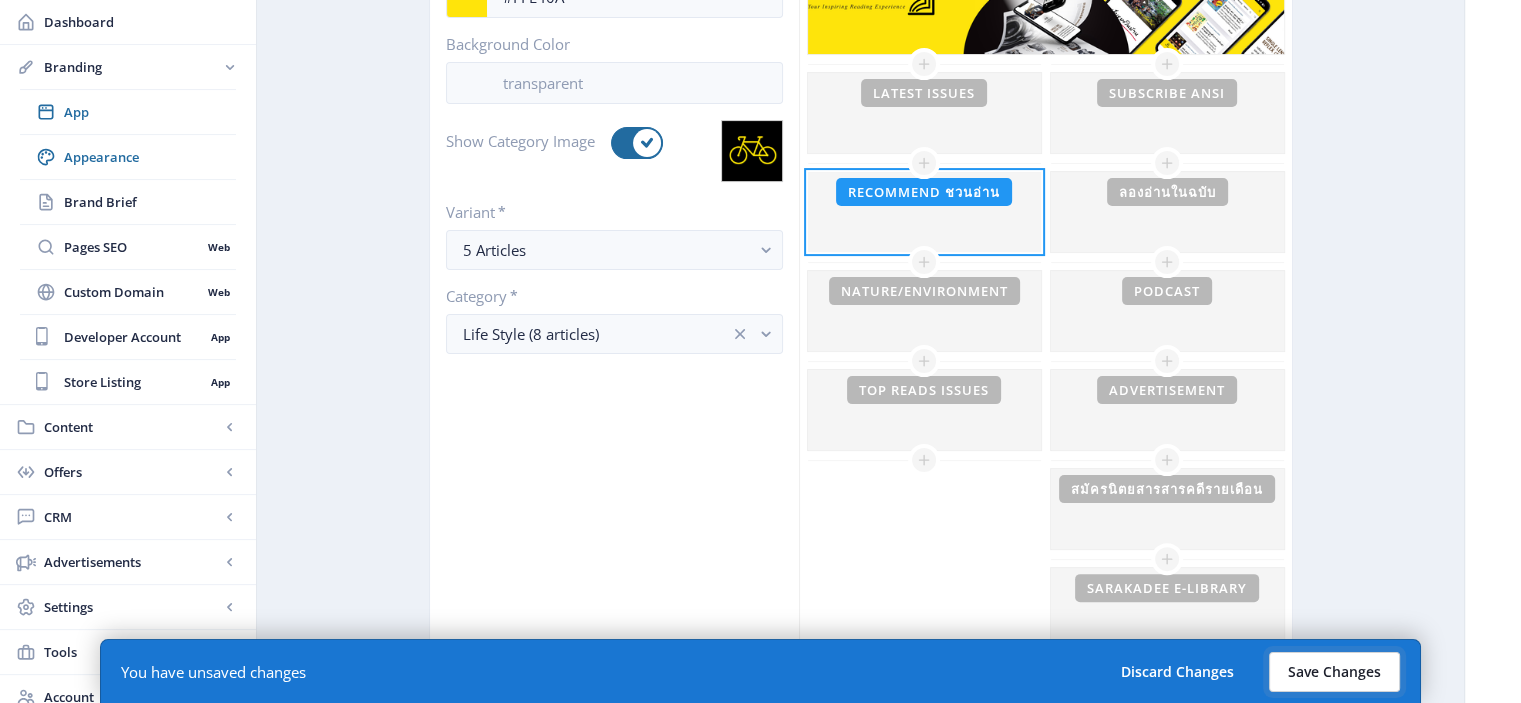 click on "Save Changes" 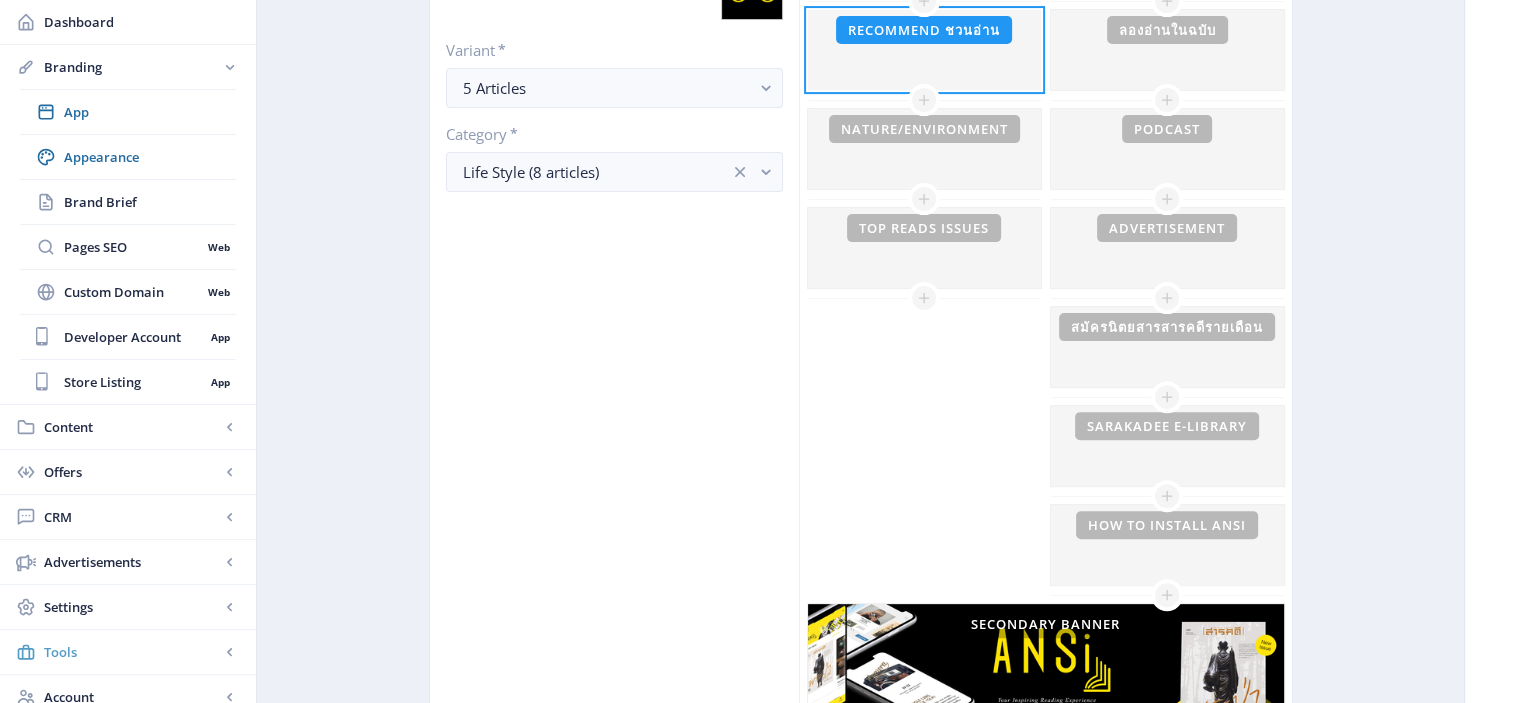 scroll, scrollTop: 599, scrollLeft: 0, axis: vertical 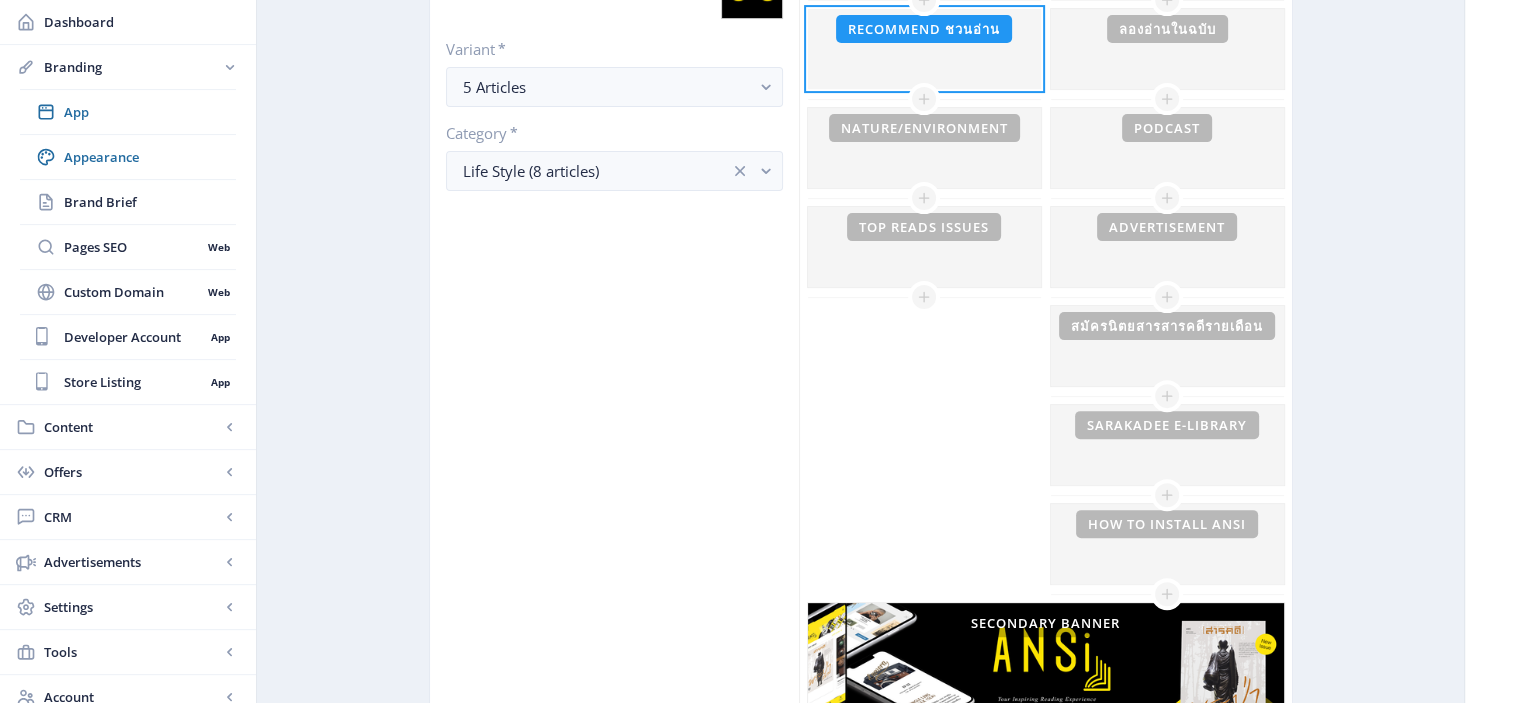 click on "Account" at bounding box center [128, 697] 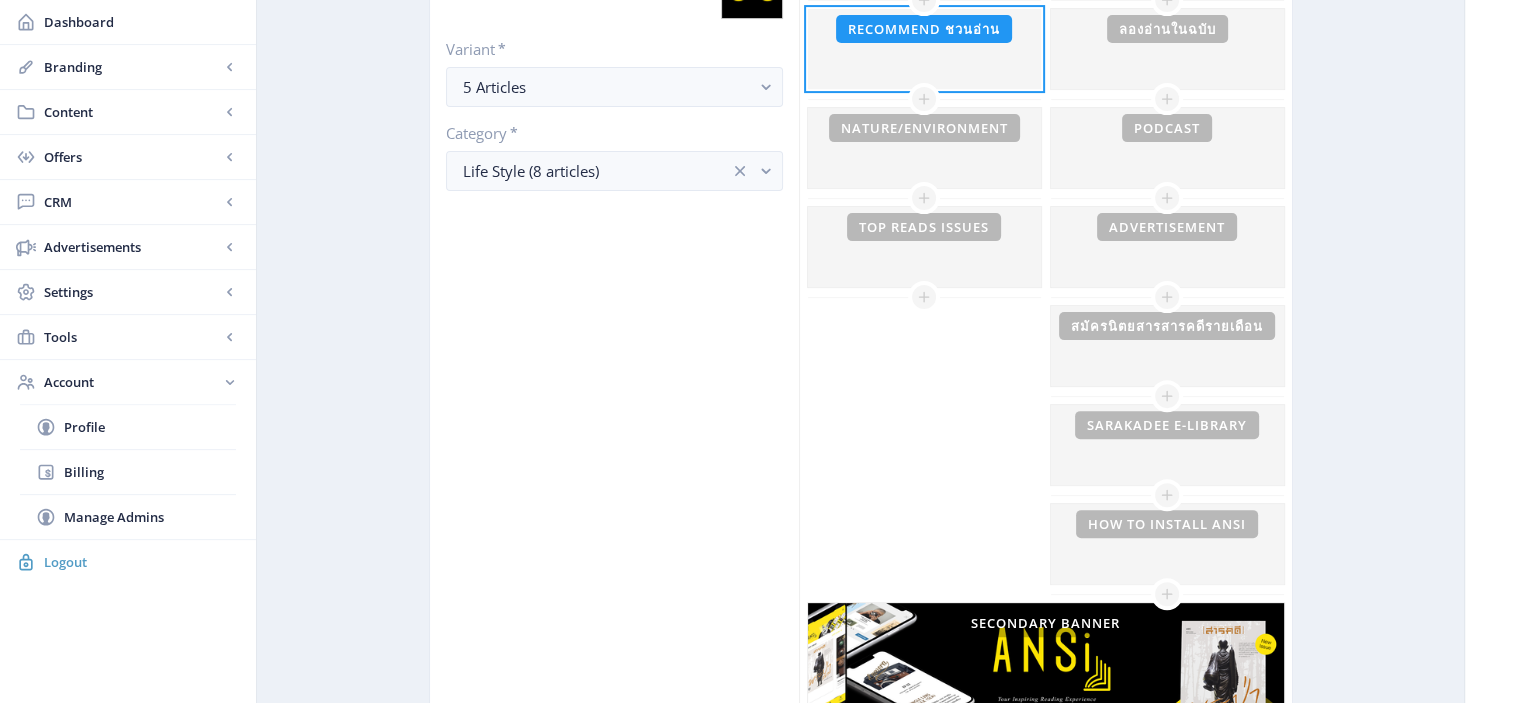 click on "Logout" at bounding box center (142, 562) 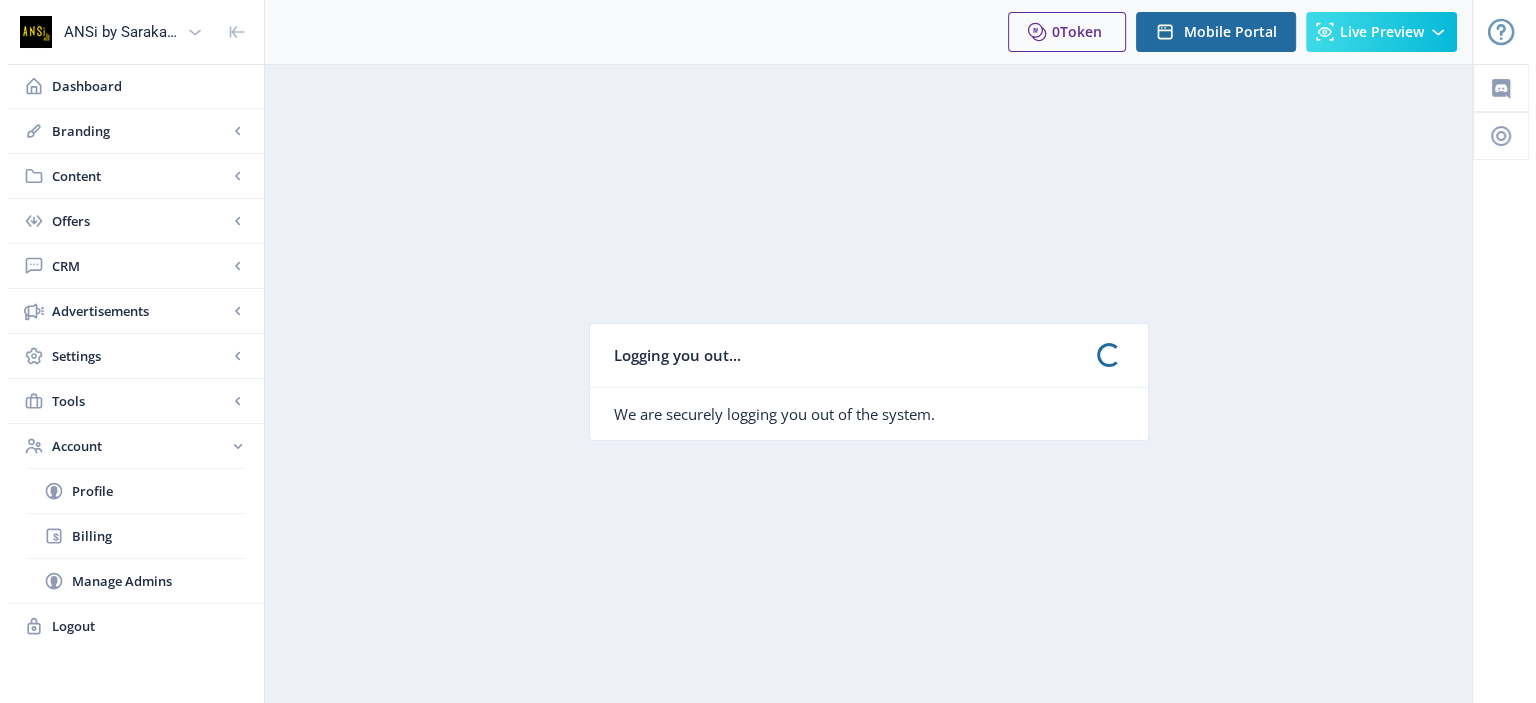 scroll, scrollTop: 0, scrollLeft: 0, axis: both 